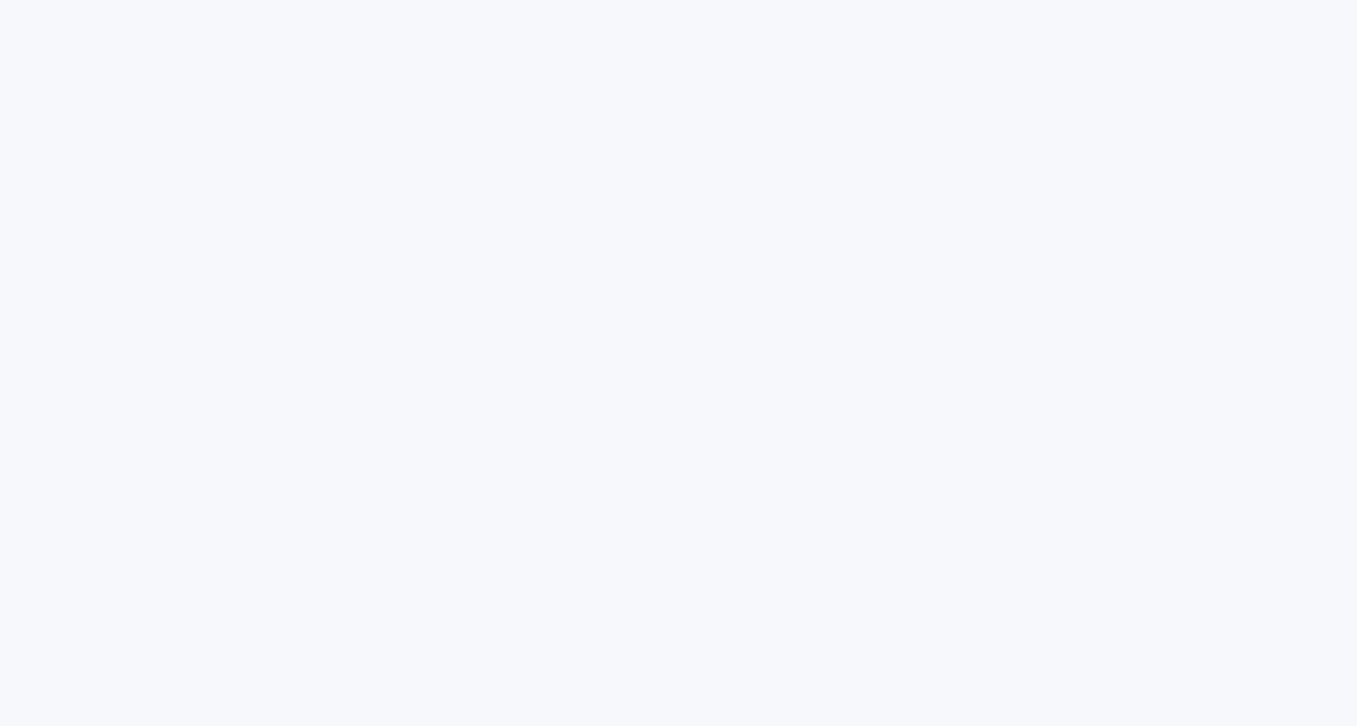 scroll, scrollTop: 0, scrollLeft: 0, axis: both 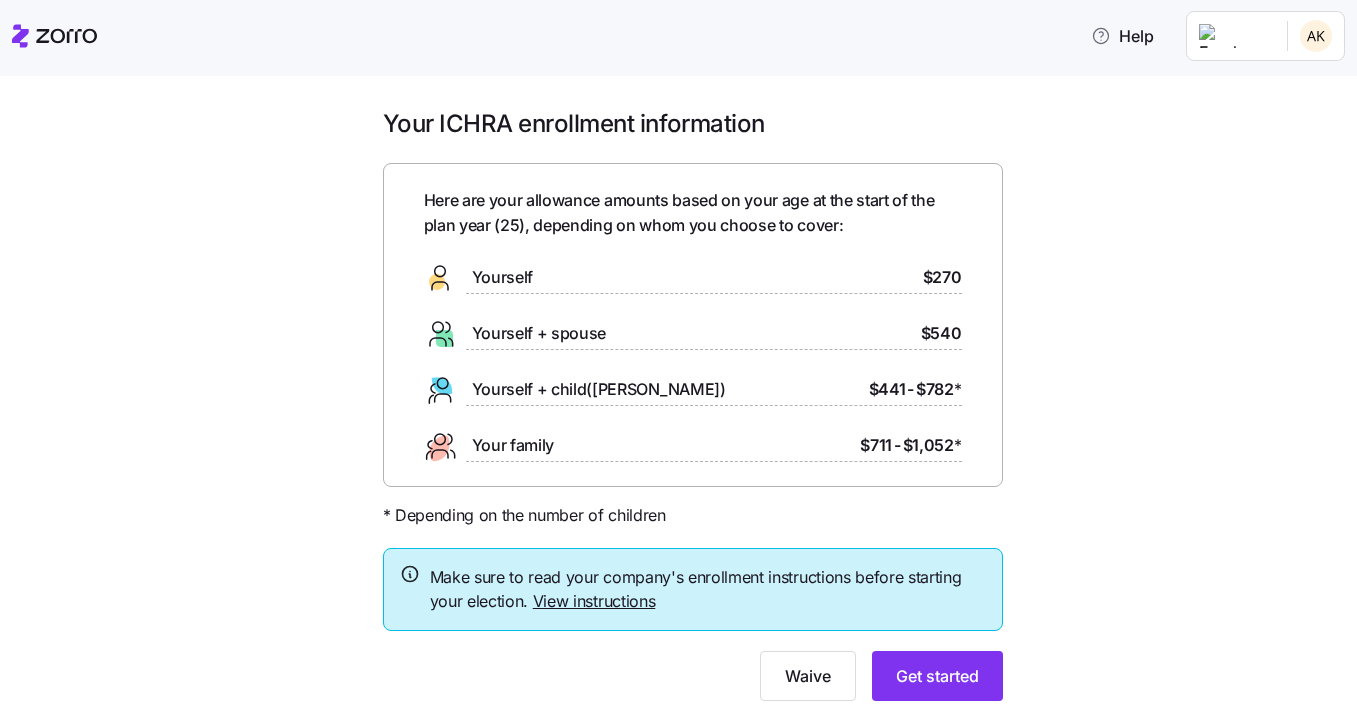 click on "View instructions" at bounding box center (594, 601) 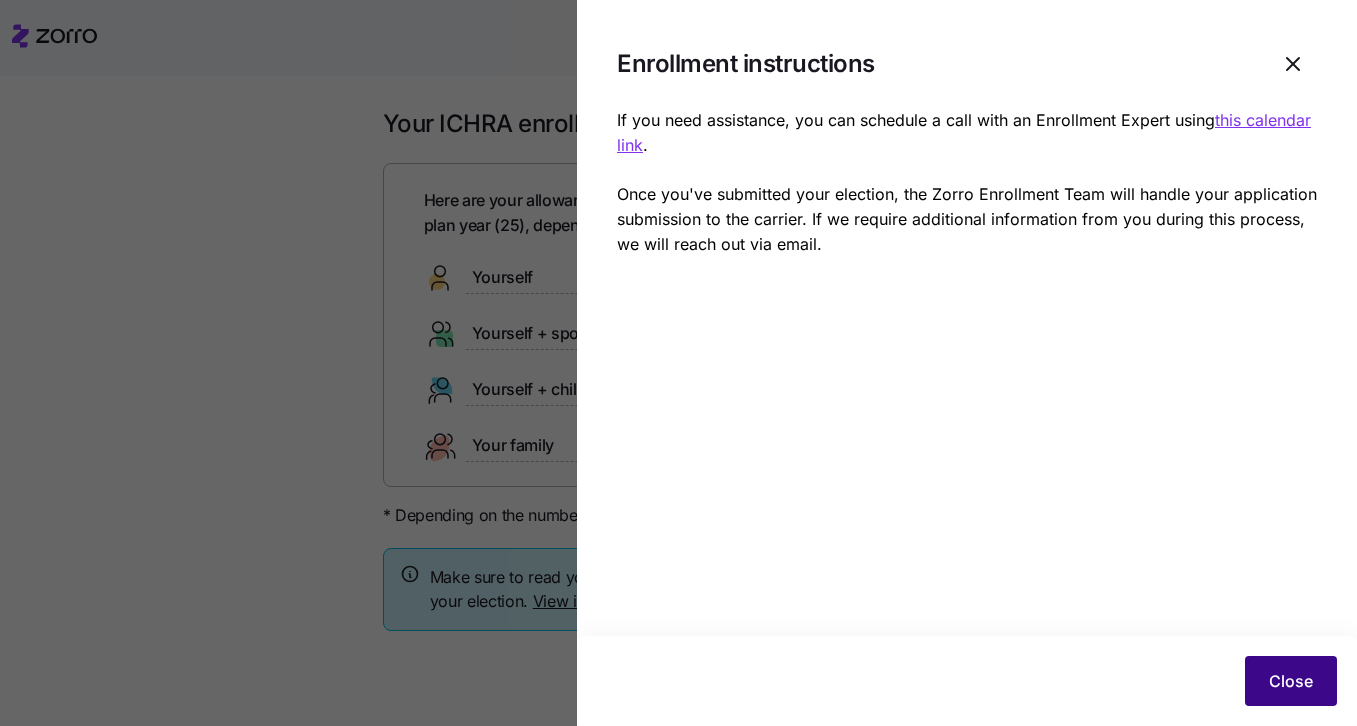 click on "Close" at bounding box center [1291, 681] 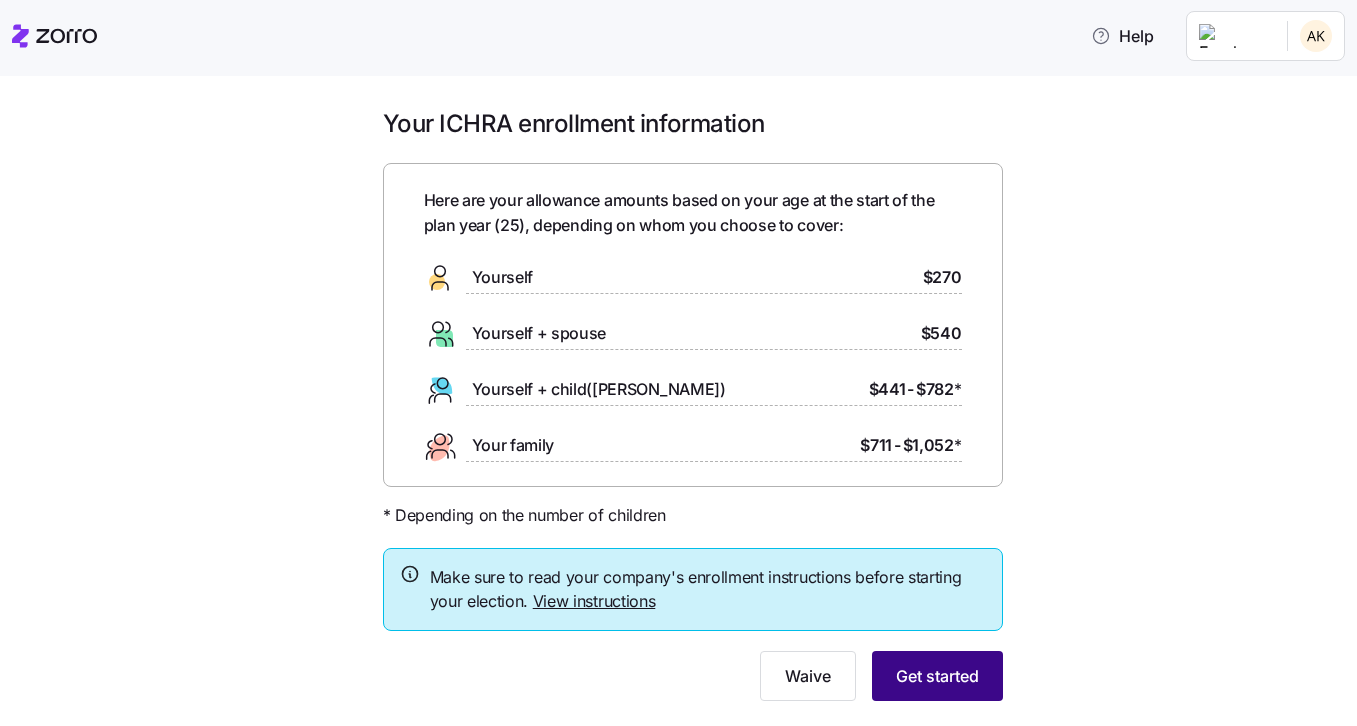 click on "Get started" at bounding box center [937, 676] 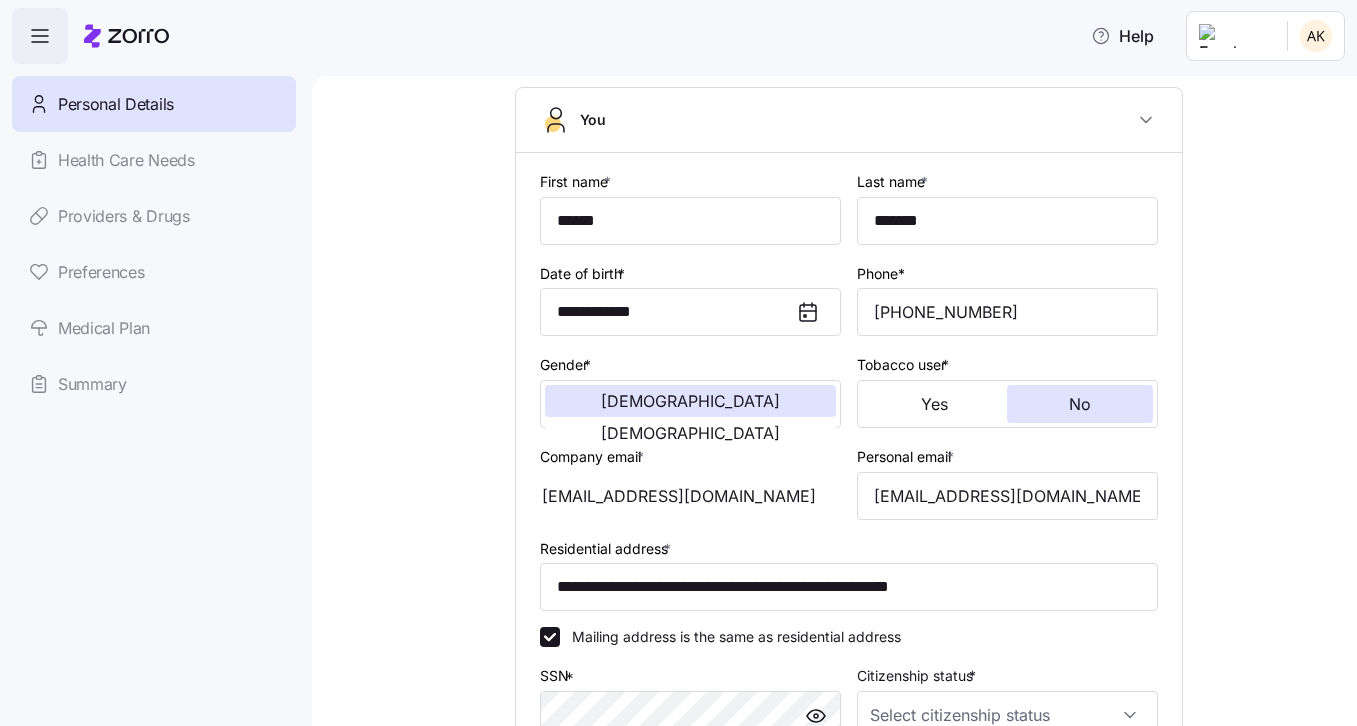 scroll, scrollTop: 82, scrollLeft: 0, axis: vertical 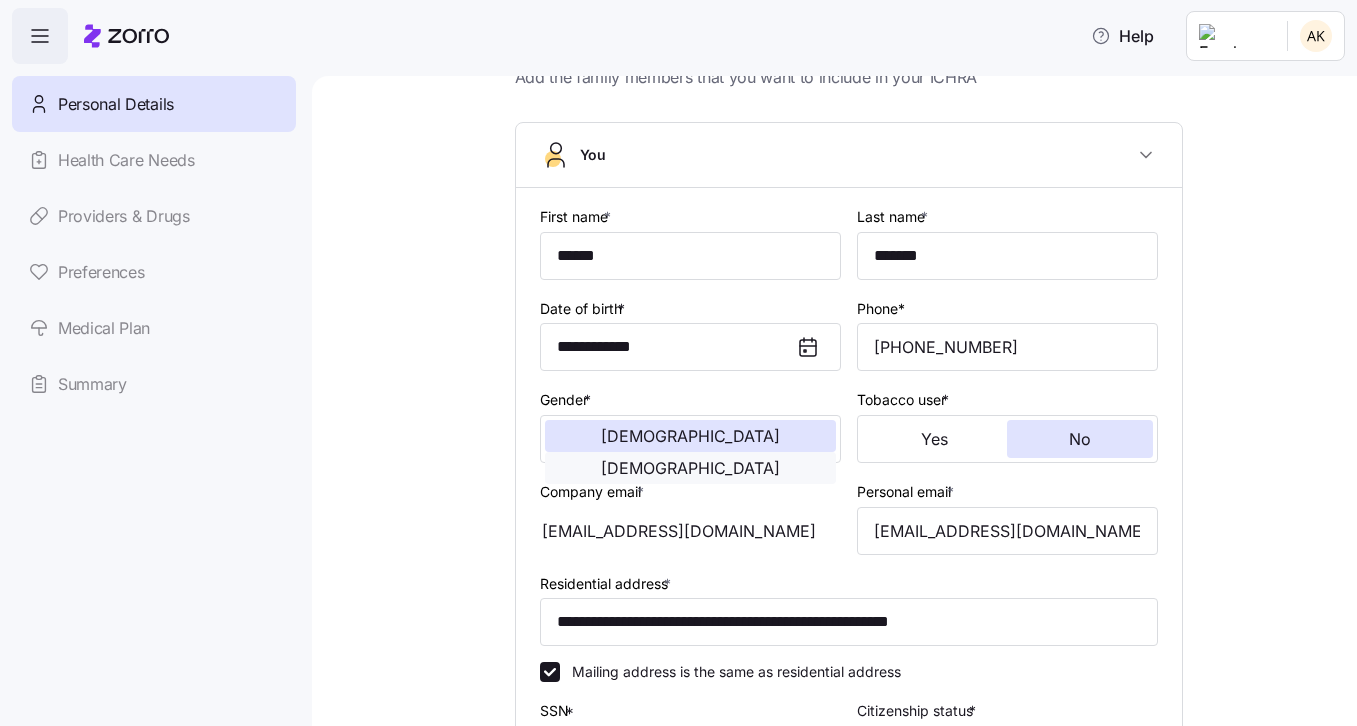 click on "Female" at bounding box center (690, 468) 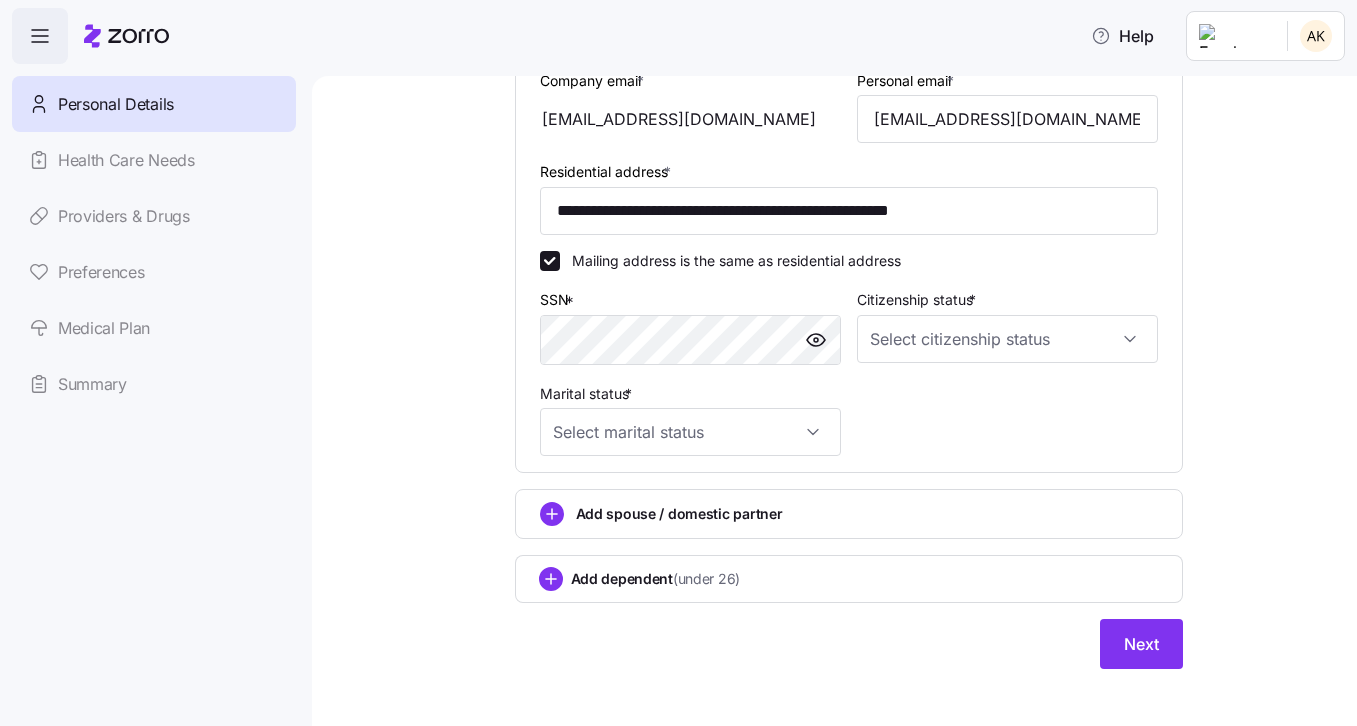 scroll, scrollTop: 589, scrollLeft: 0, axis: vertical 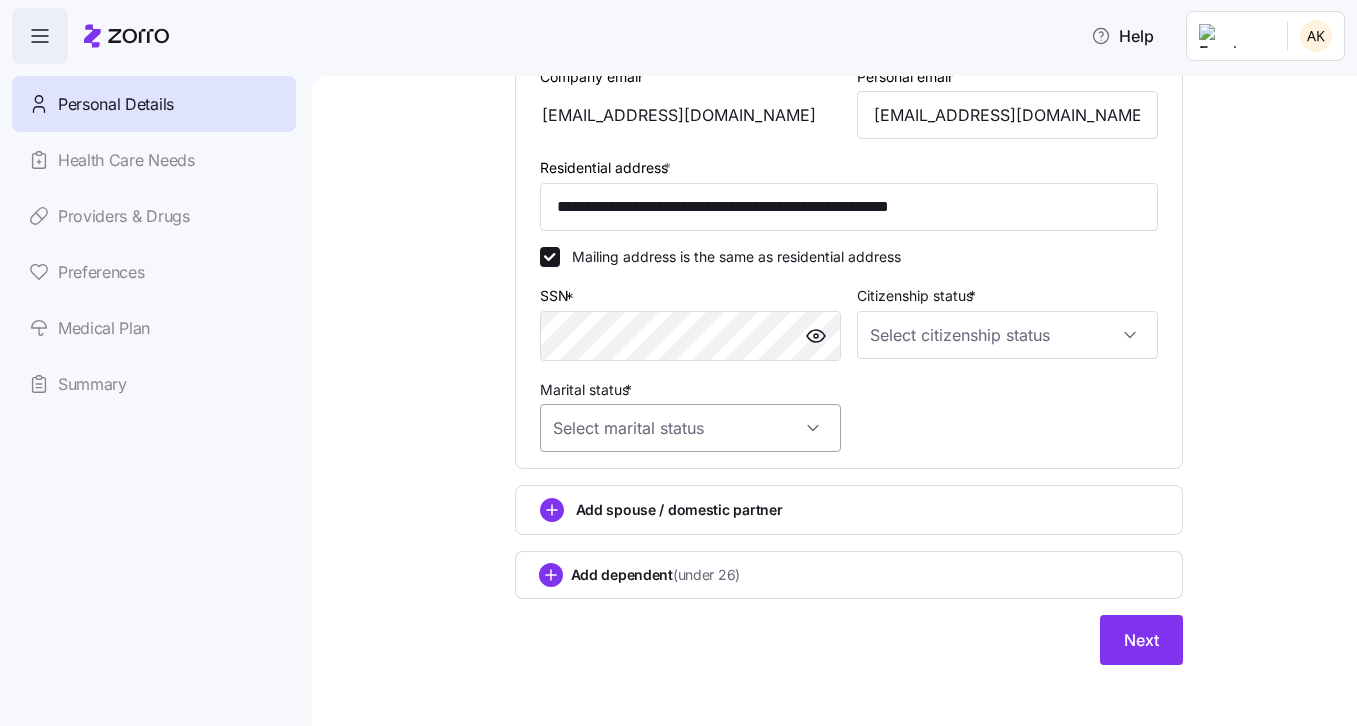 click on "Marital status  *" at bounding box center [690, 428] 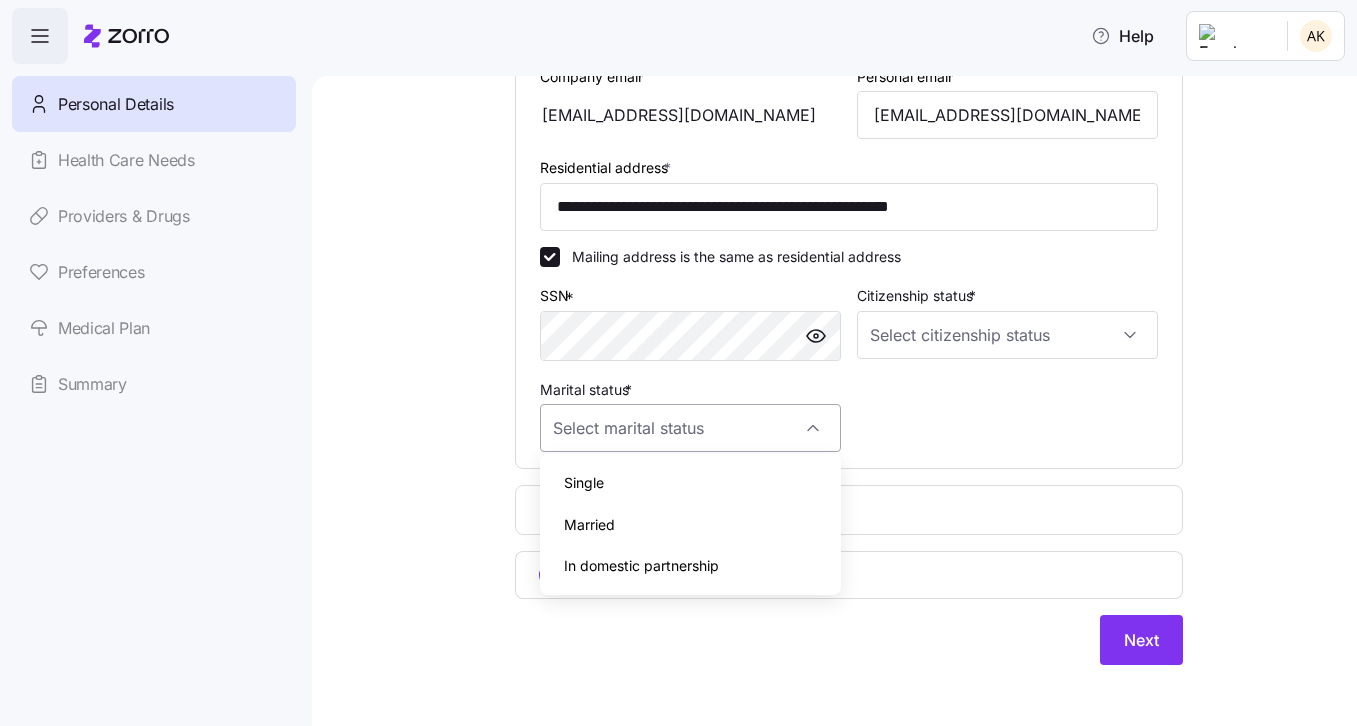 click on "Marital status  *" at bounding box center [690, 428] 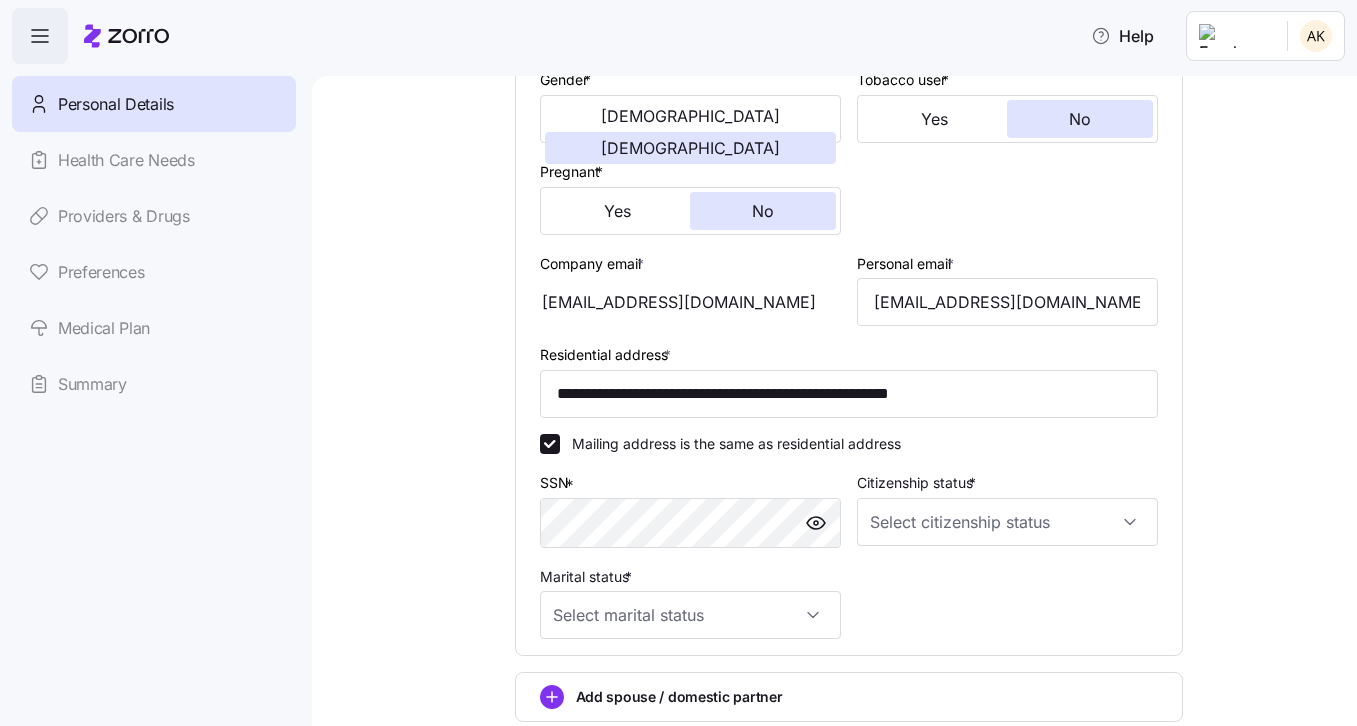 scroll, scrollTop: 396, scrollLeft: 0, axis: vertical 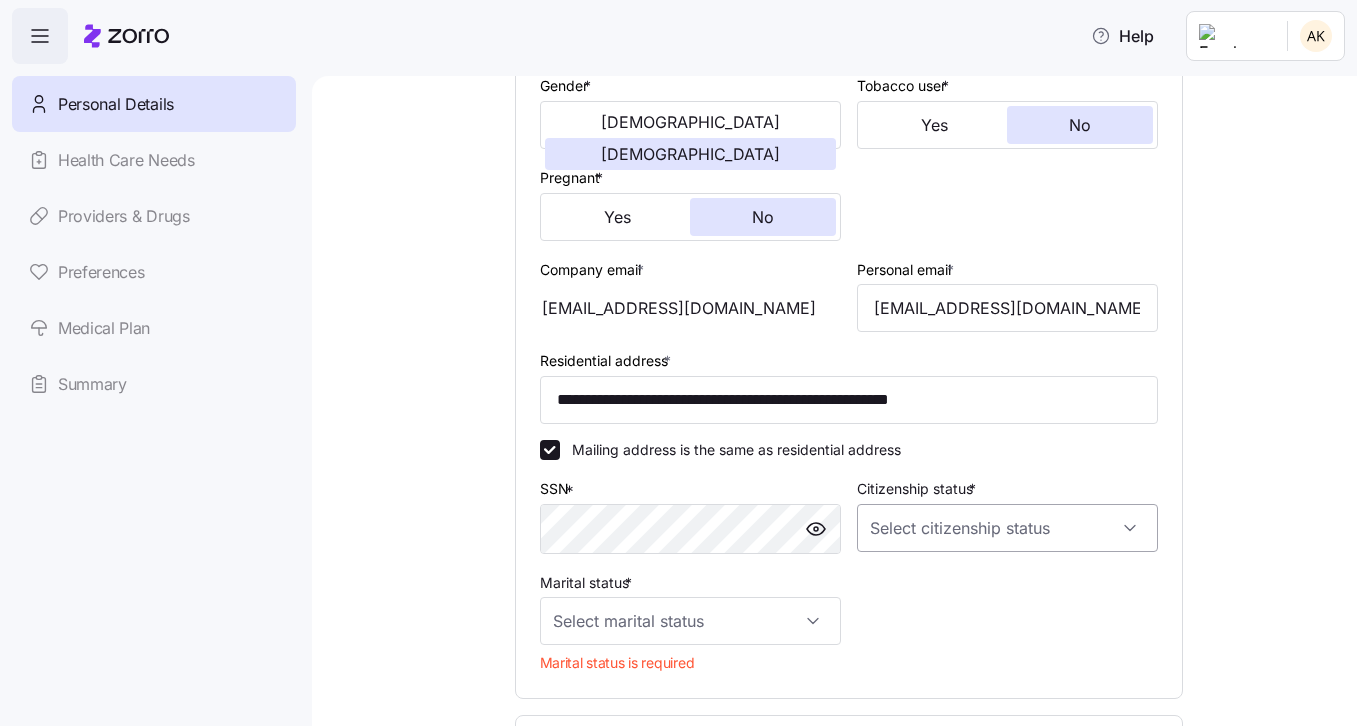 click on "Citizenship status  *" at bounding box center [1007, 528] 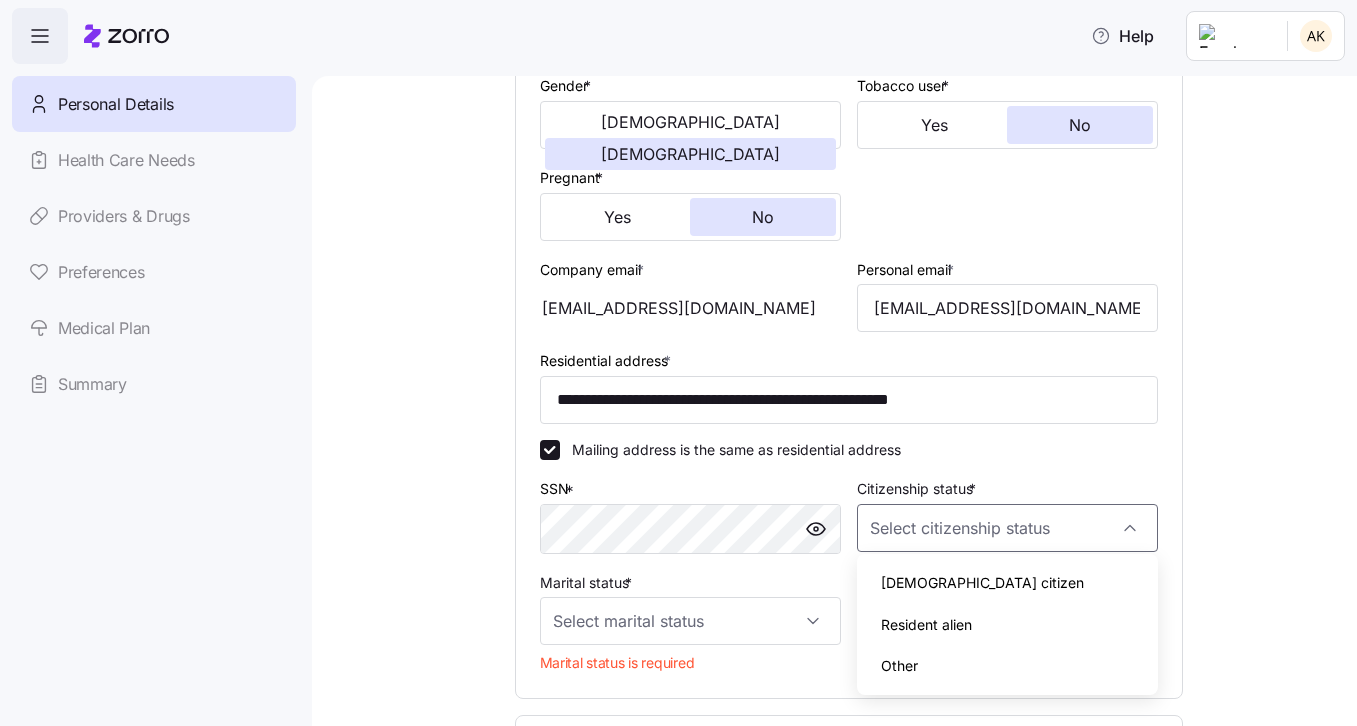 click on "US citizen" at bounding box center (1007, 583) 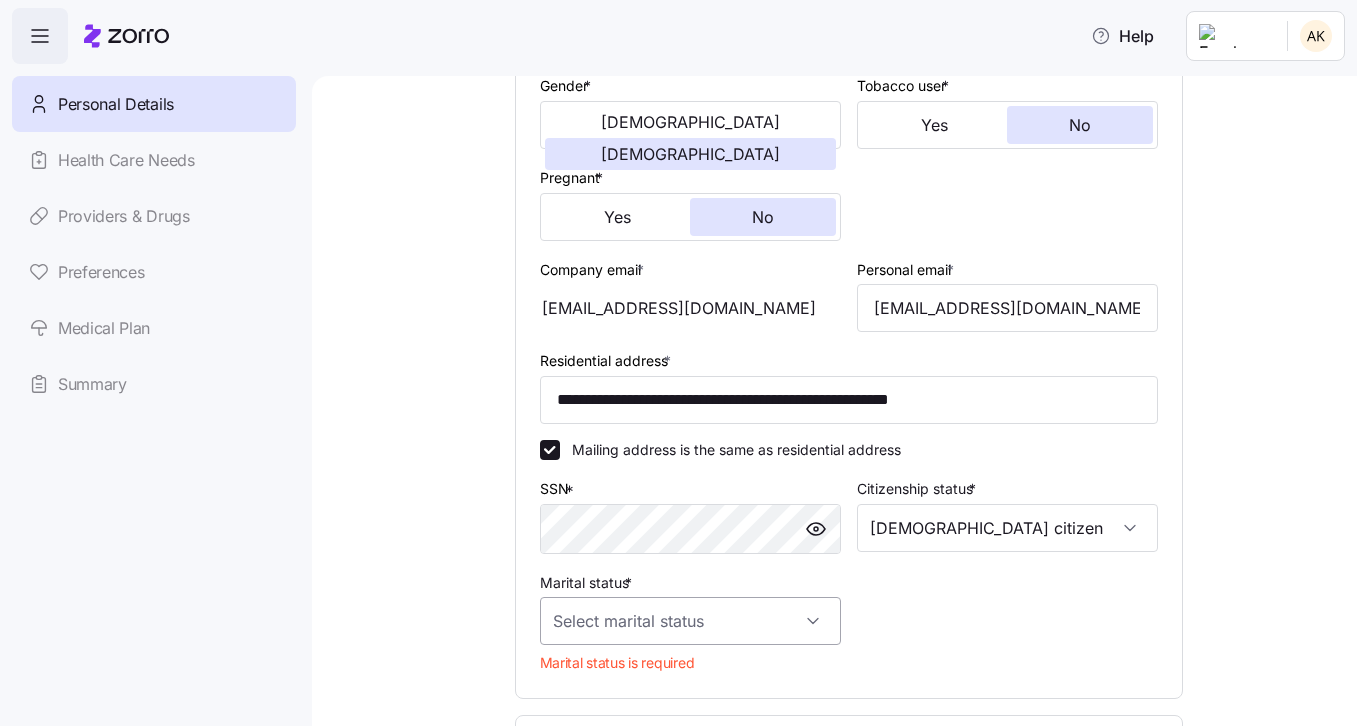 click on "Marital status  *" at bounding box center [690, 621] 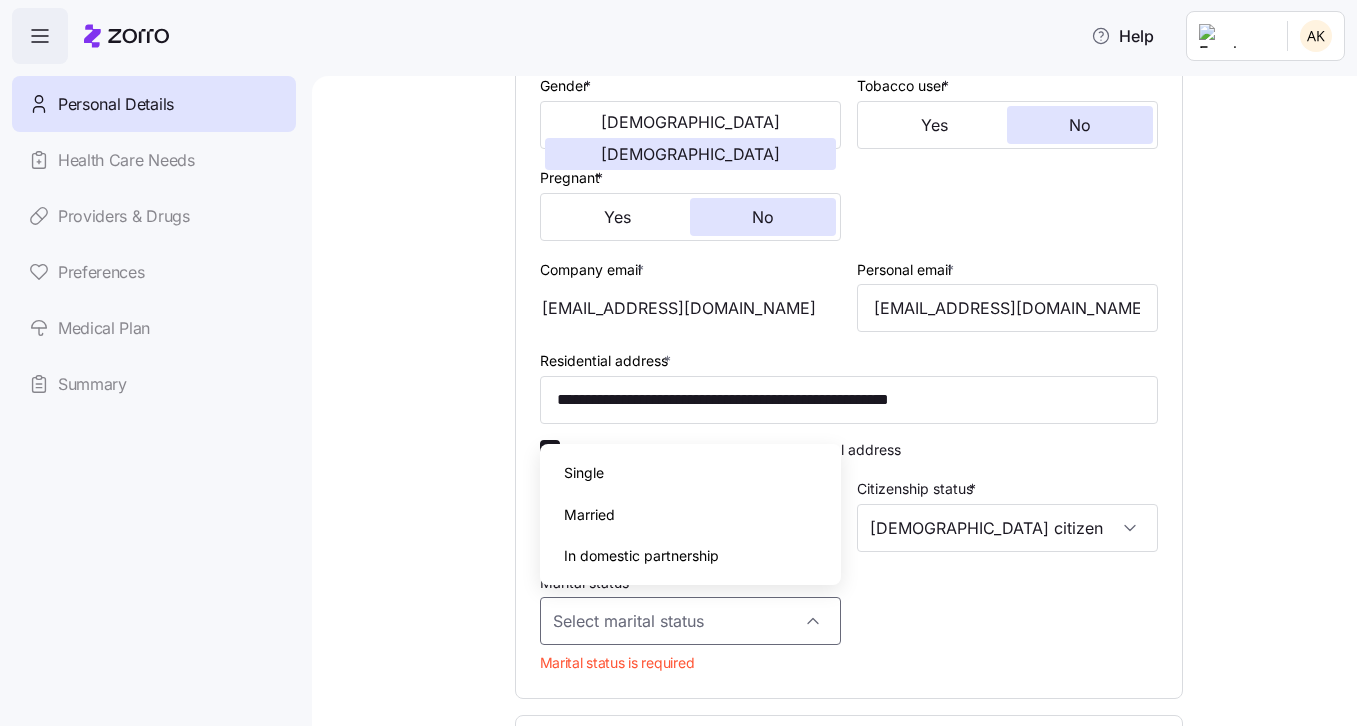 click on "Single" at bounding box center (690, 473) 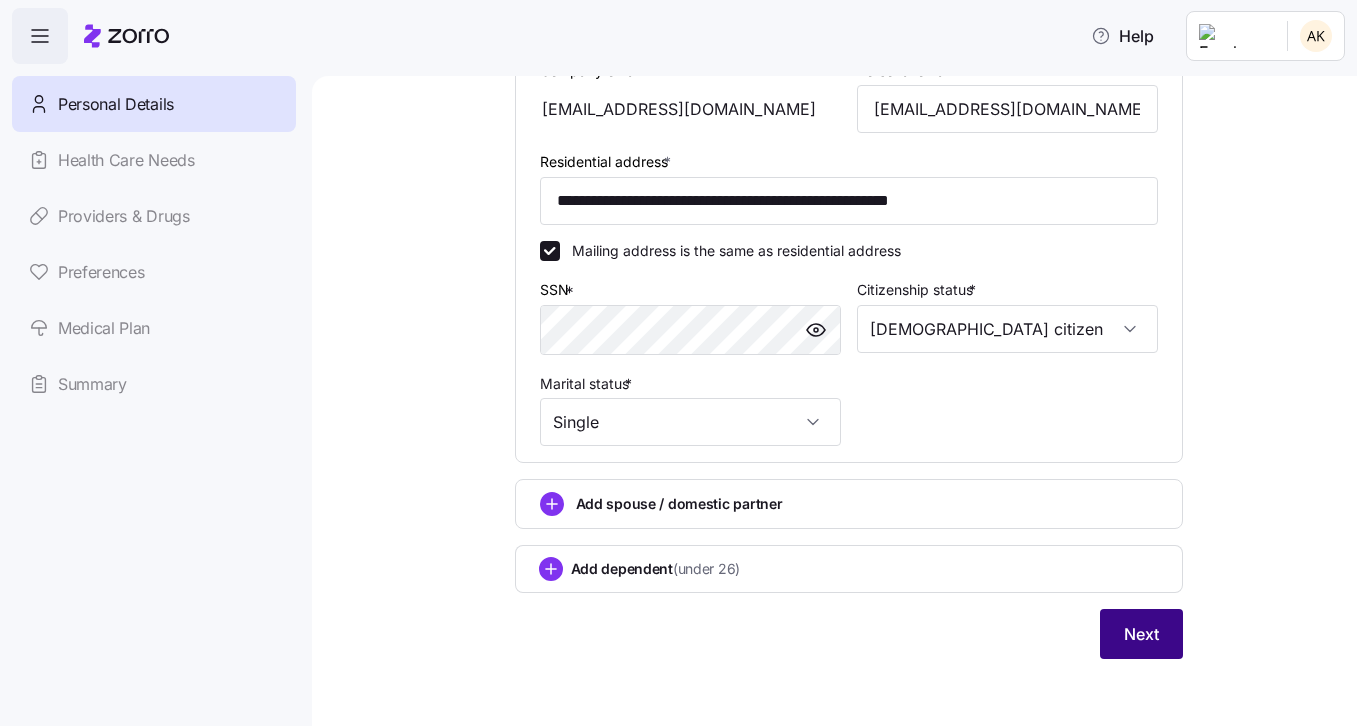 scroll, scrollTop: 594, scrollLeft: 0, axis: vertical 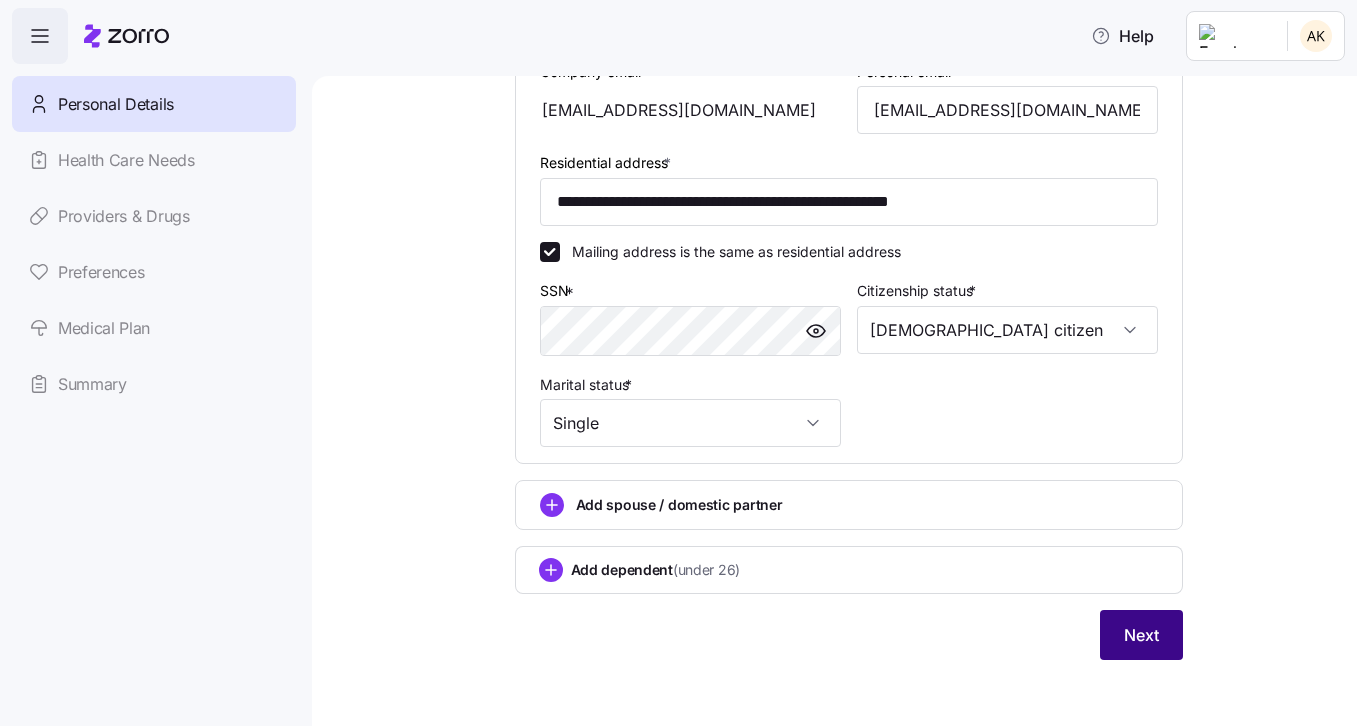 click on "Next" at bounding box center (1141, 635) 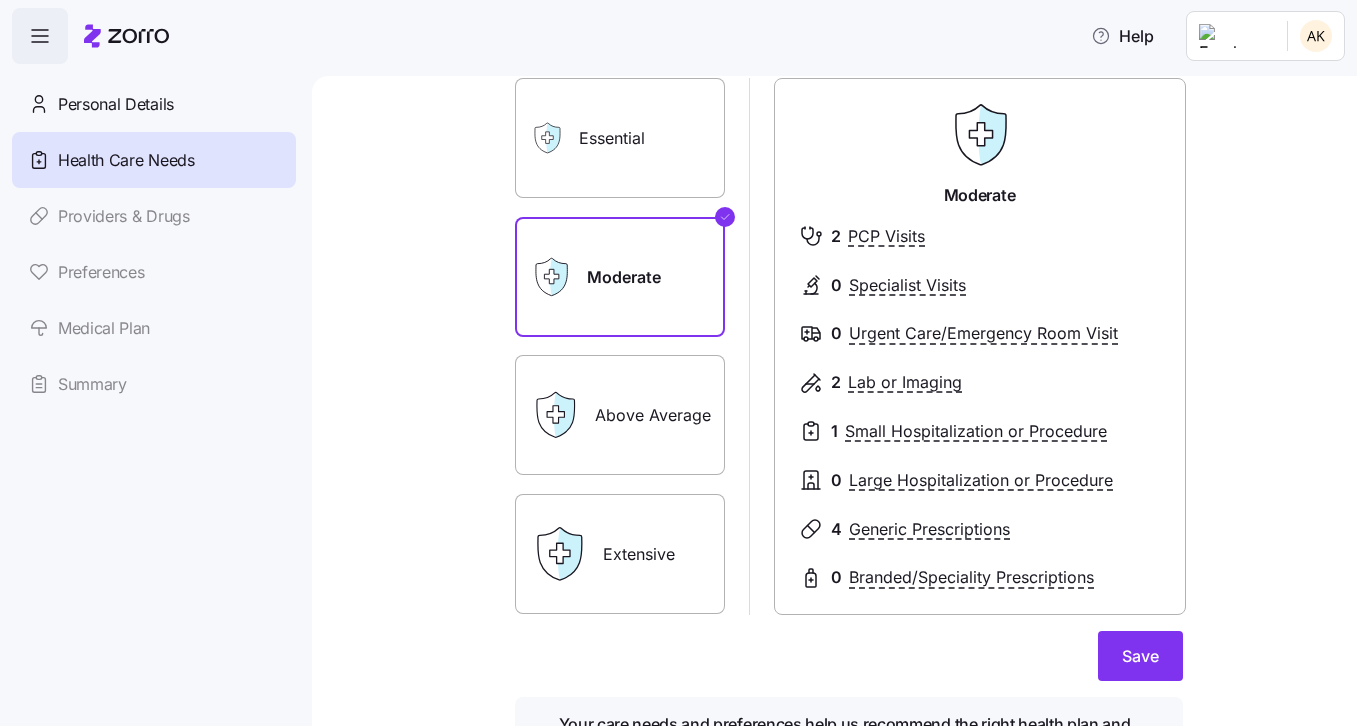 scroll, scrollTop: 150, scrollLeft: 0, axis: vertical 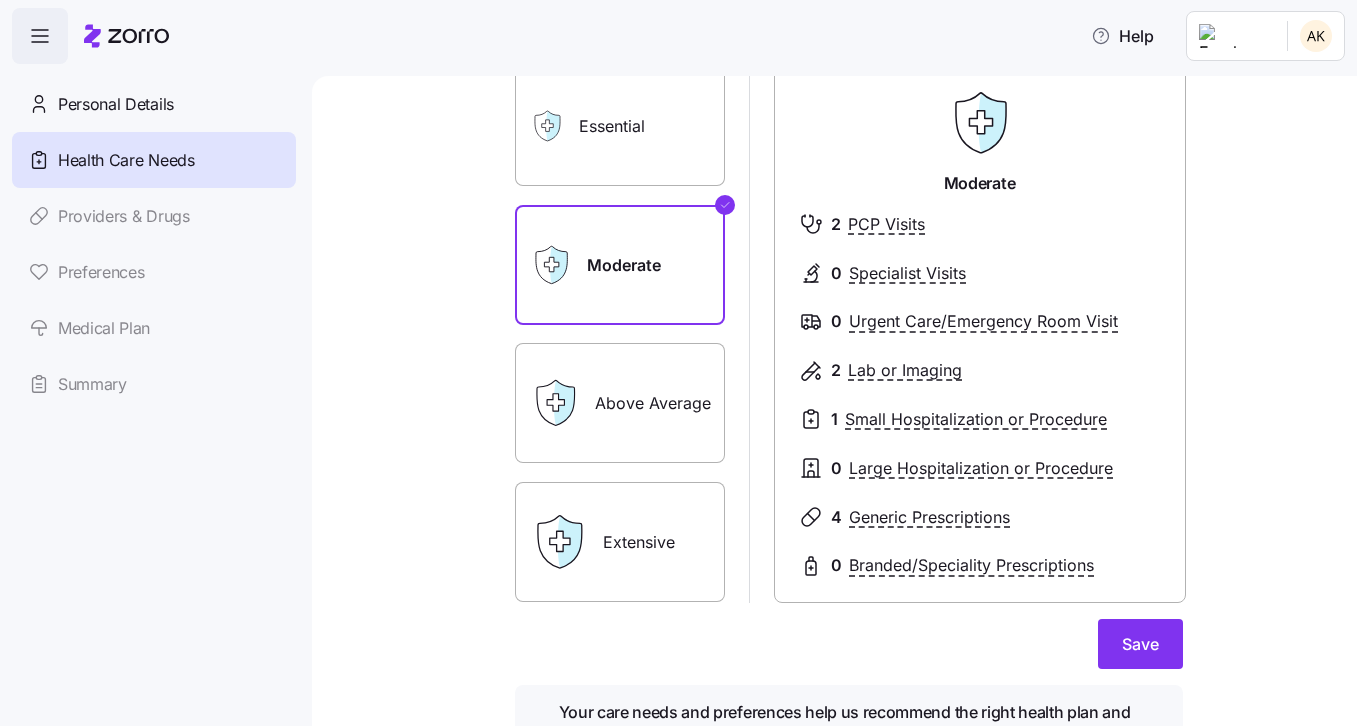 click on "Essential" at bounding box center (620, 126) 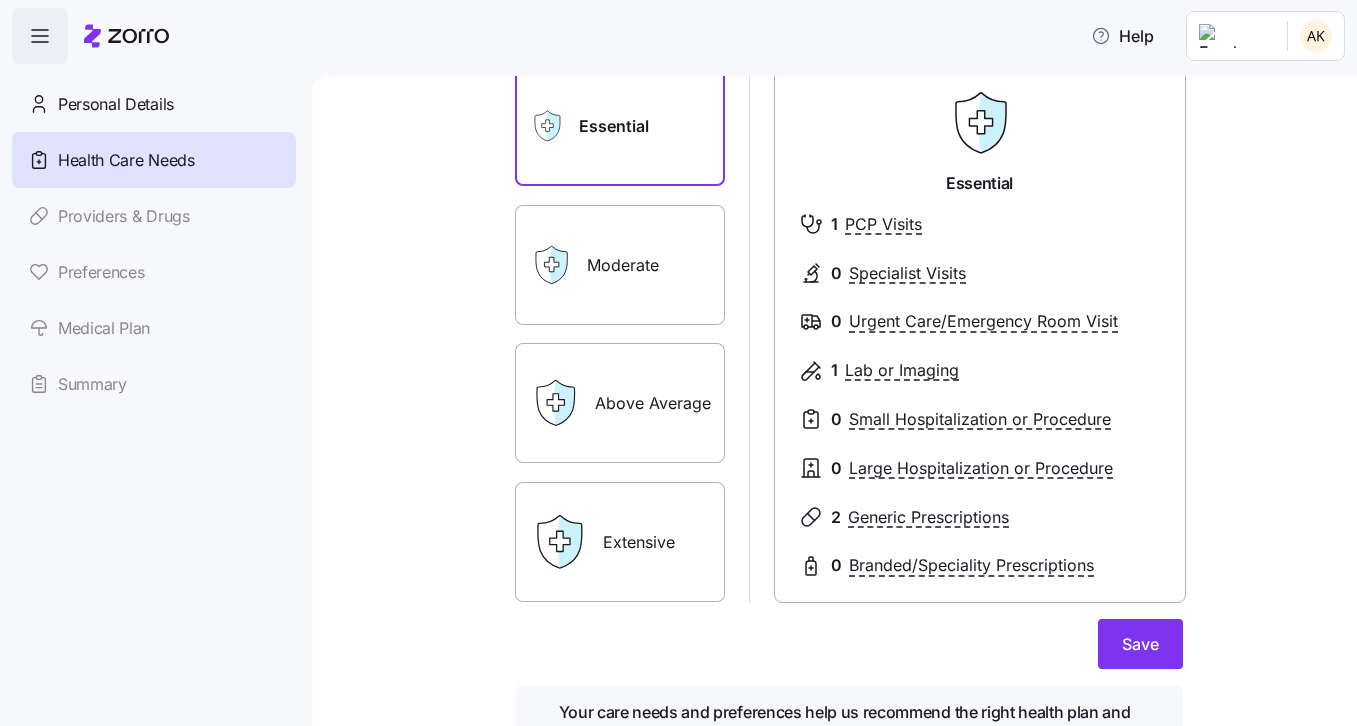 click on "Moderate" at bounding box center [620, 265] 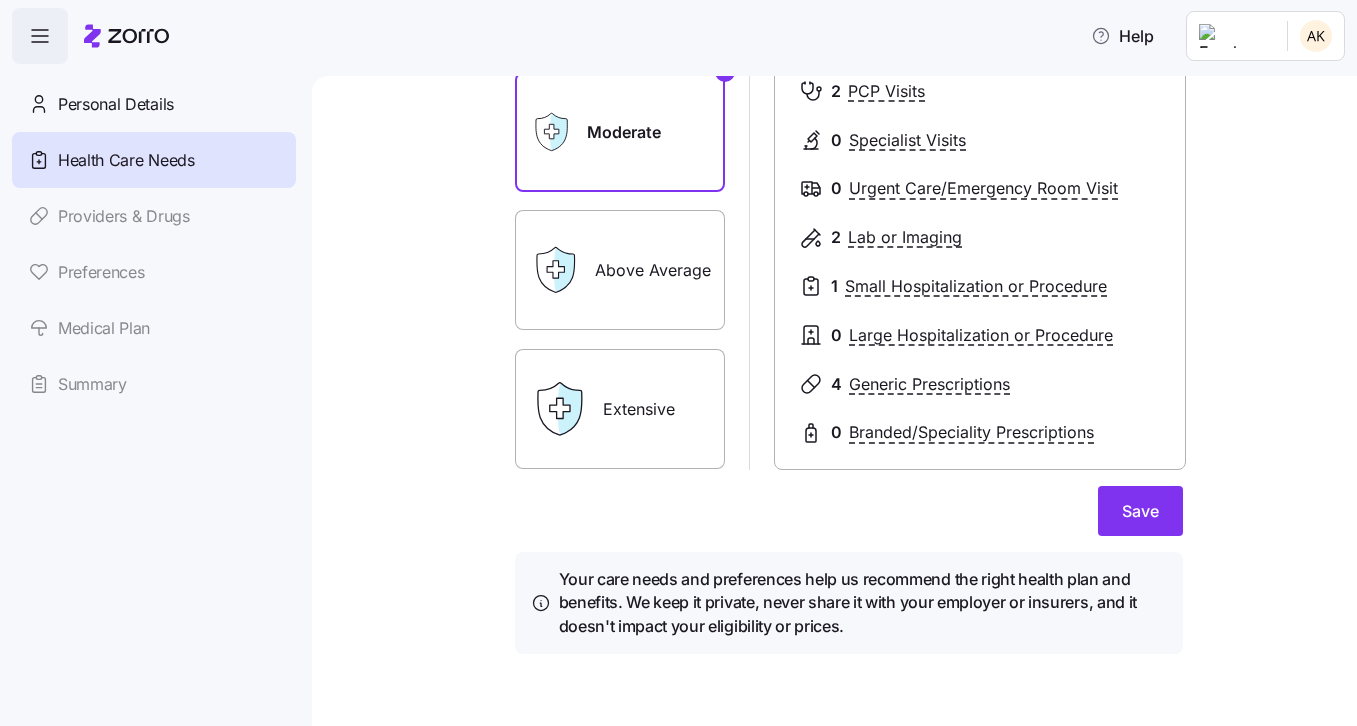 scroll, scrollTop: 280, scrollLeft: 0, axis: vertical 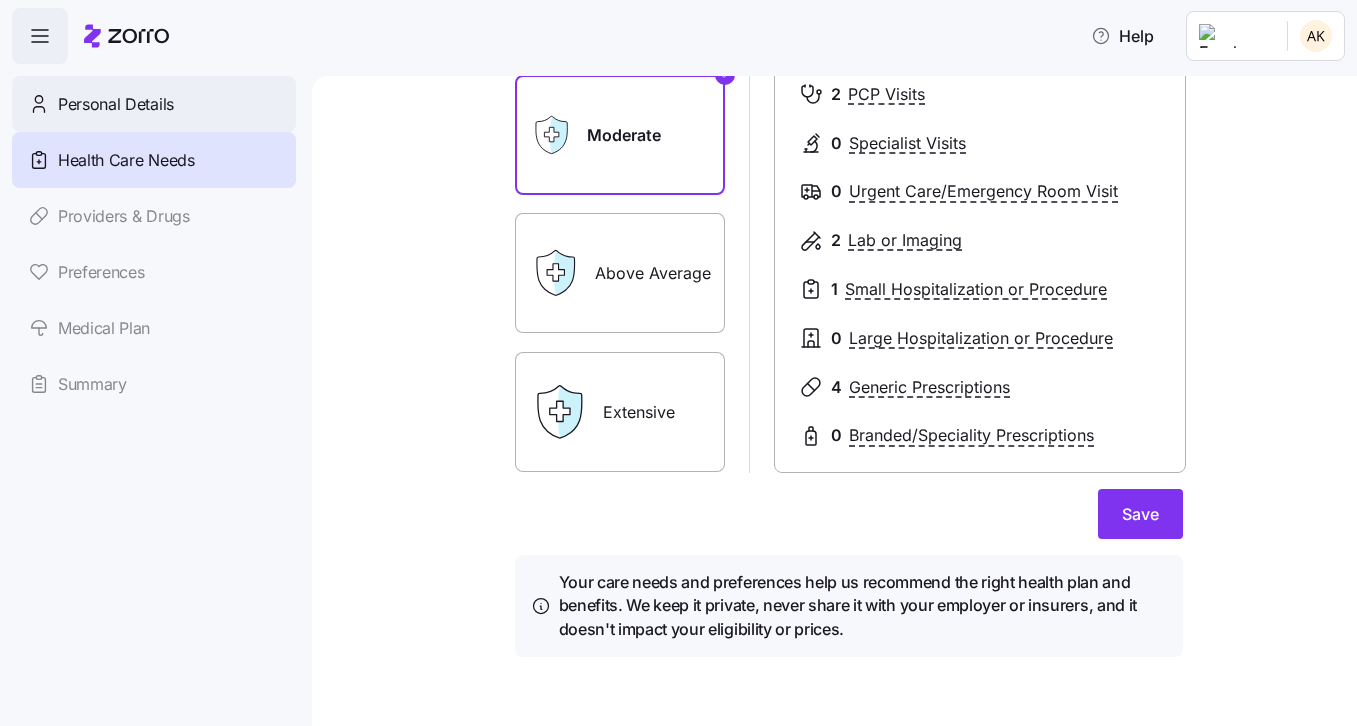 click on "Personal Details" at bounding box center [154, 104] 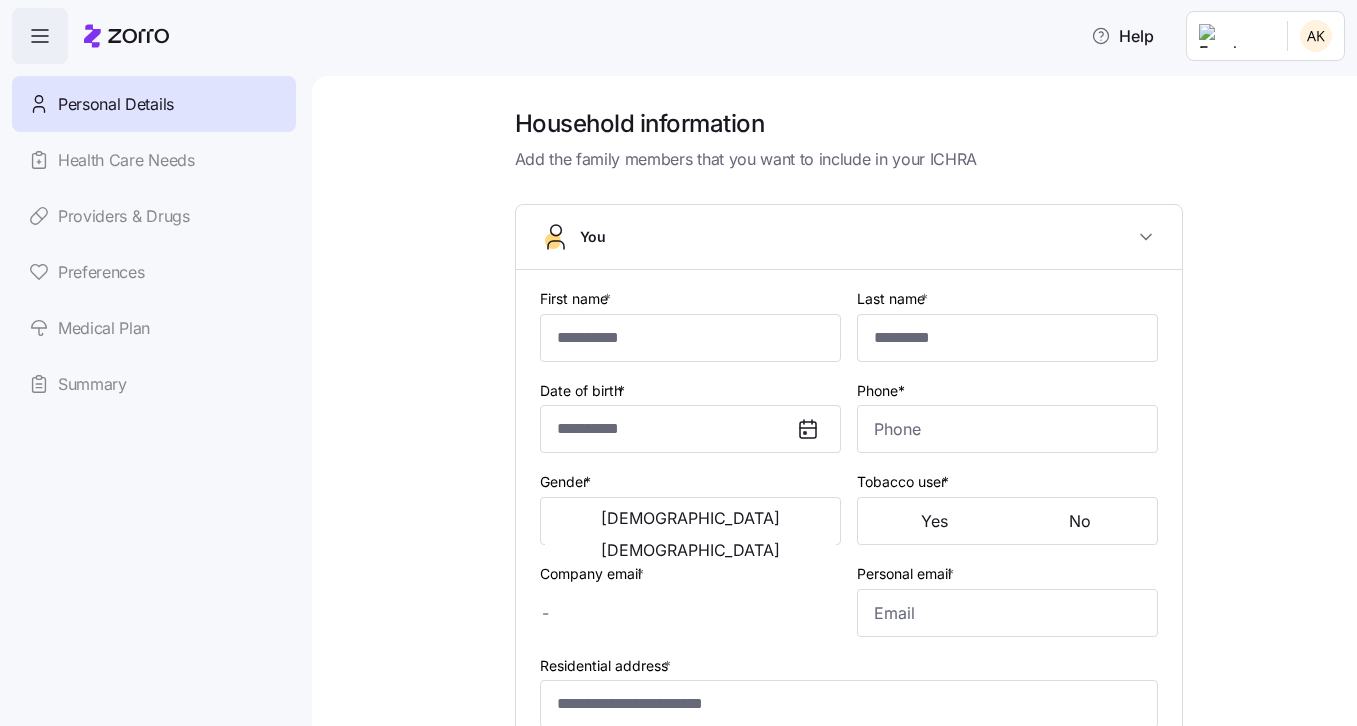 type on "******" 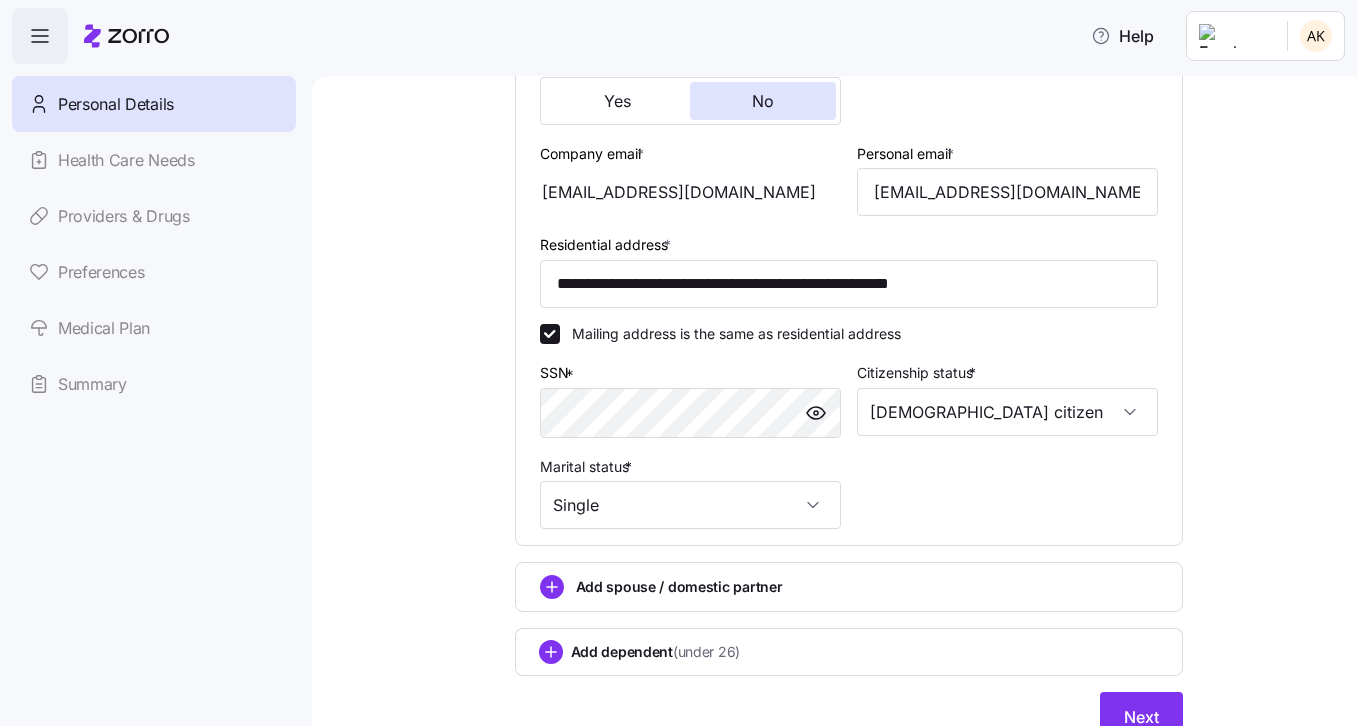 scroll, scrollTop: 521, scrollLeft: 0, axis: vertical 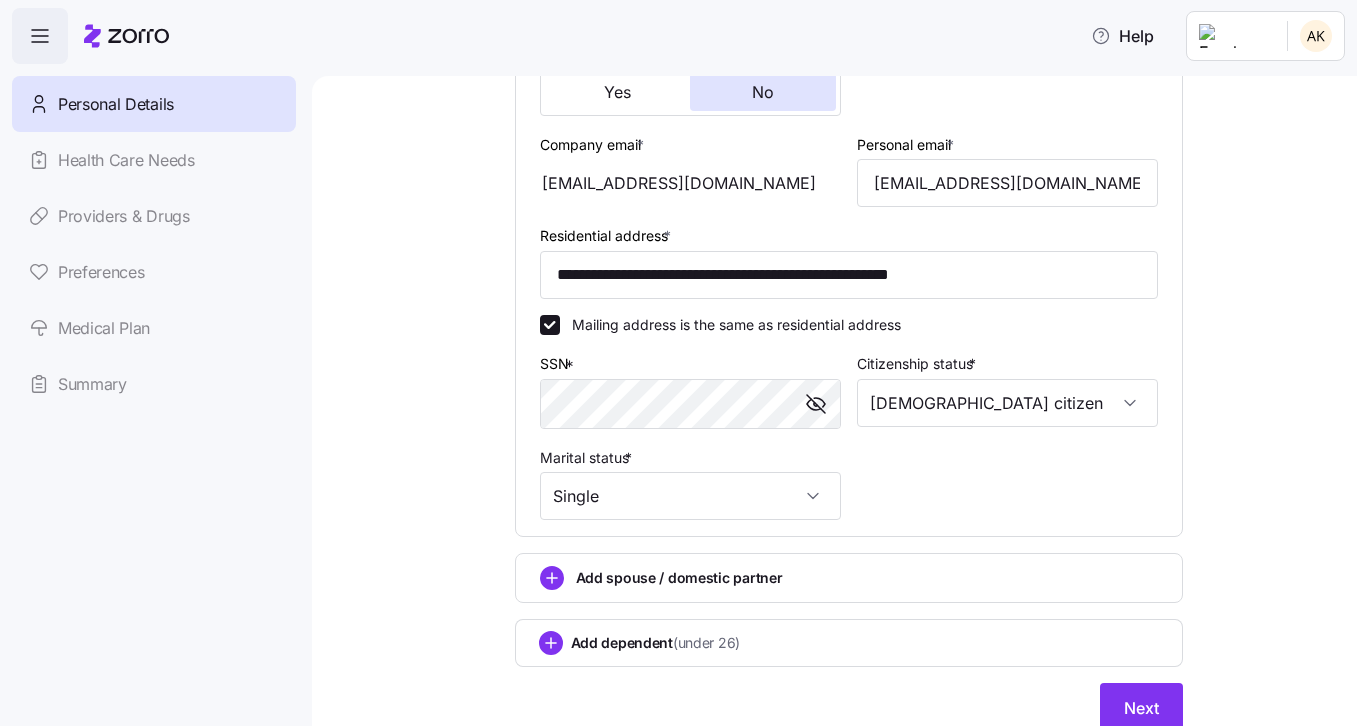 click at bounding box center [816, 404] 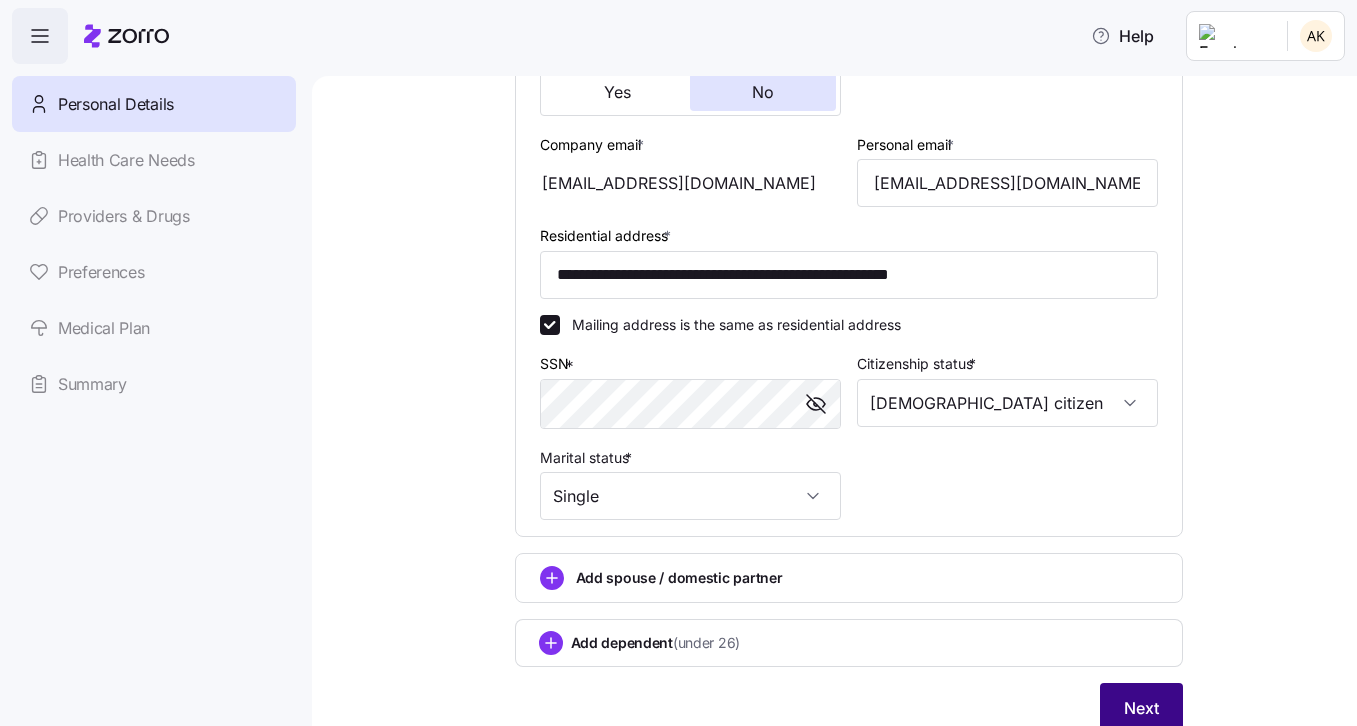 click on "Next" at bounding box center (1141, 708) 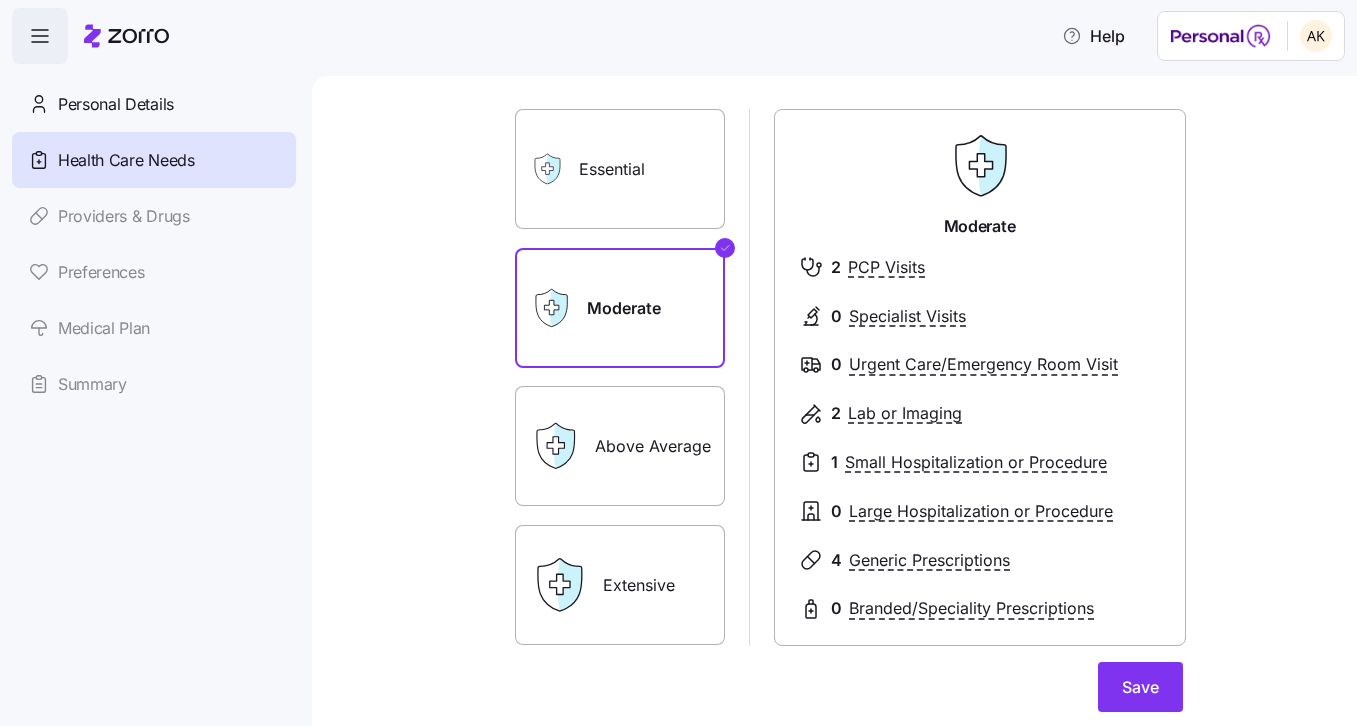 scroll, scrollTop: 109, scrollLeft: 0, axis: vertical 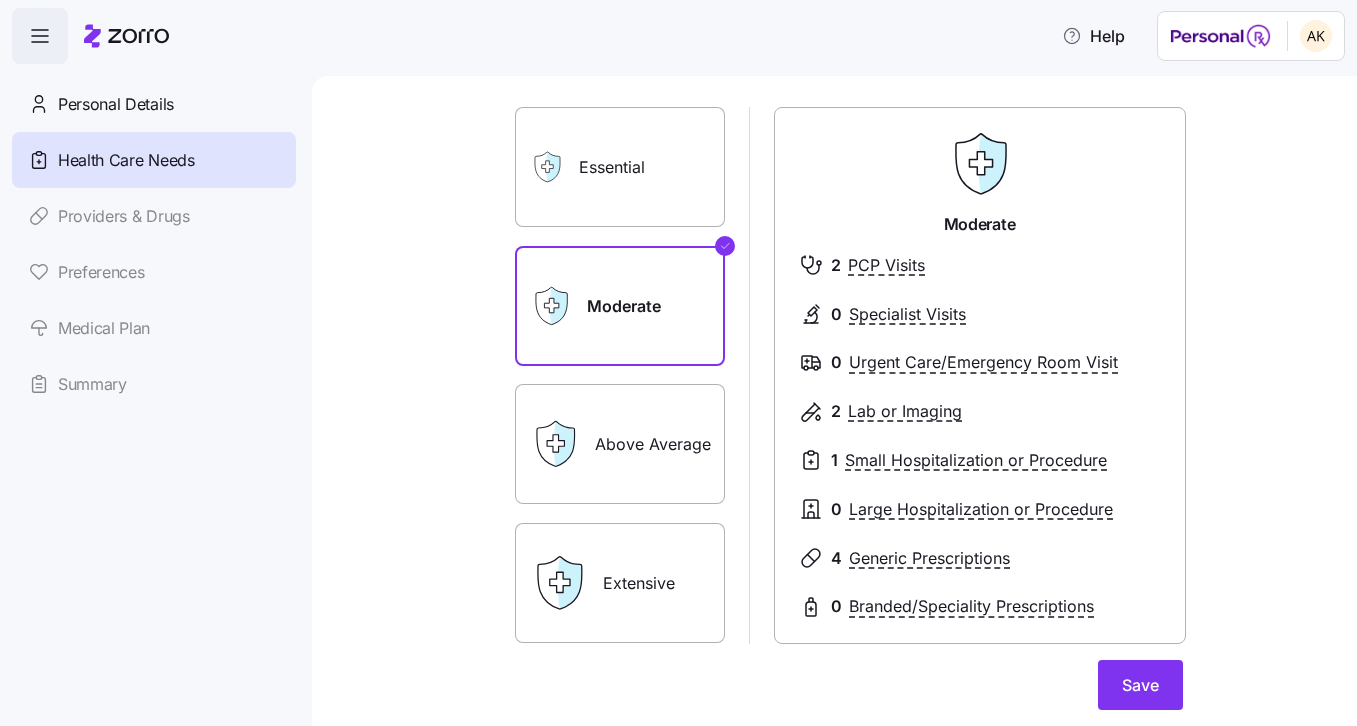 click on "Above Average" at bounding box center [620, 444] 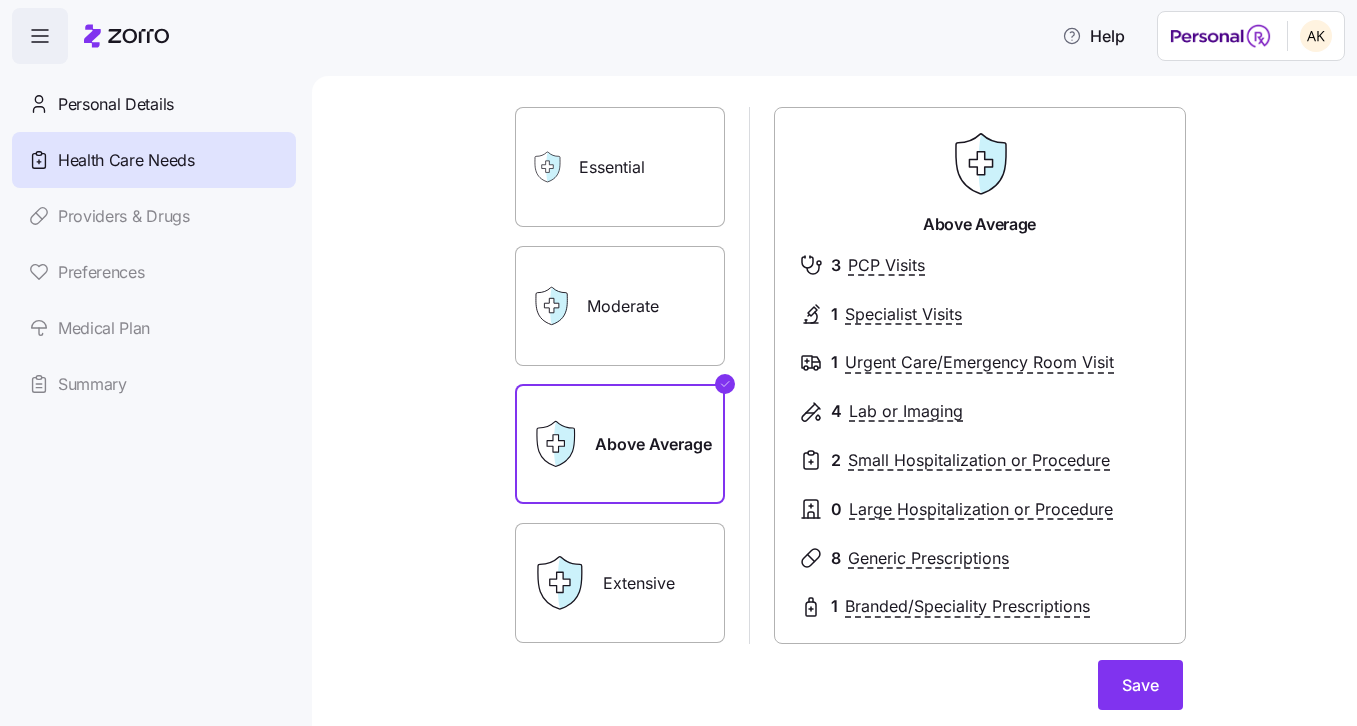 click on "Moderate" at bounding box center (620, 306) 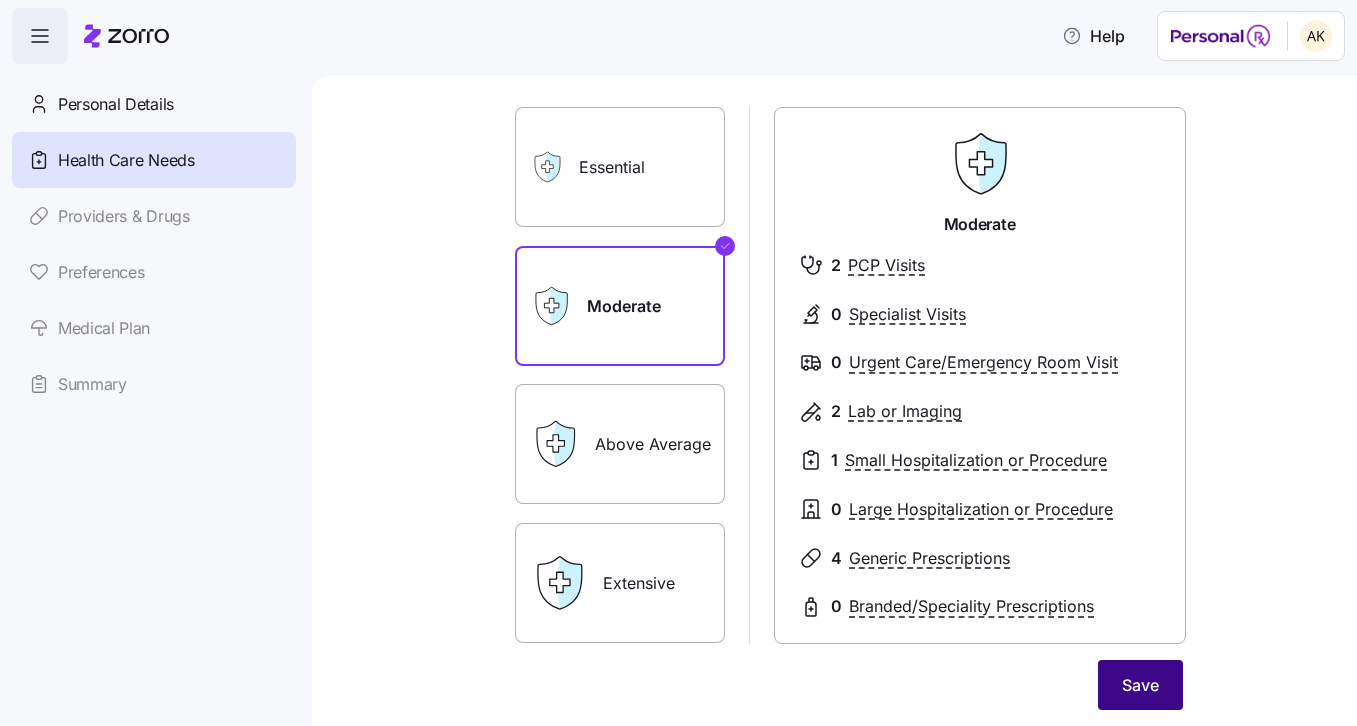 click on "Save" at bounding box center (1140, 685) 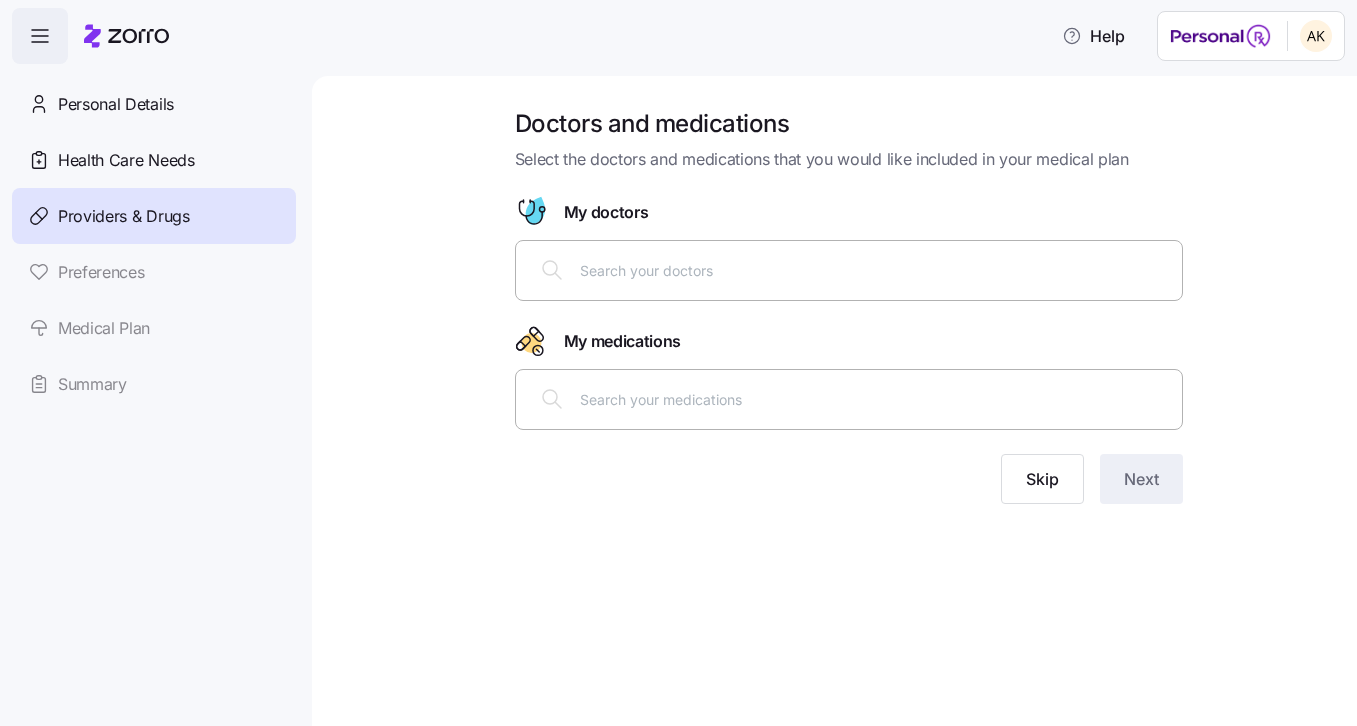 click at bounding box center (875, 270) 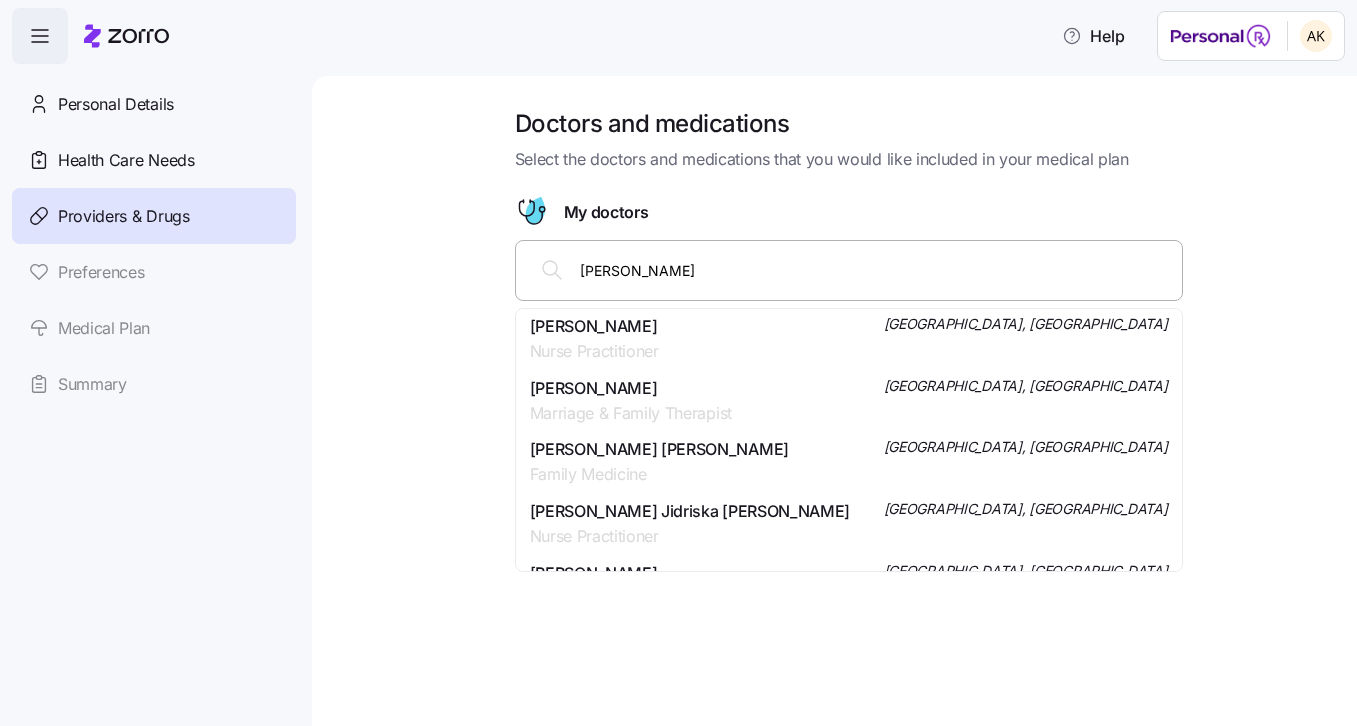 scroll, scrollTop: 935, scrollLeft: 0, axis: vertical 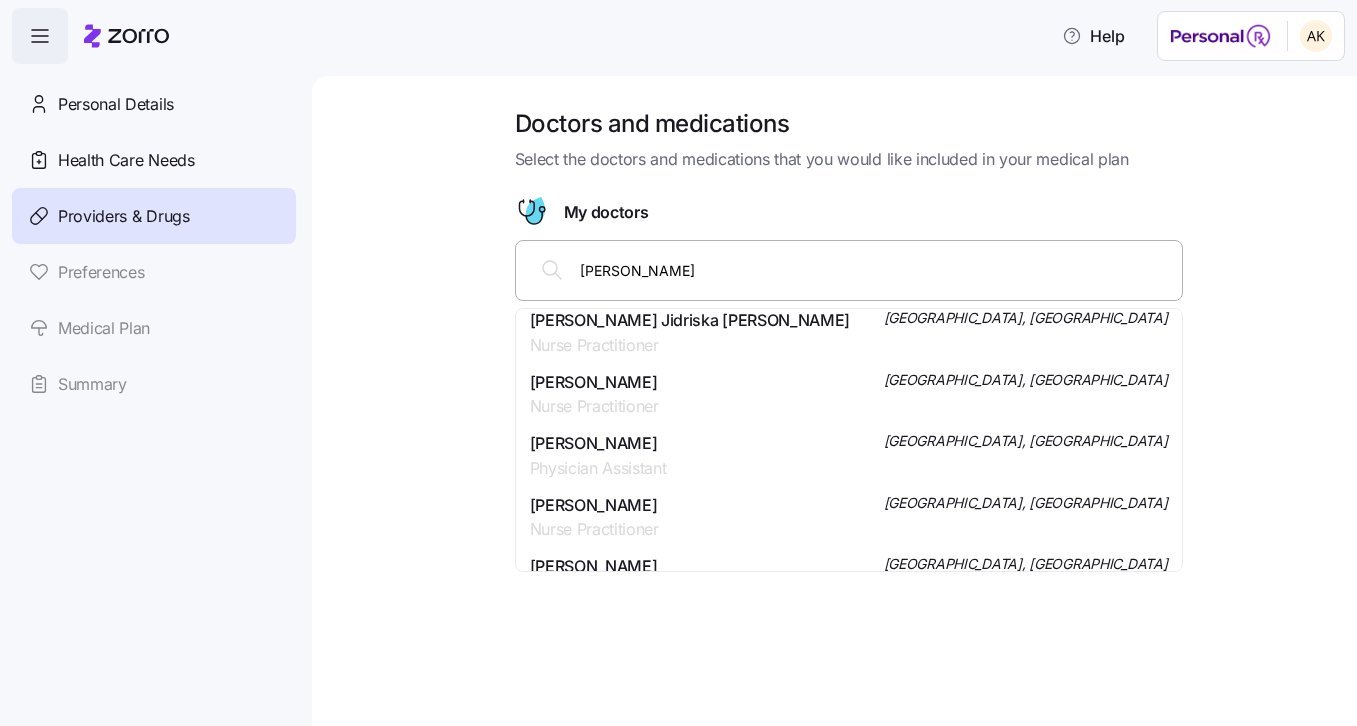 drag, startPoint x: 729, startPoint y: 284, endPoint x: 524, endPoint y: 279, distance: 205.06097 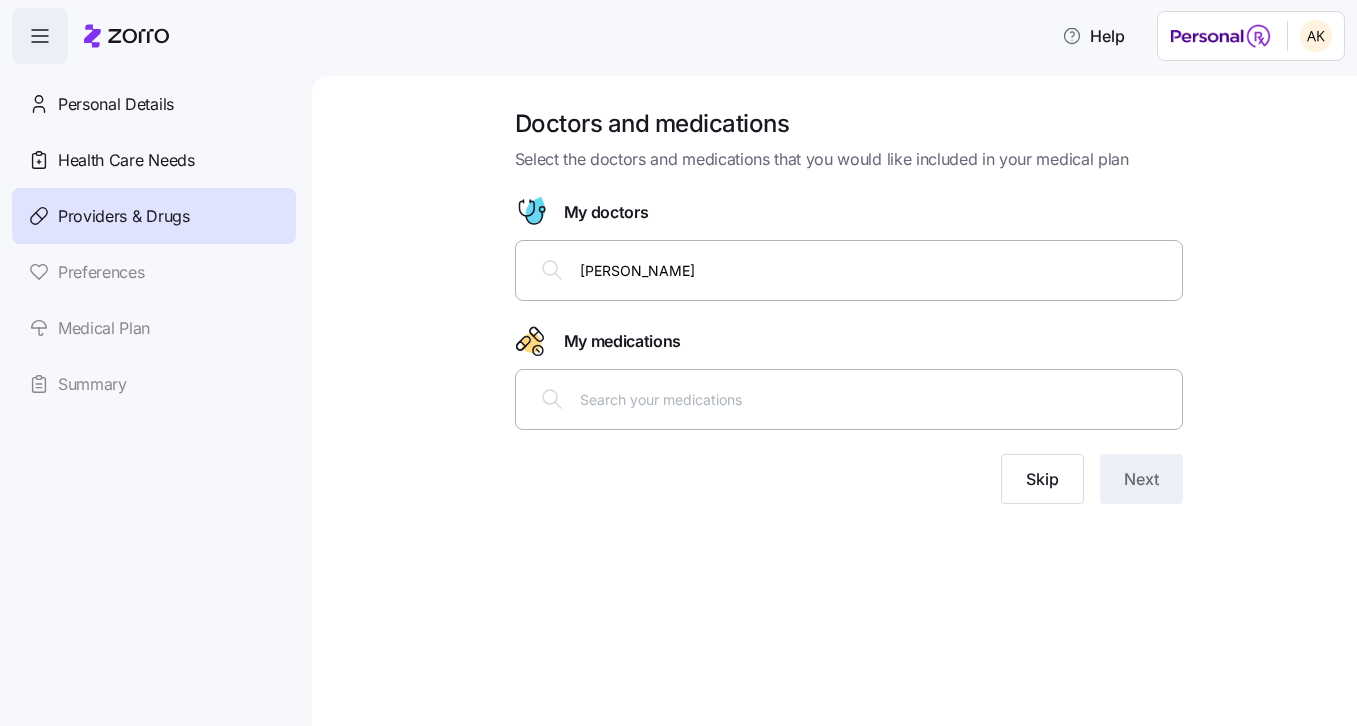 click on "Doctors and medications Select the doctors and medications that you would like included in your medical plan My doctors pantano, maria My medications Skip Next" at bounding box center (849, 318) 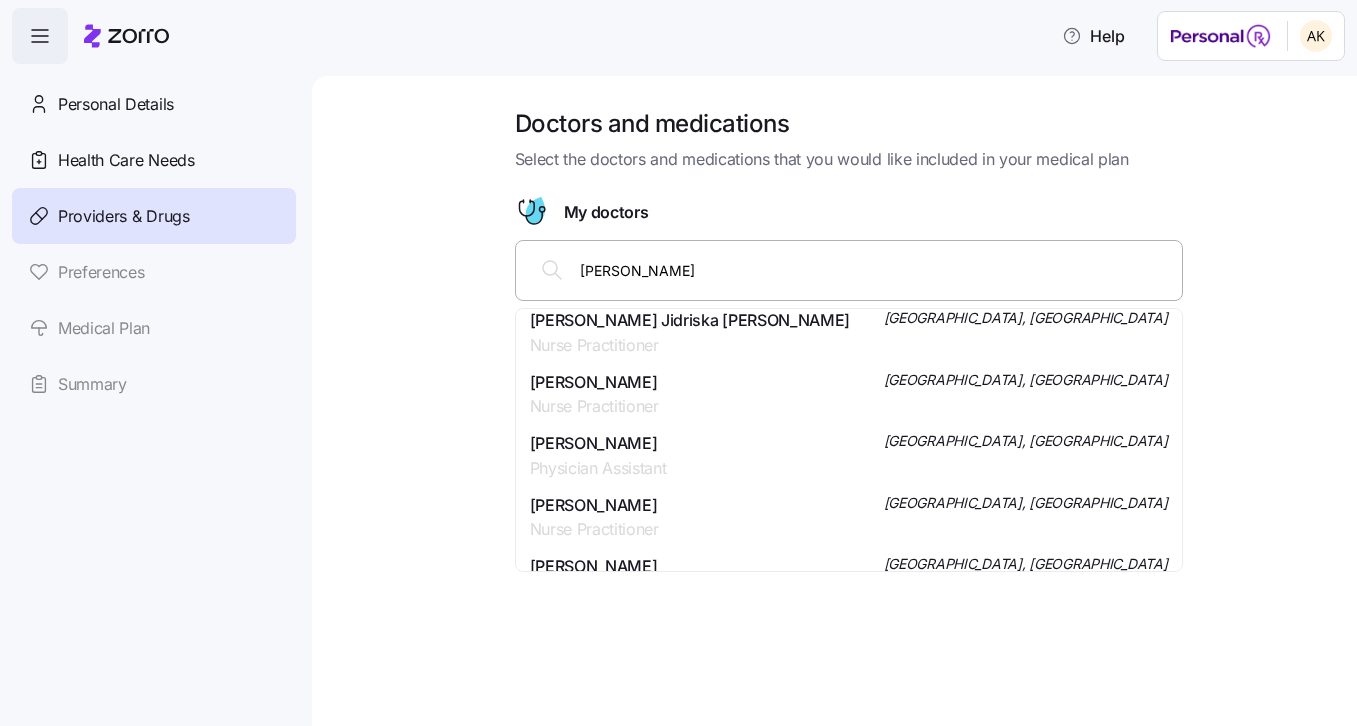 click on "pantano, maria" at bounding box center [875, 270] 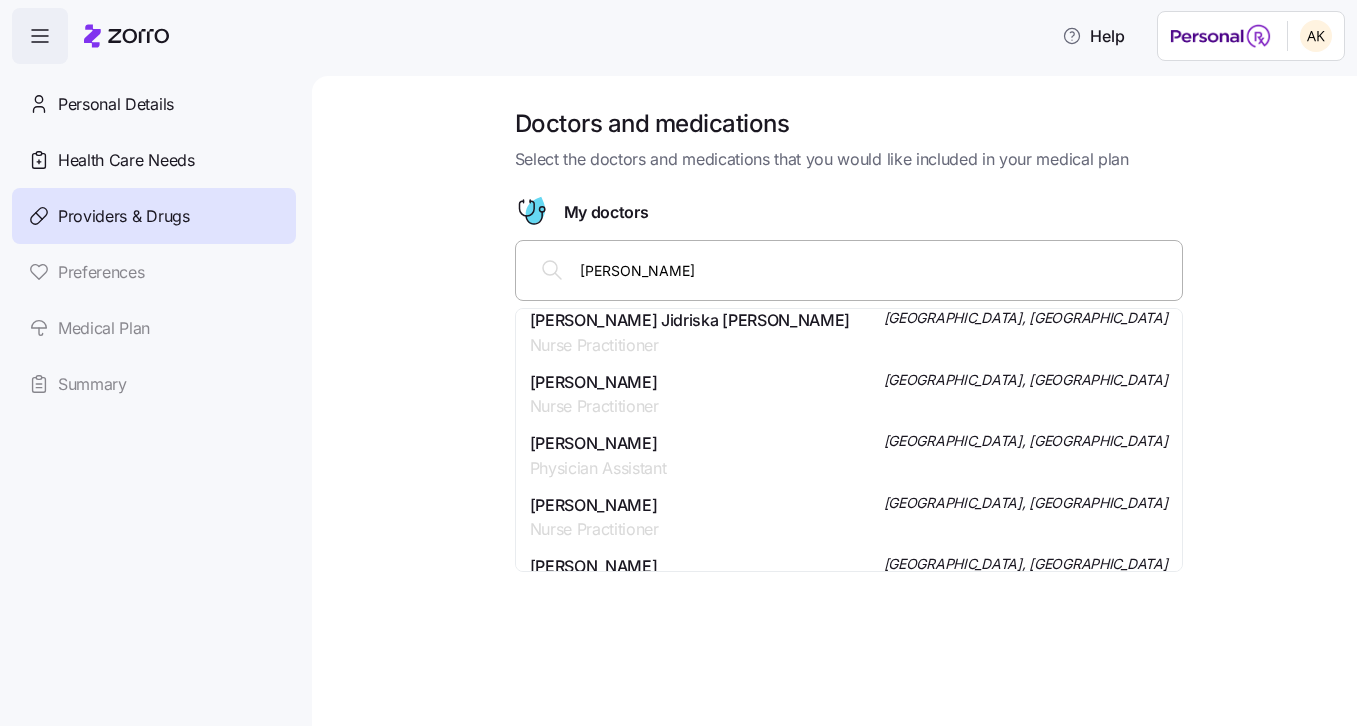 type on "Maria pantano" 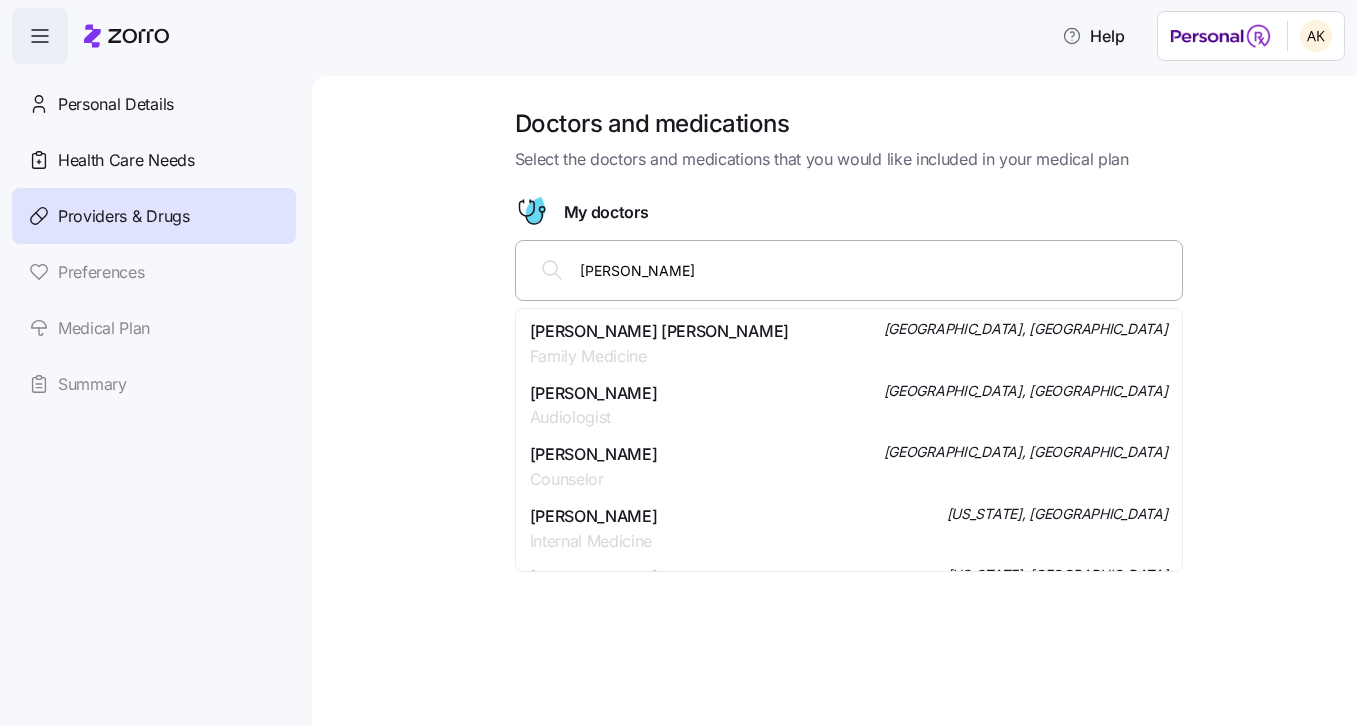 click on "Family Medicine" at bounding box center [659, 356] 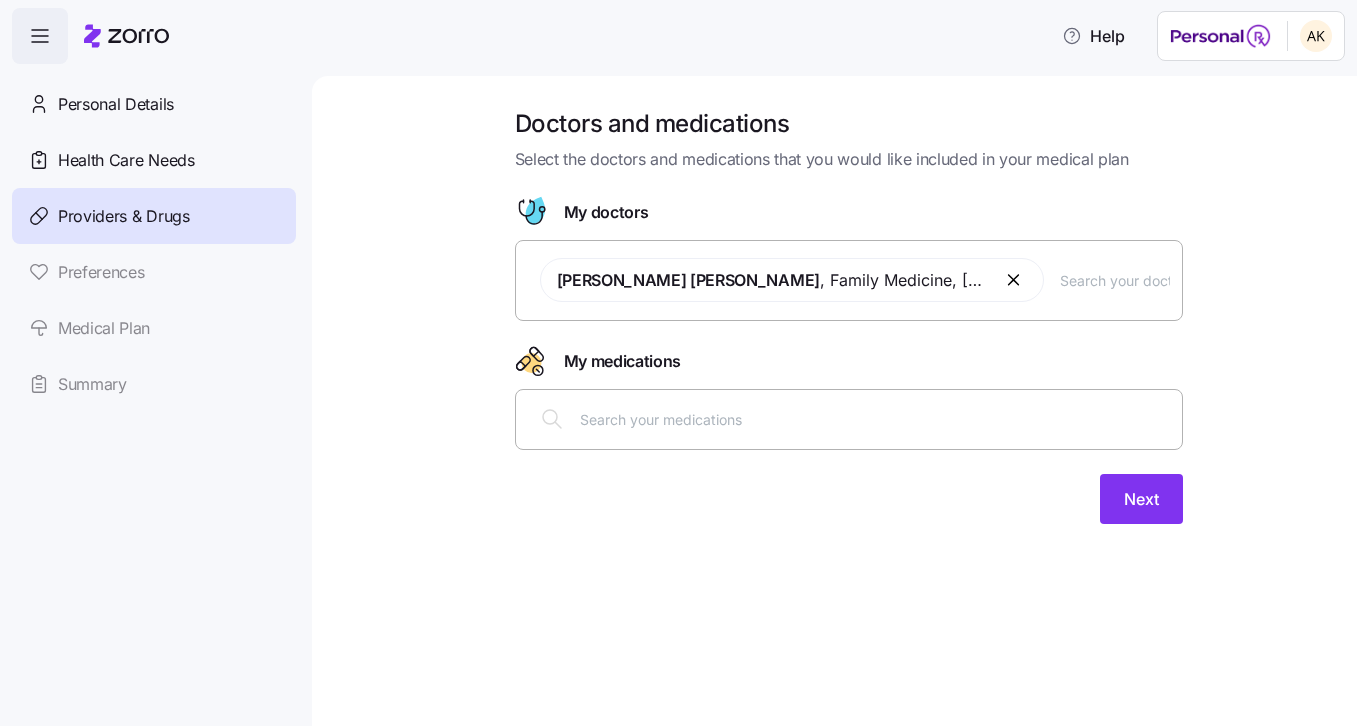 click at bounding box center (875, 419) 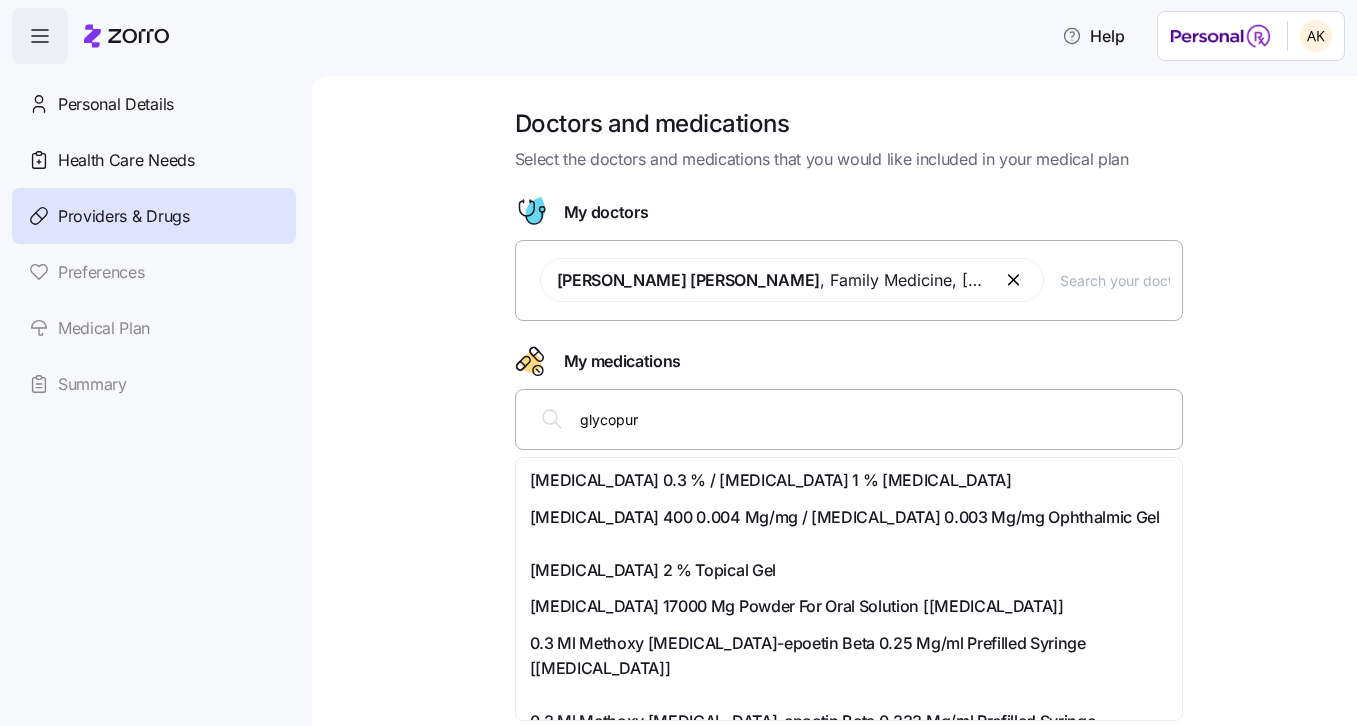 type on "glycopurr" 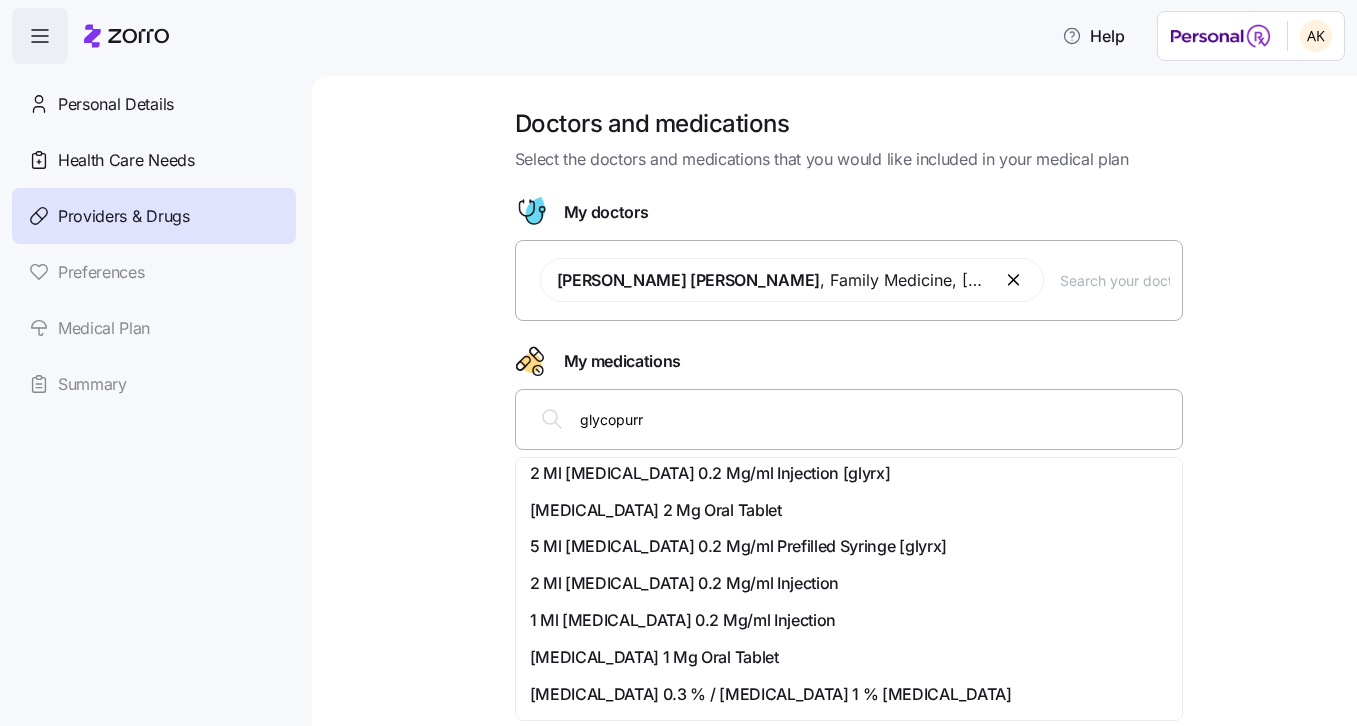 scroll, scrollTop: 52, scrollLeft: 0, axis: vertical 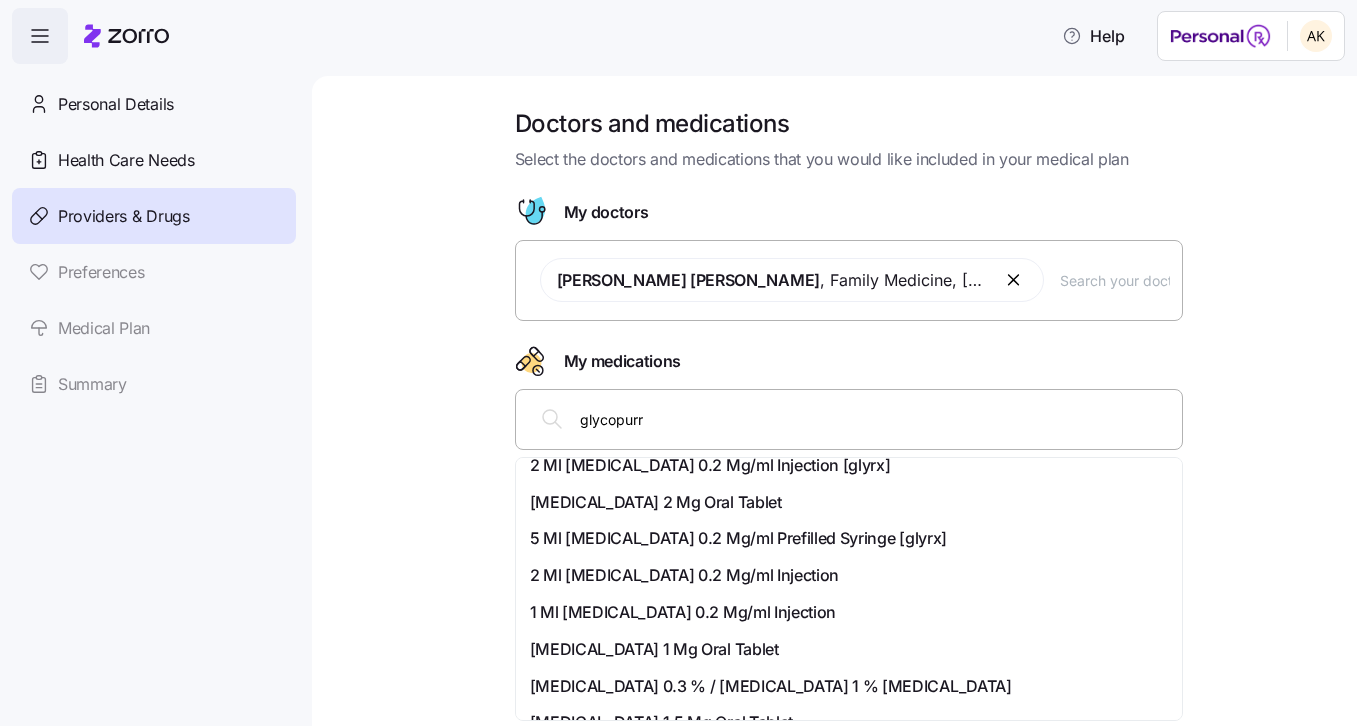 click on "Glycopyrrolate 2 Mg Oral Tablet" at bounding box center [849, 502] 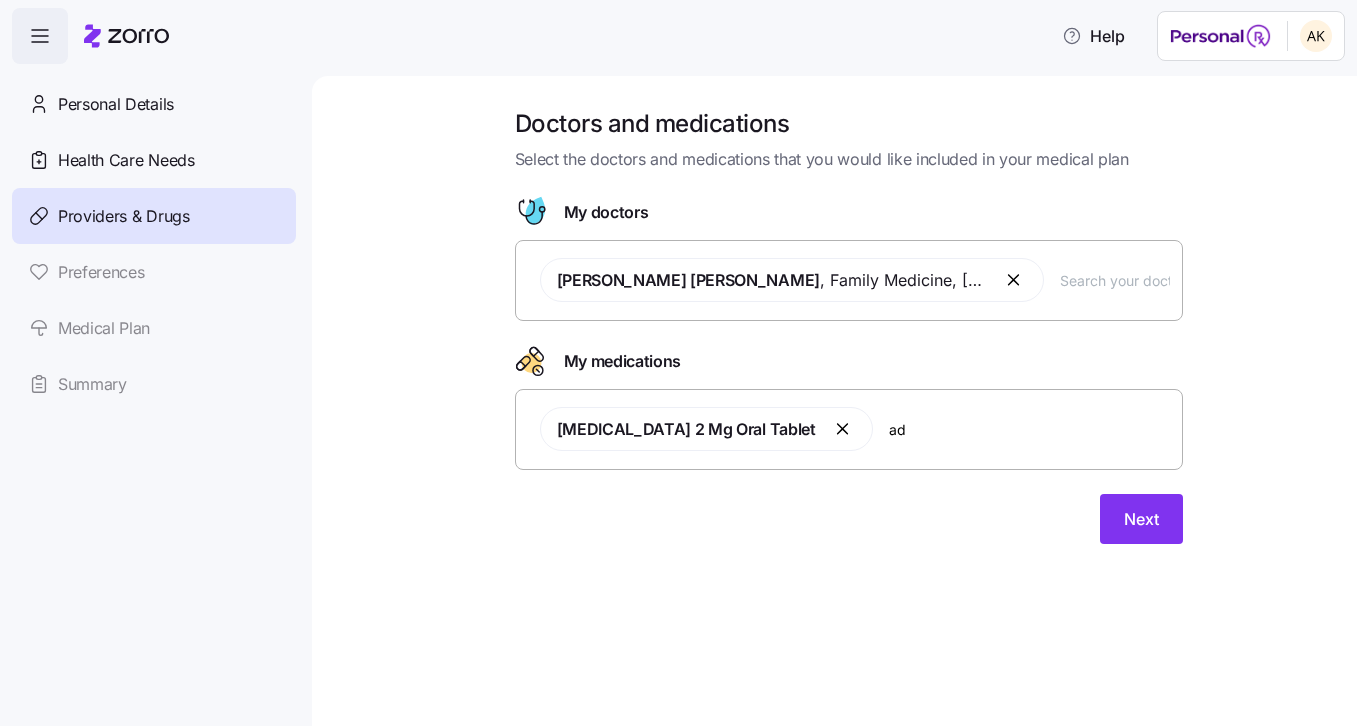 type on "a" 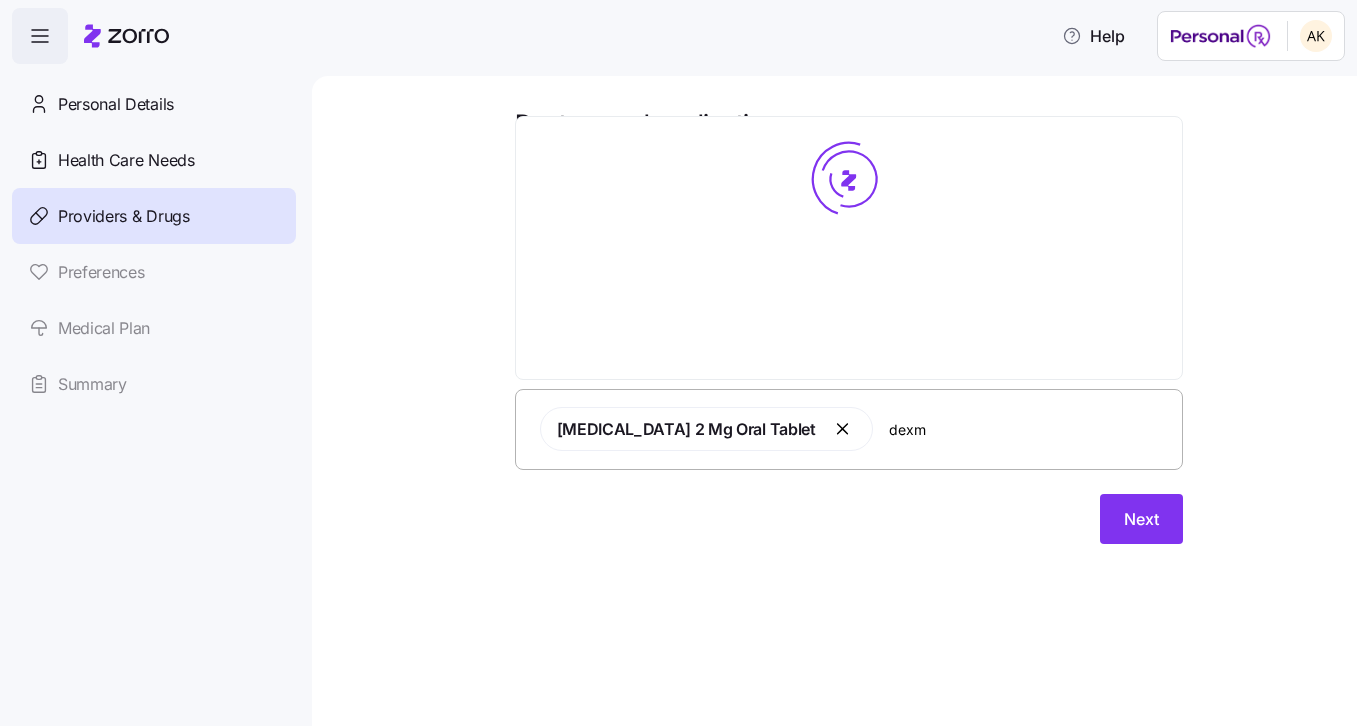 scroll, scrollTop: 0, scrollLeft: 0, axis: both 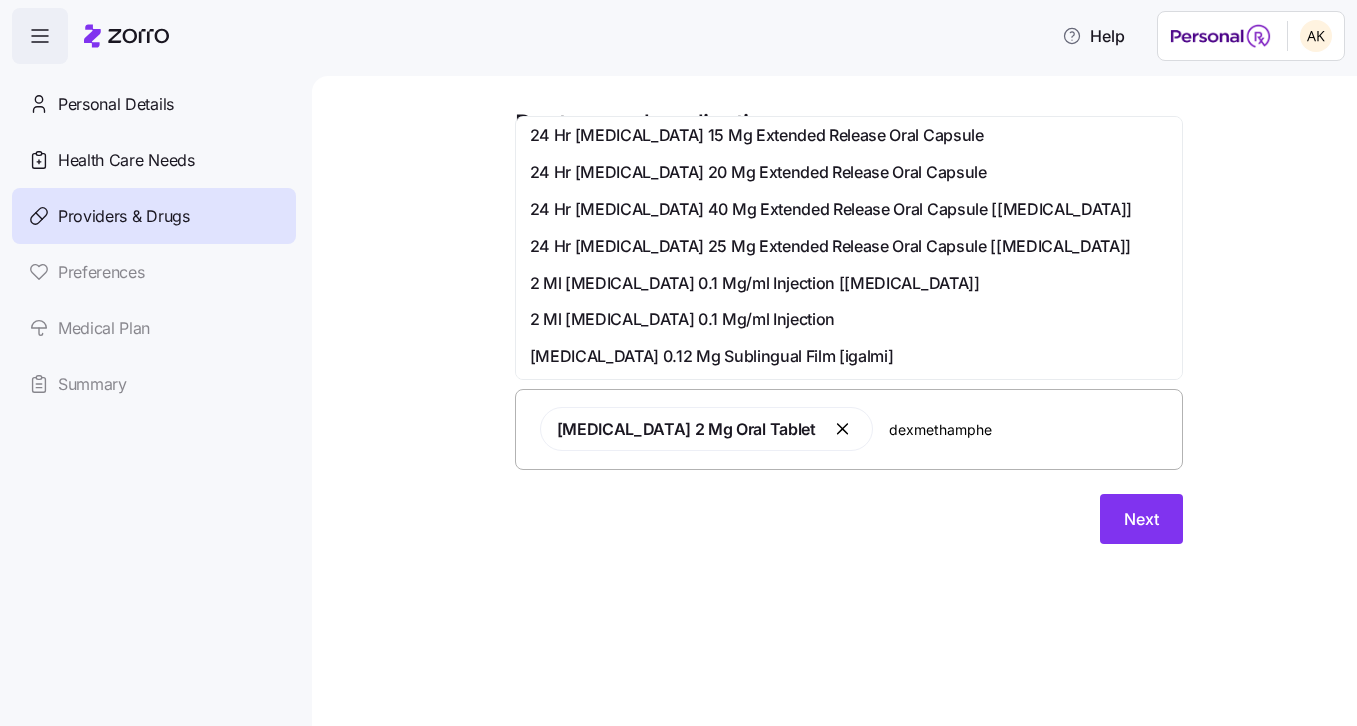 click on "dexmethamphe" at bounding box center [1029, 429] 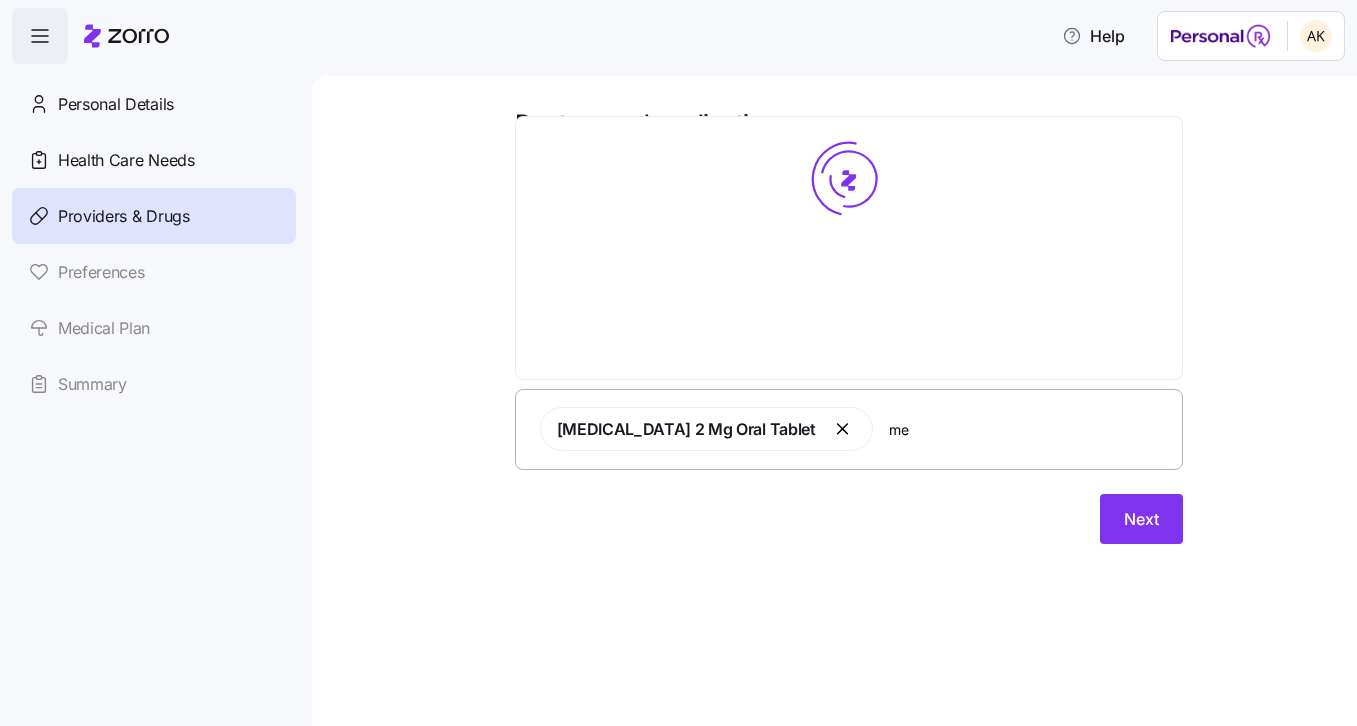 scroll, scrollTop: 0, scrollLeft: 0, axis: both 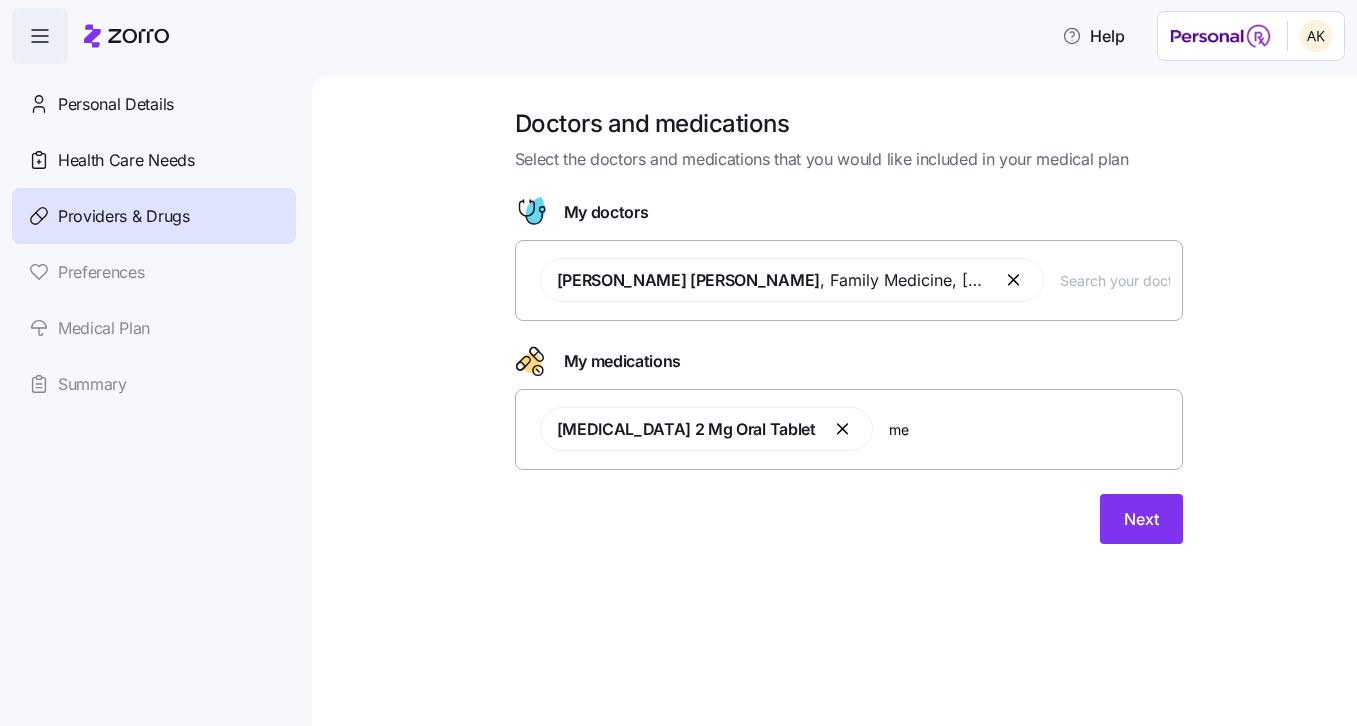 type on "m" 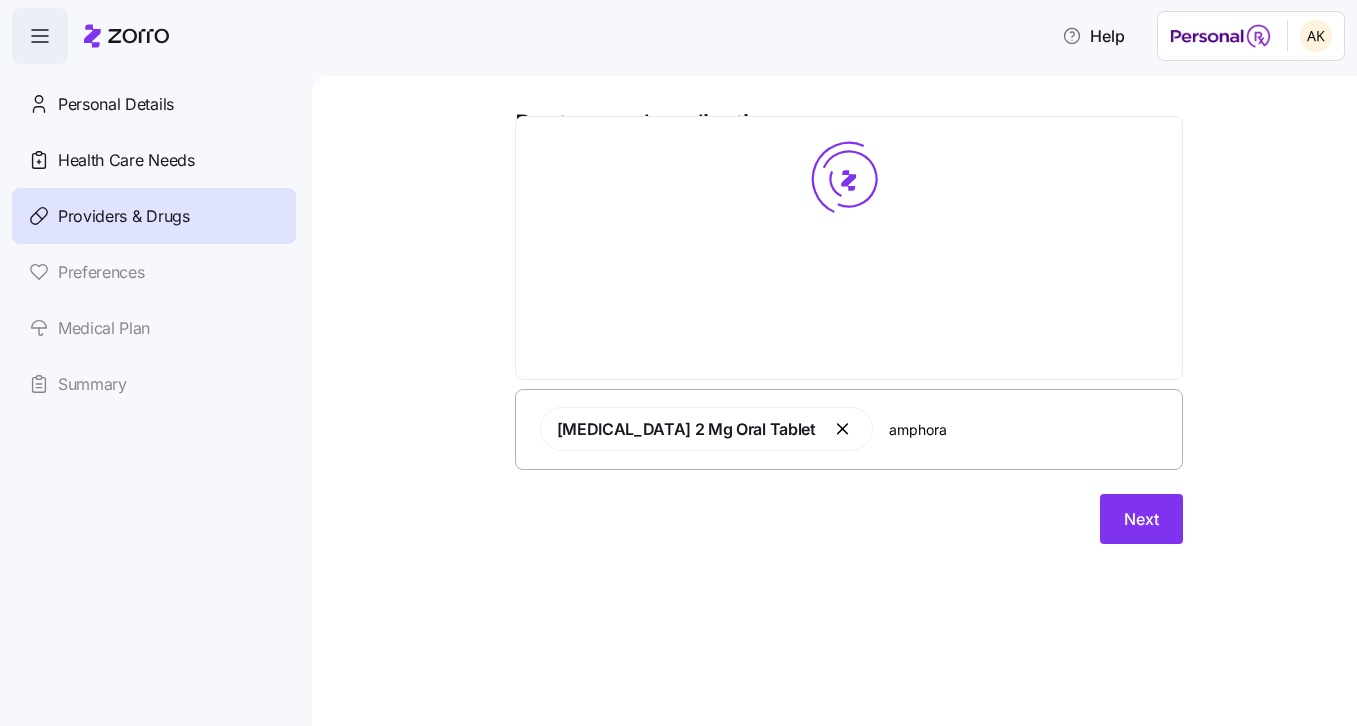 scroll, scrollTop: 0, scrollLeft: 0, axis: both 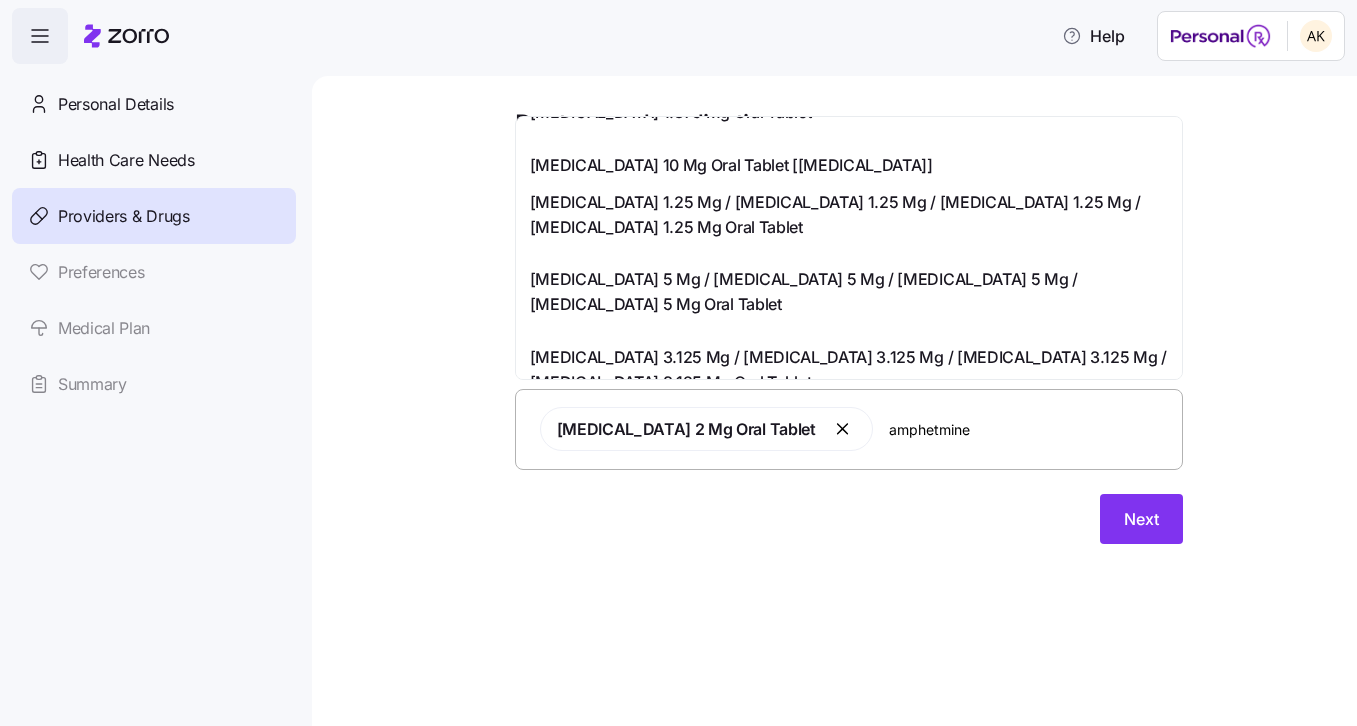 click on "amphetmine" at bounding box center [1029, 429] 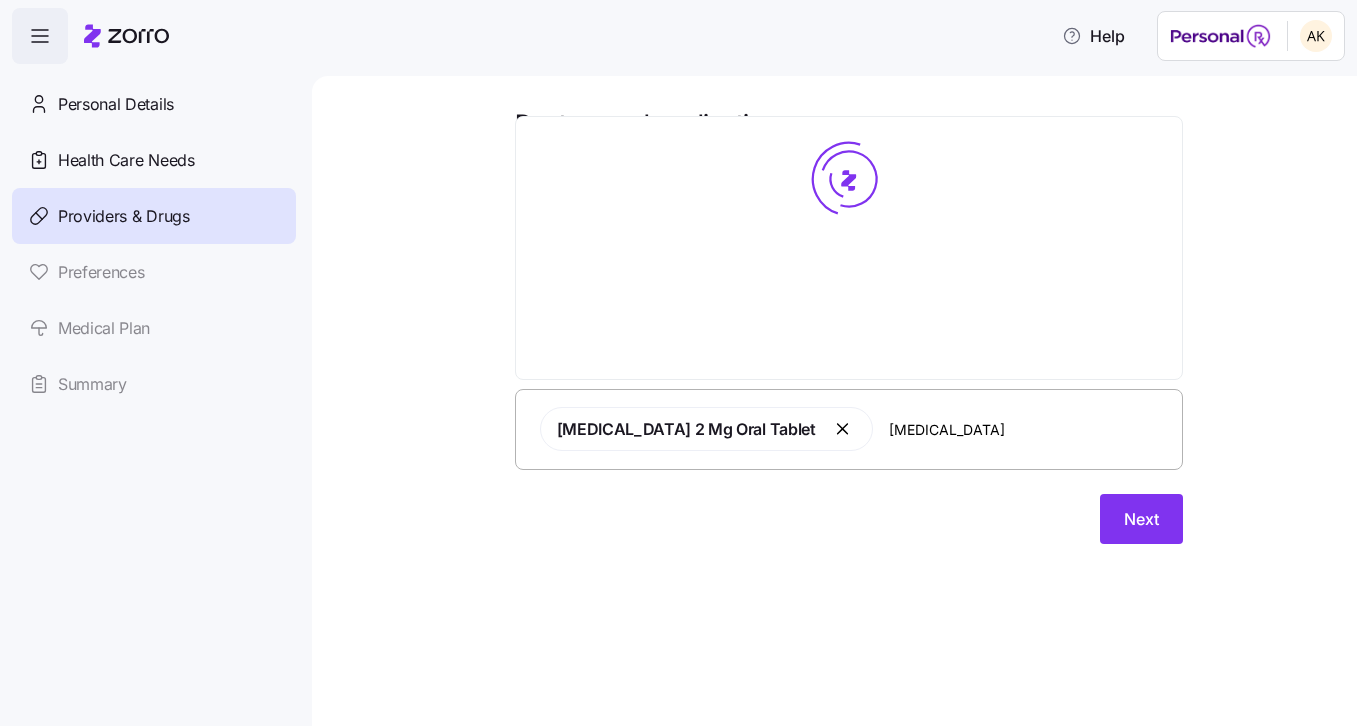 scroll, scrollTop: 0, scrollLeft: 0, axis: both 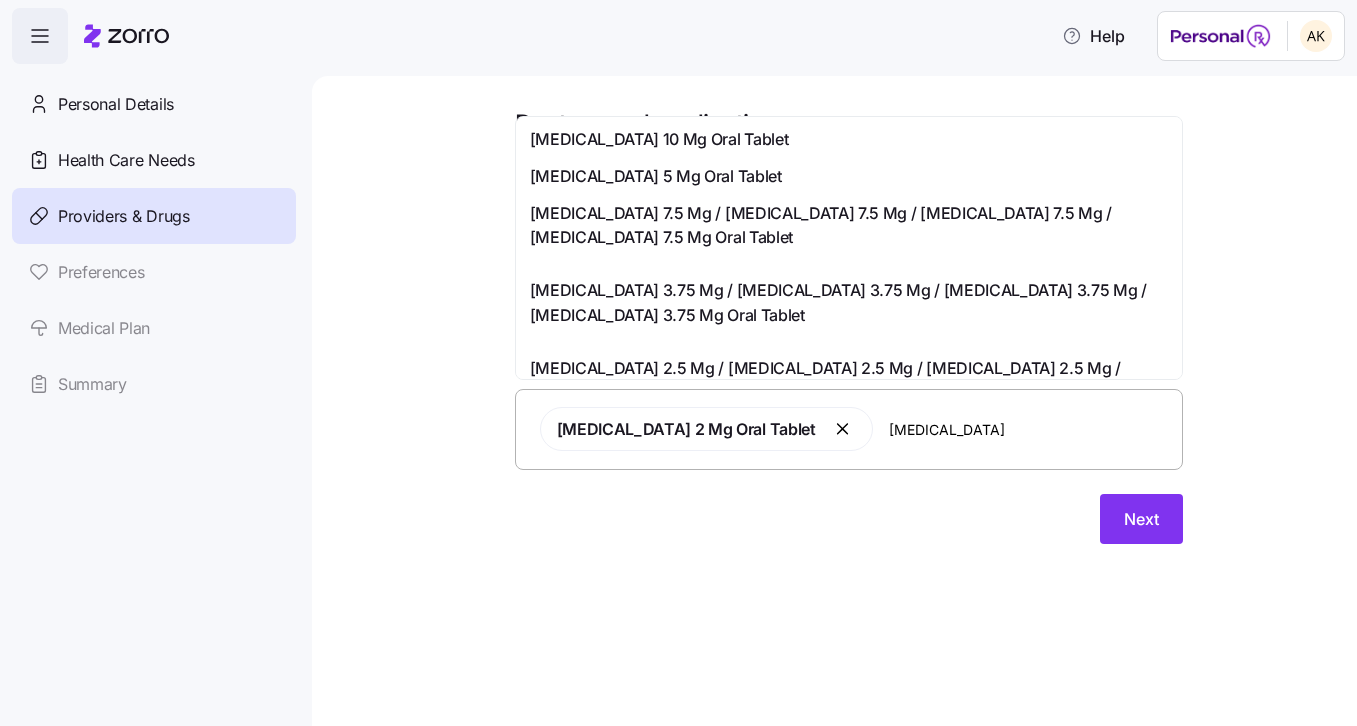 click on "amphetamine" at bounding box center [1029, 429] 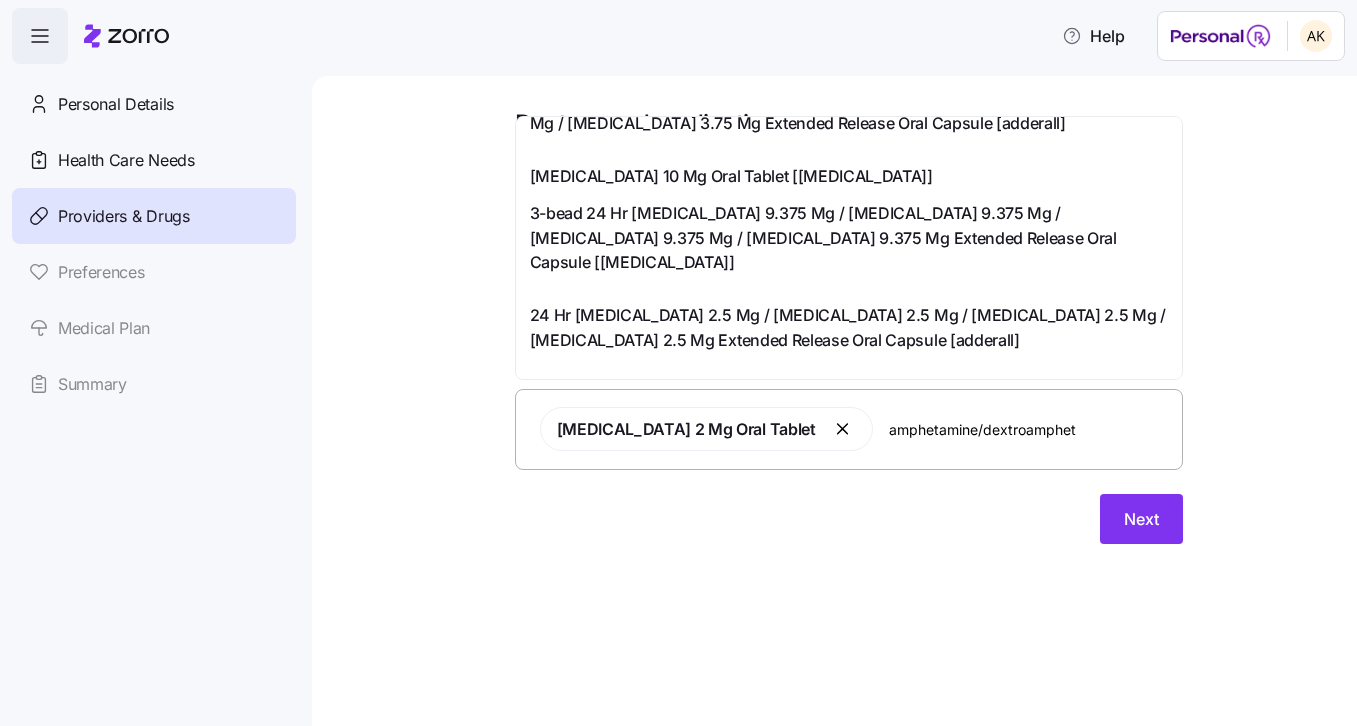 scroll, scrollTop: 1958, scrollLeft: 0, axis: vertical 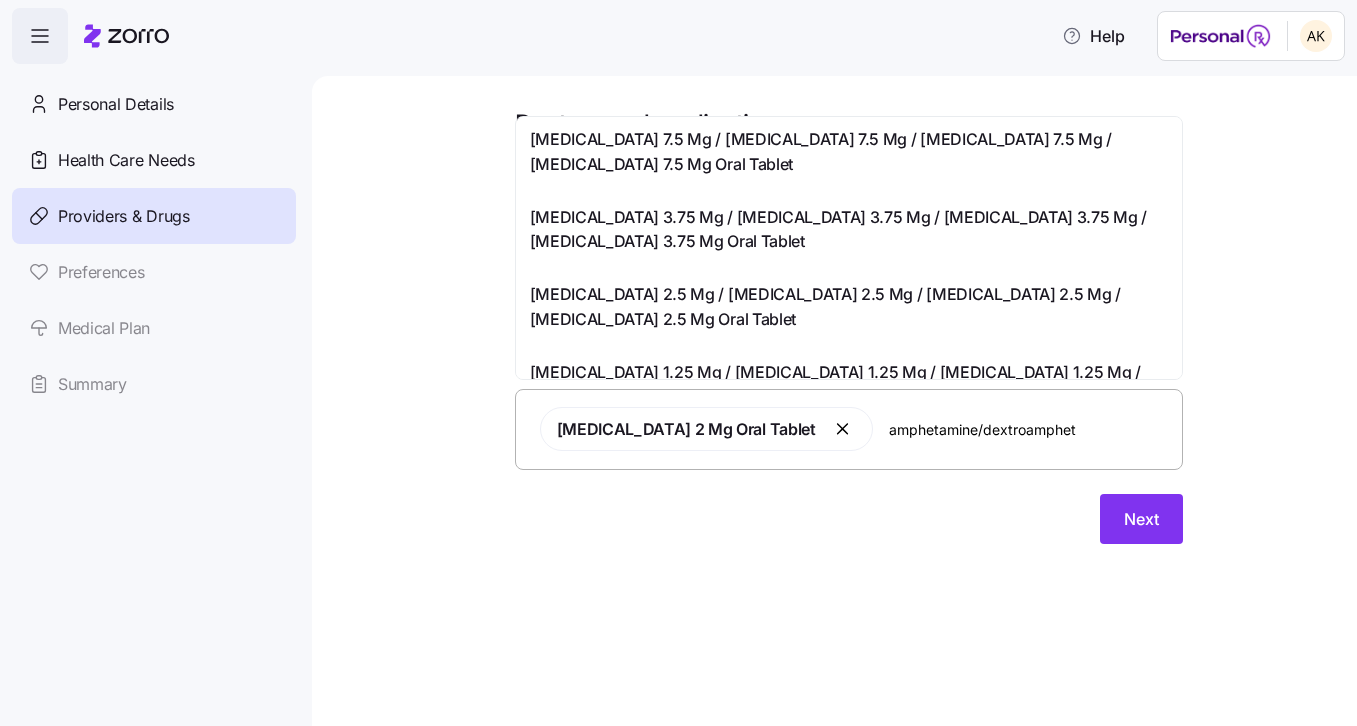 click on "amphetamine/dextroamphet" at bounding box center [1029, 429] 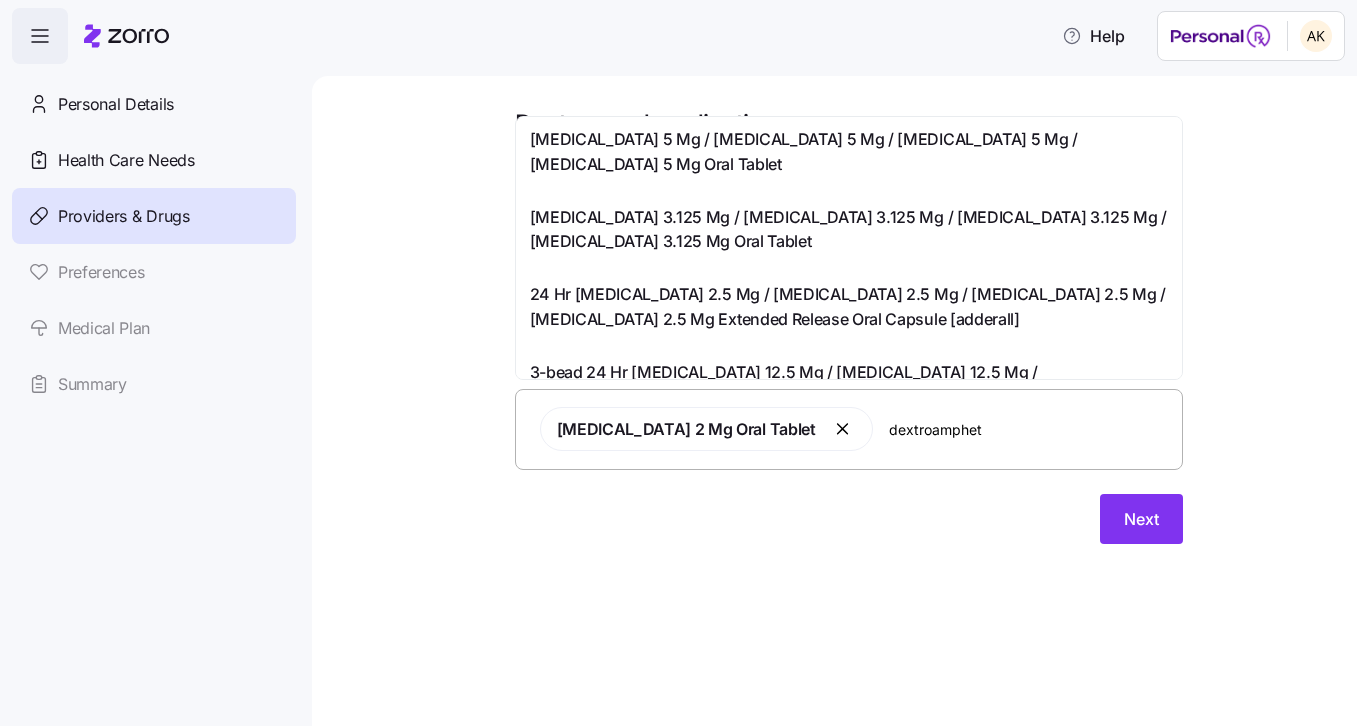scroll, scrollTop: 0, scrollLeft: 0, axis: both 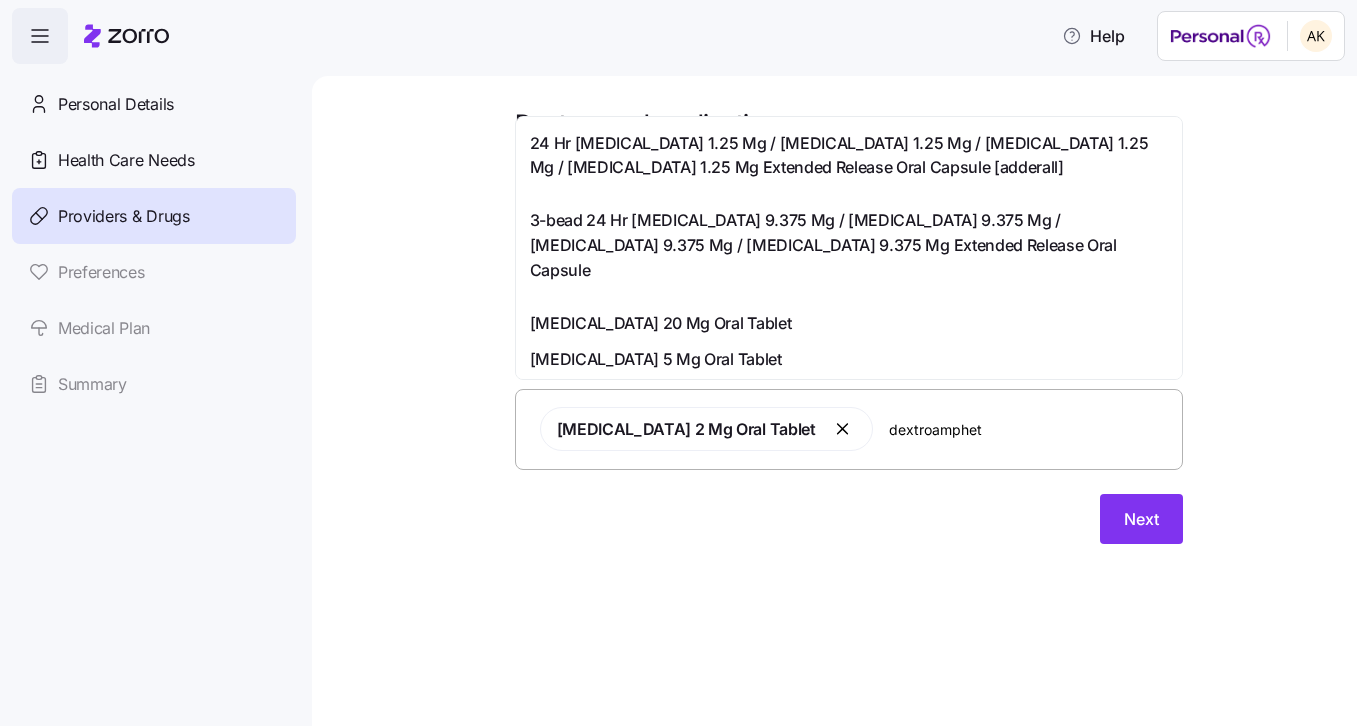 click on "Glycopyrrolate 2 Mg Oral Tablet dextroamphet" at bounding box center (849, 429) 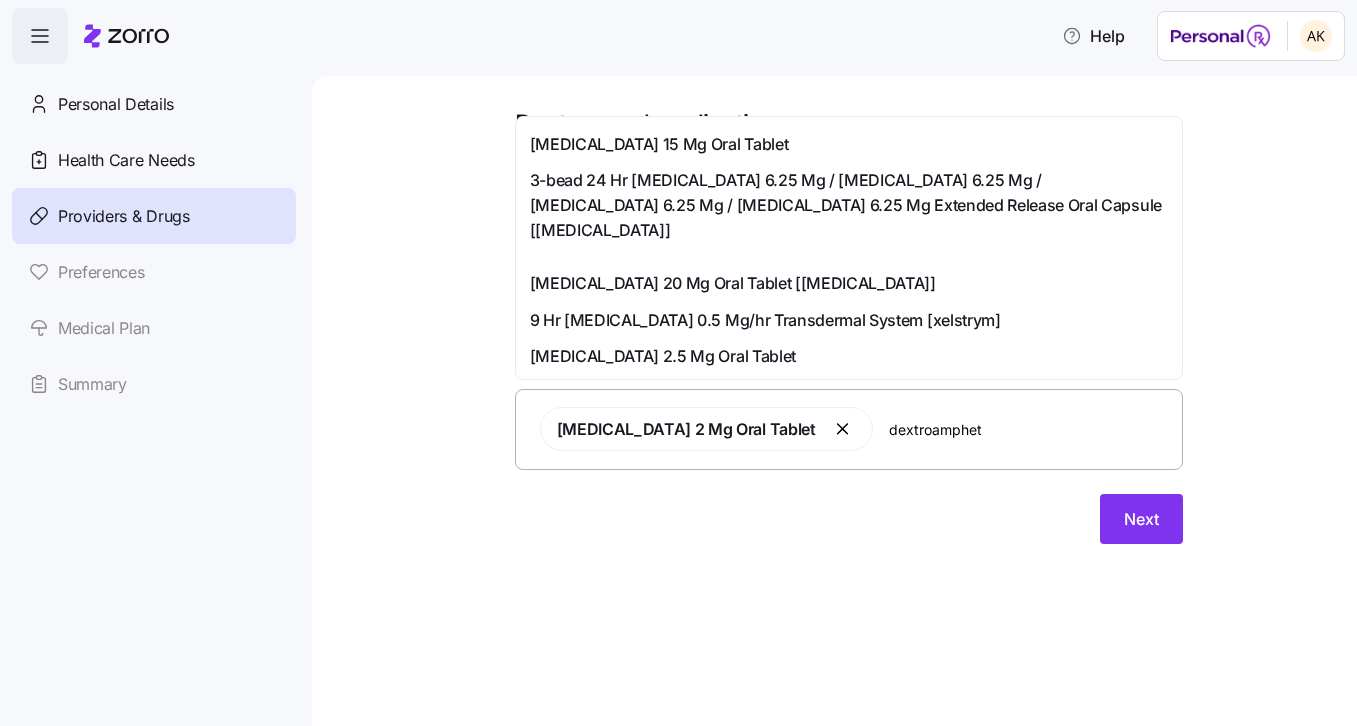 scroll, scrollTop: 0, scrollLeft: 0, axis: both 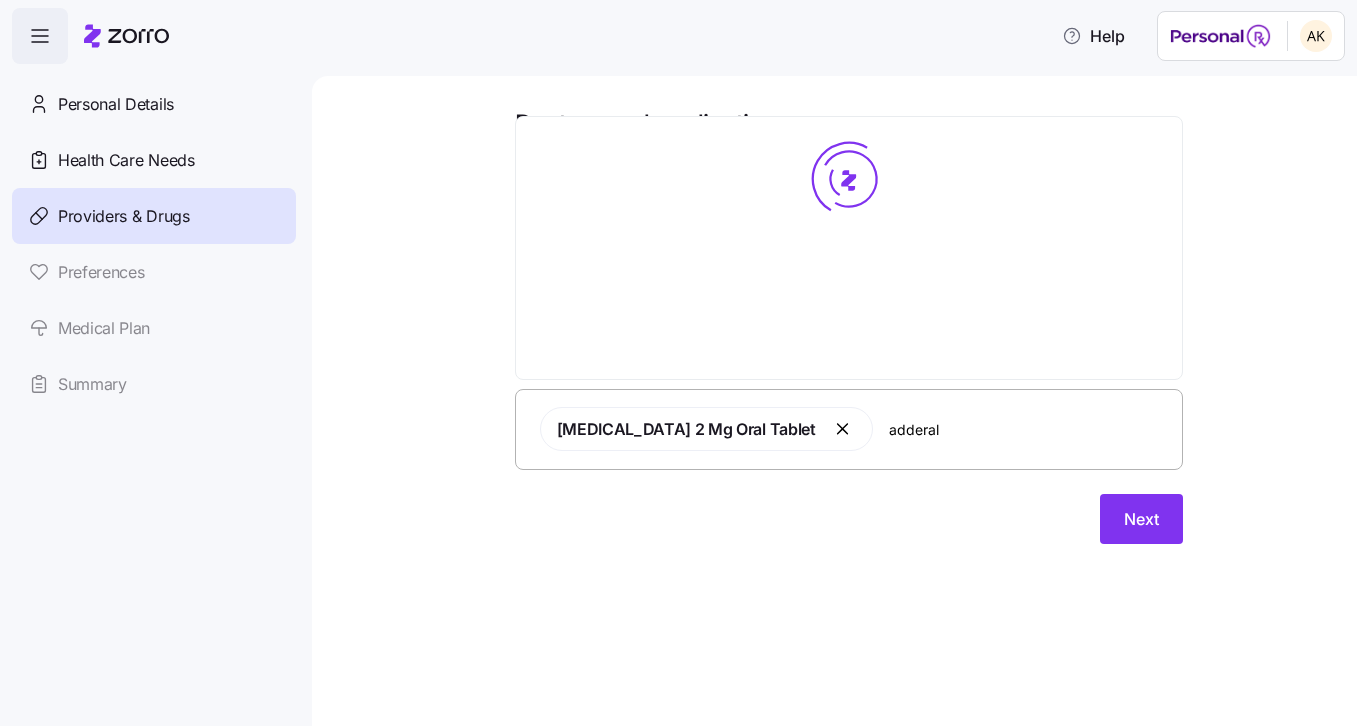 type on "adderall" 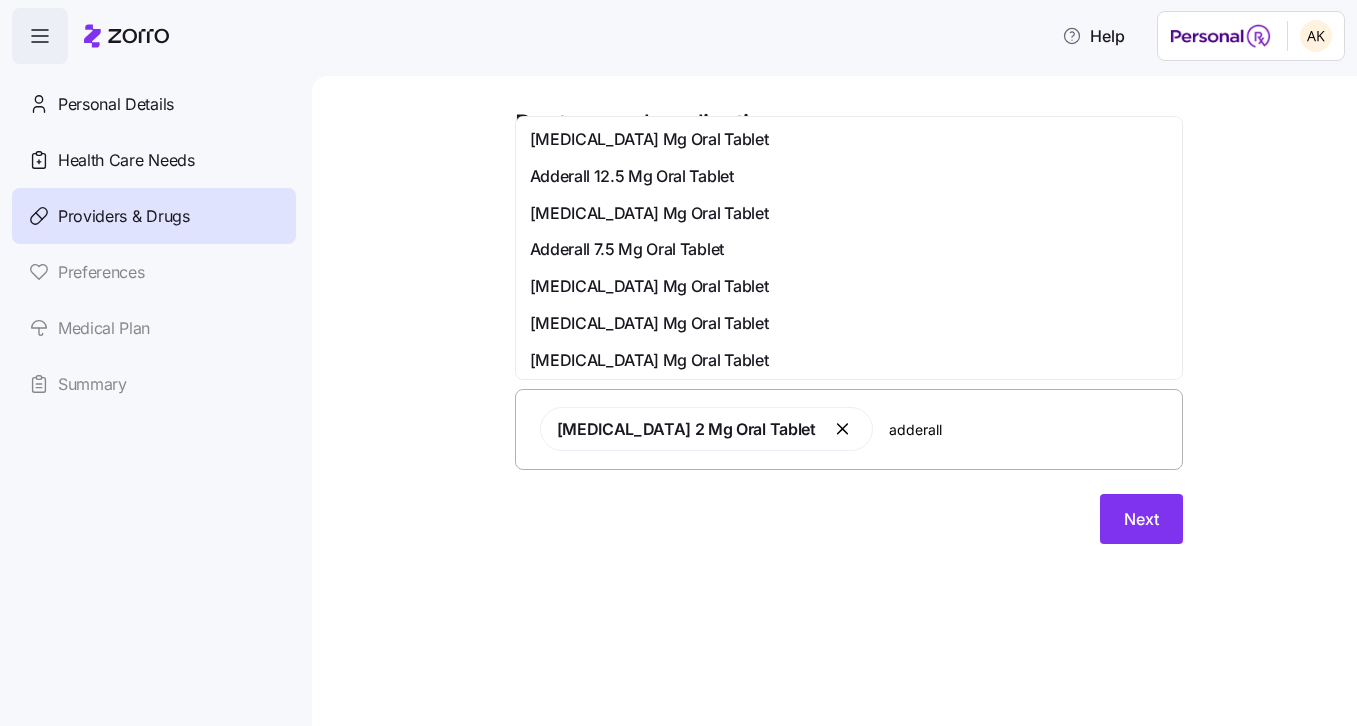 scroll, scrollTop: 0, scrollLeft: 0, axis: both 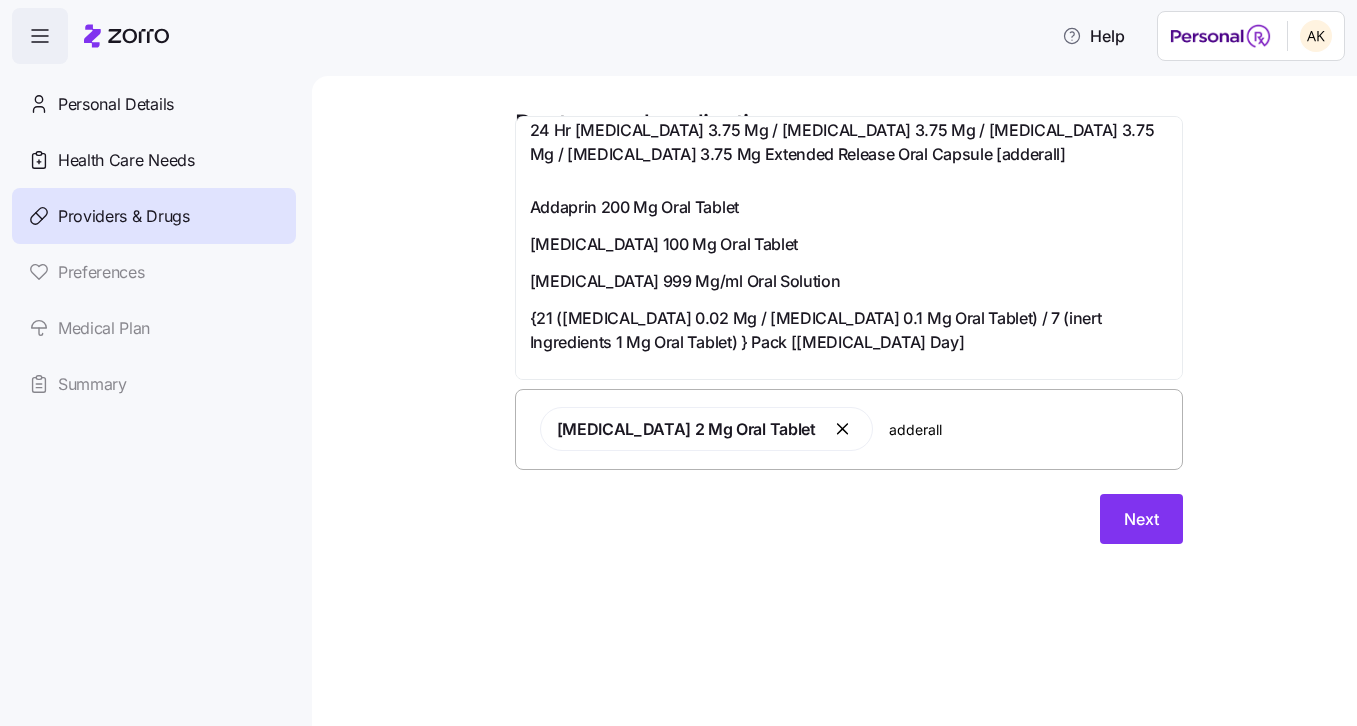click on "24 Hr Amphetamine Aspartate 3.75 Mg / Amphetamine Sulfate 3.75 Mg / Dextroamphetamine Saccharate 3.75 Mg / Dextroamphetamine Sulfate 3.75 Mg Extended Release Oral Capsule [adderall]" at bounding box center [849, 143] 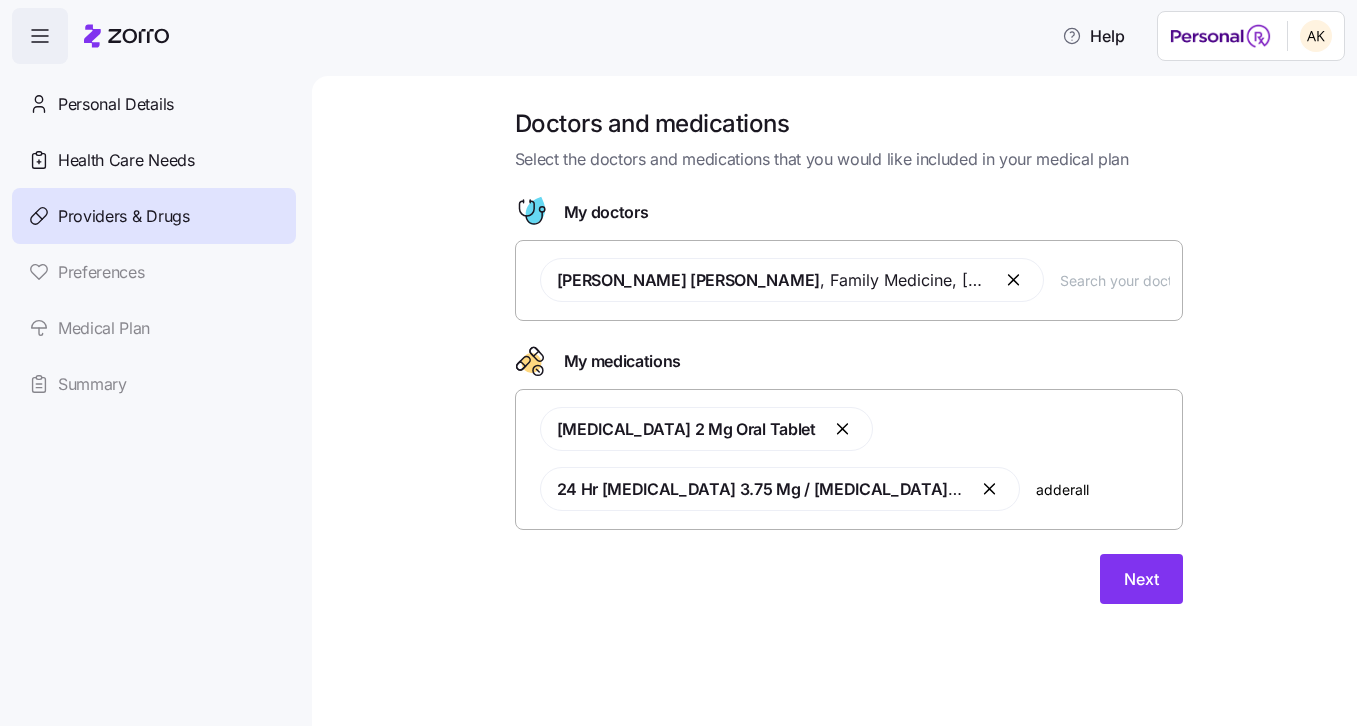 type 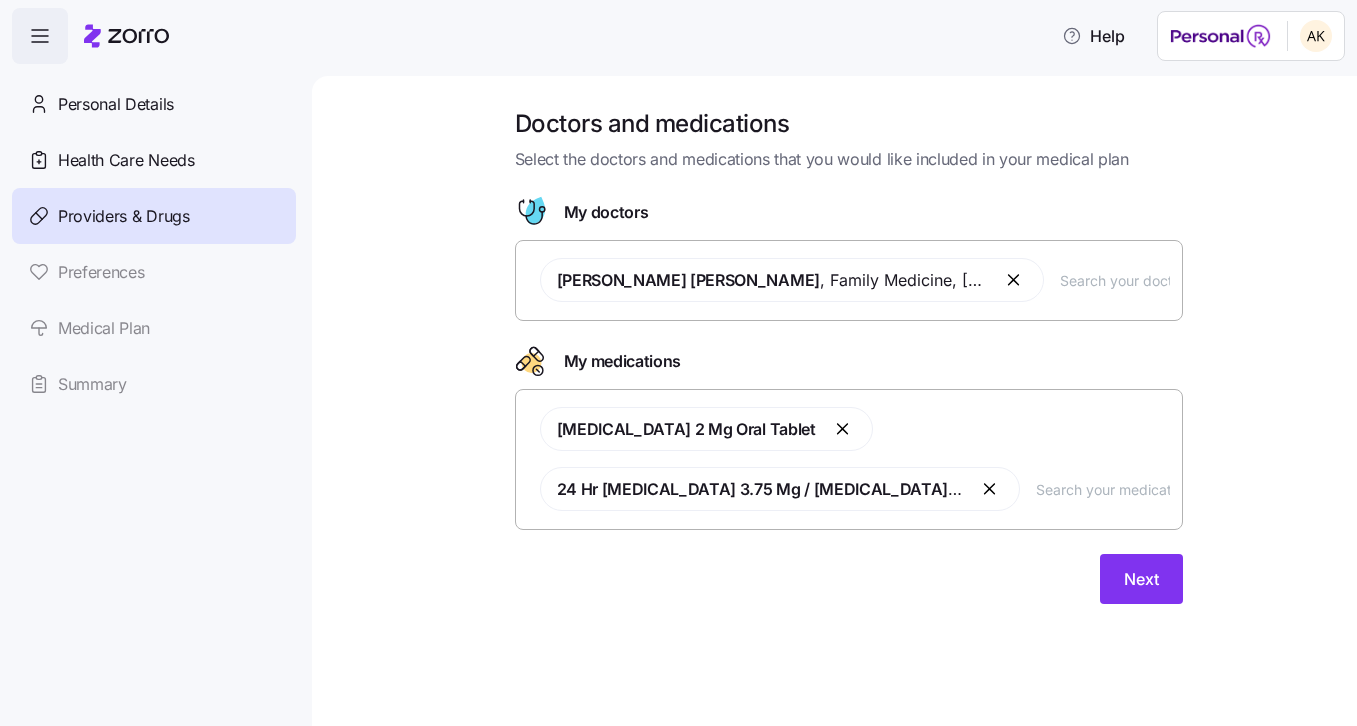 scroll, scrollTop: 0, scrollLeft: 0, axis: both 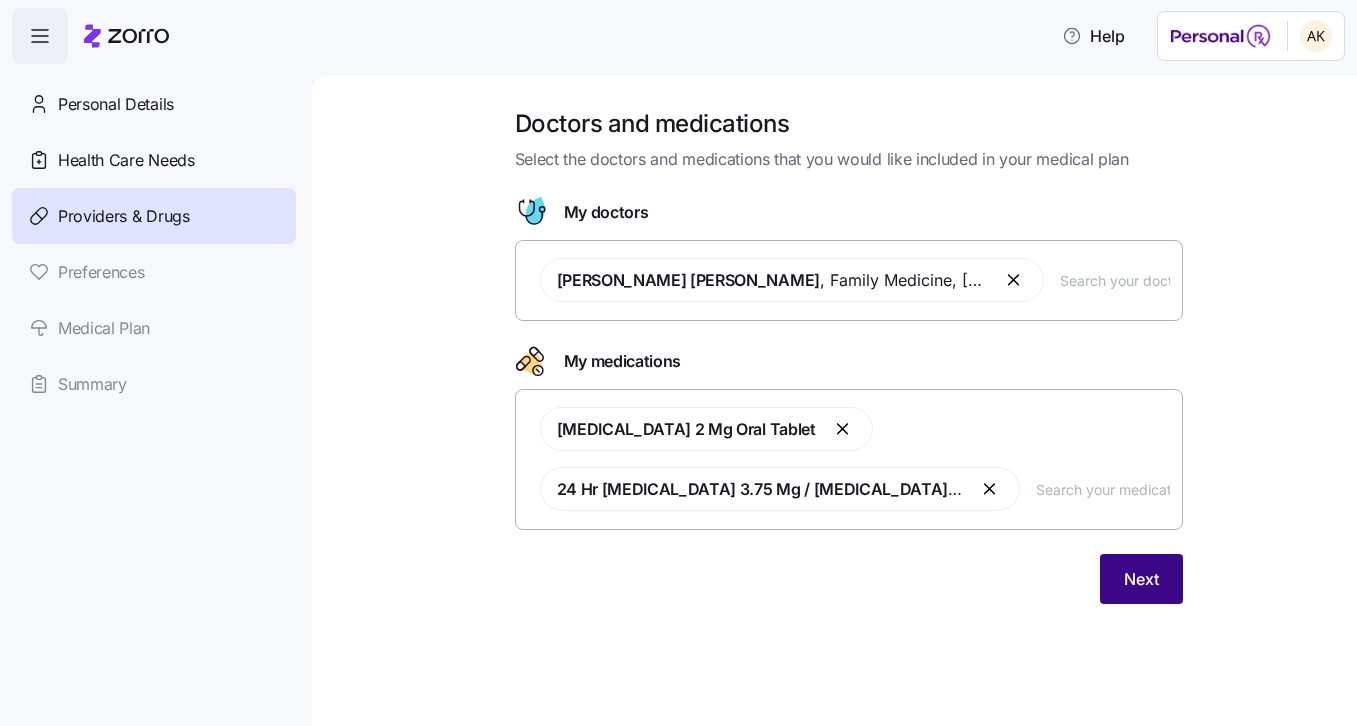 click on "Next" at bounding box center [1141, 579] 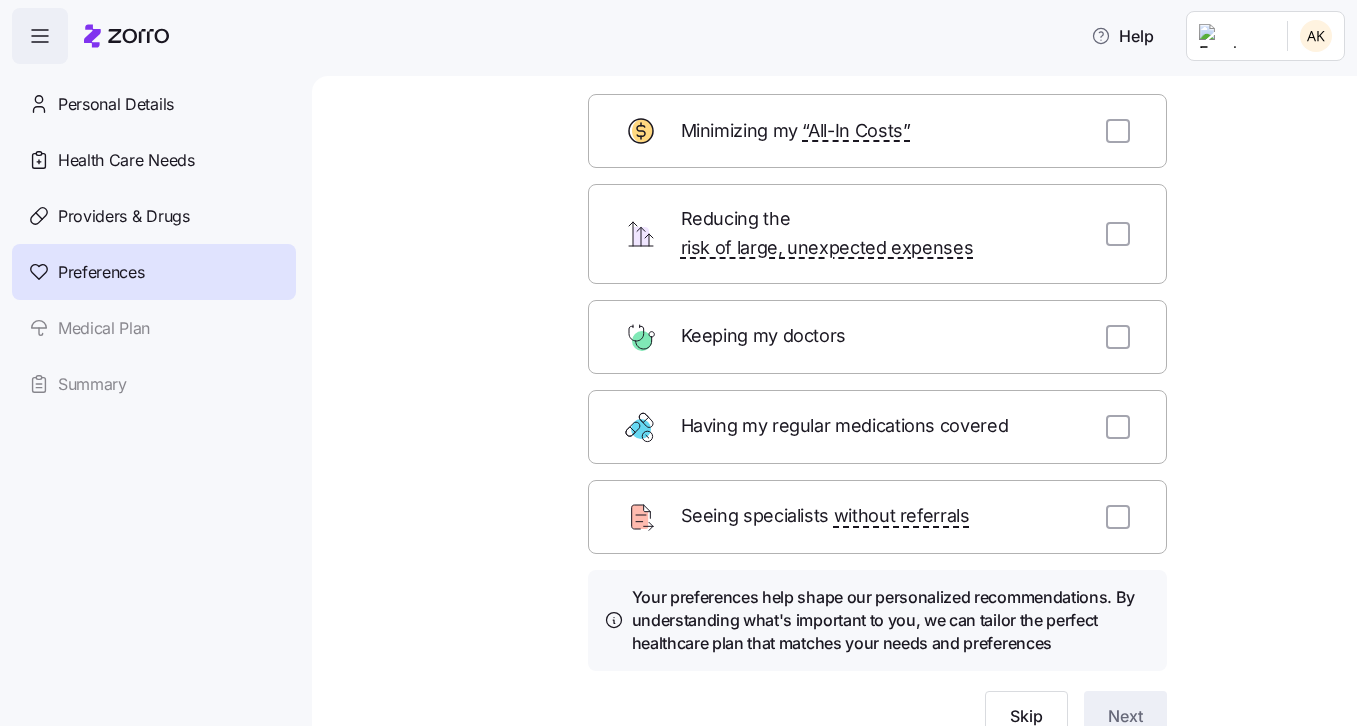 scroll, scrollTop: 109, scrollLeft: 0, axis: vertical 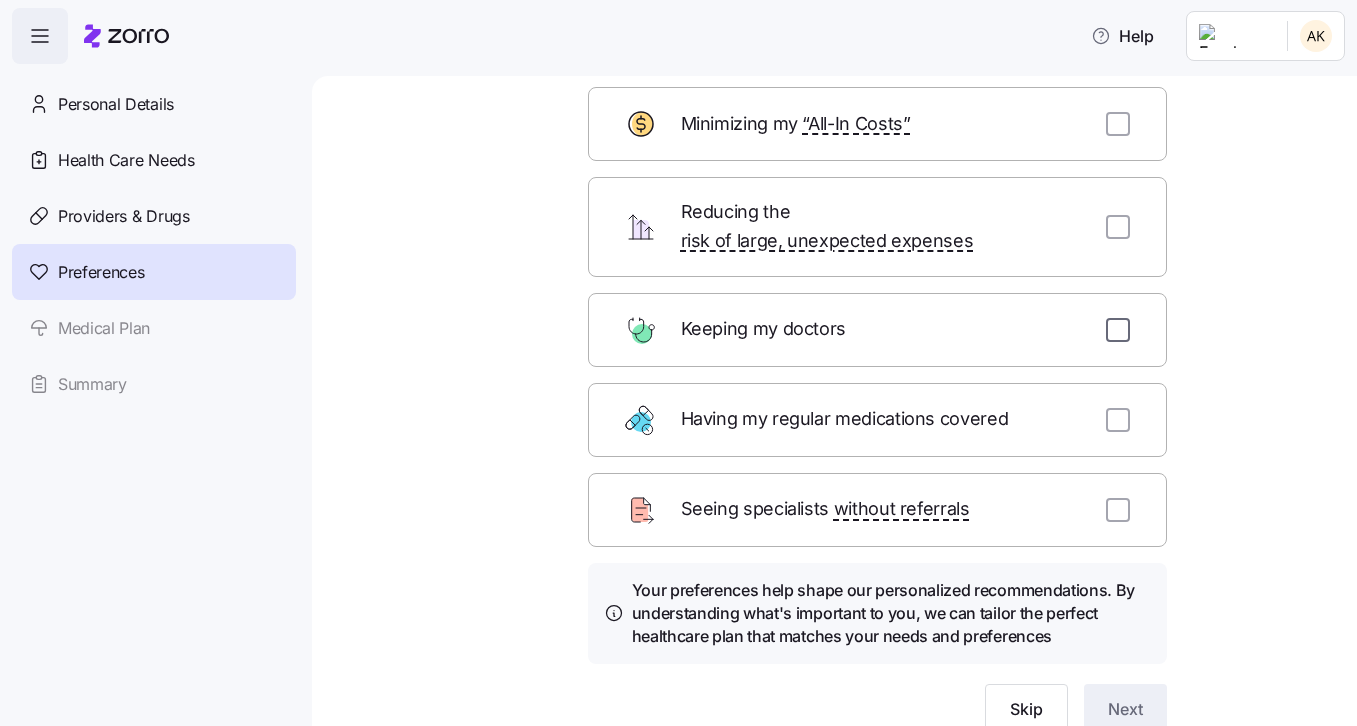 click at bounding box center [1118, 330] 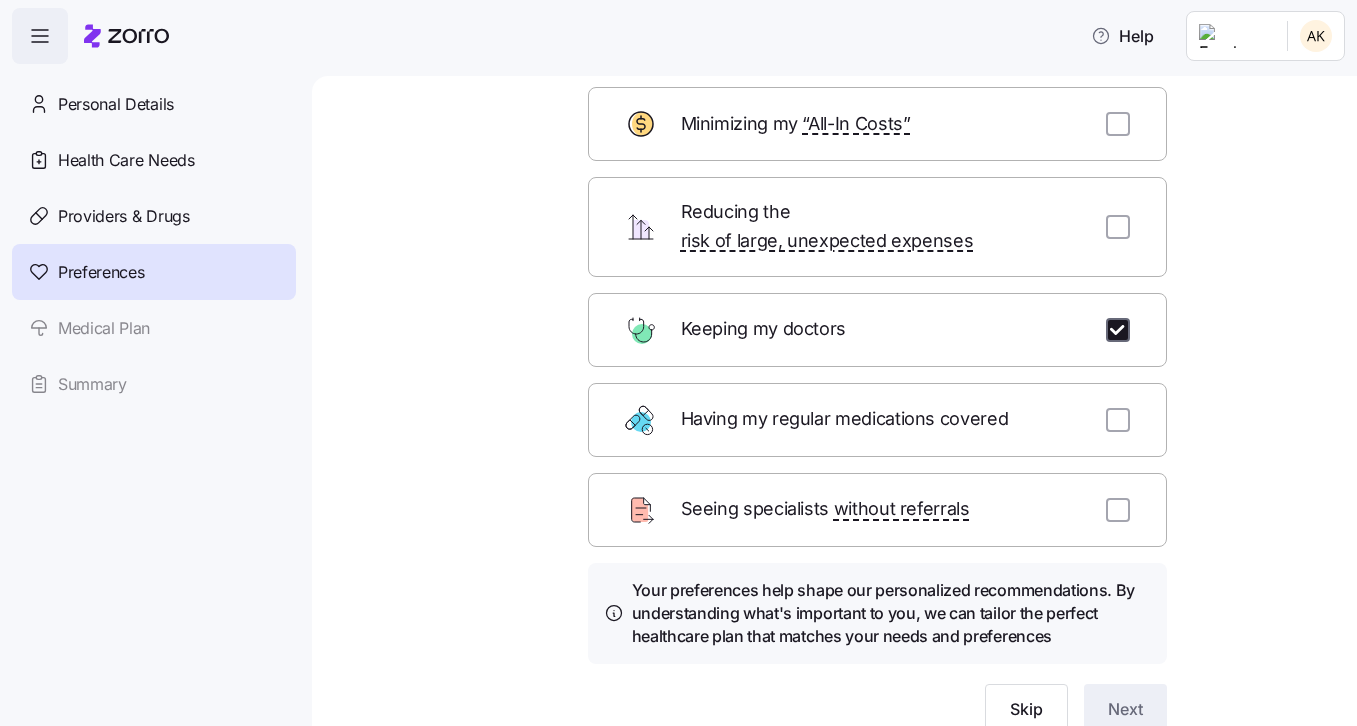 checkbox on "true" 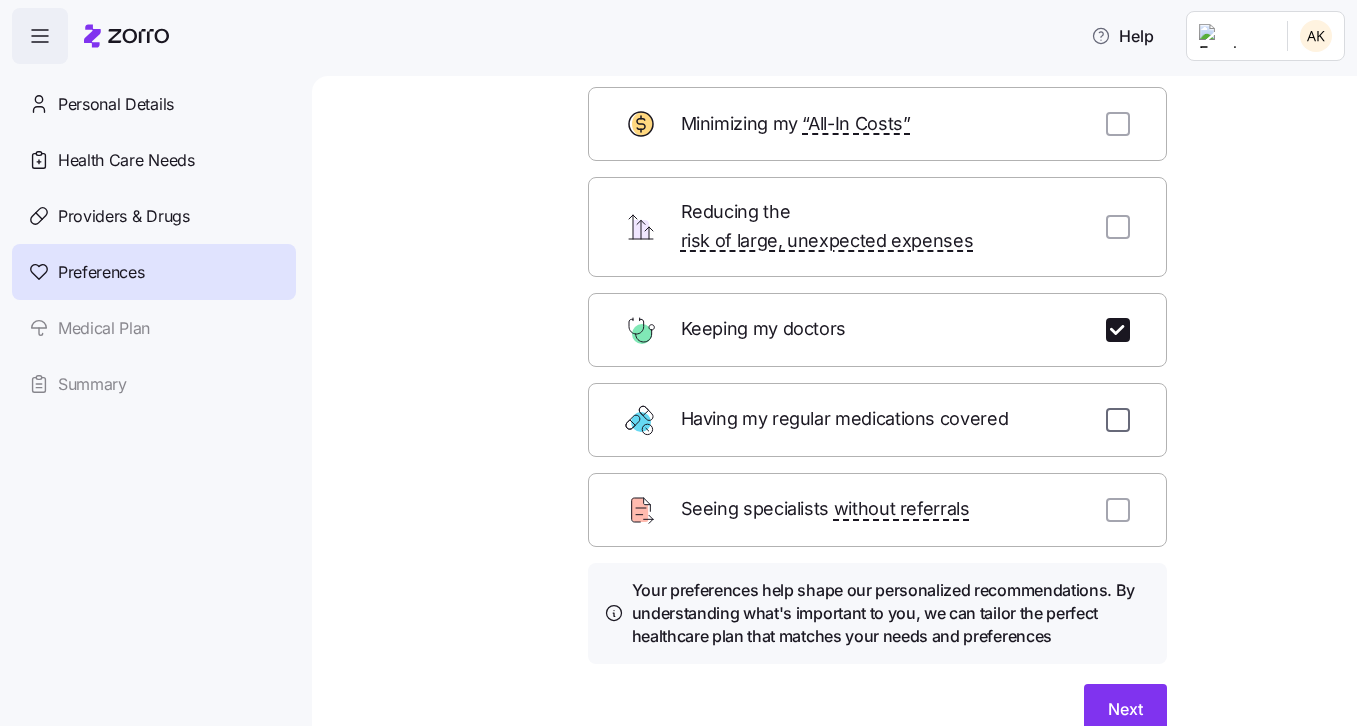 click at bounding box center [1118, 420] 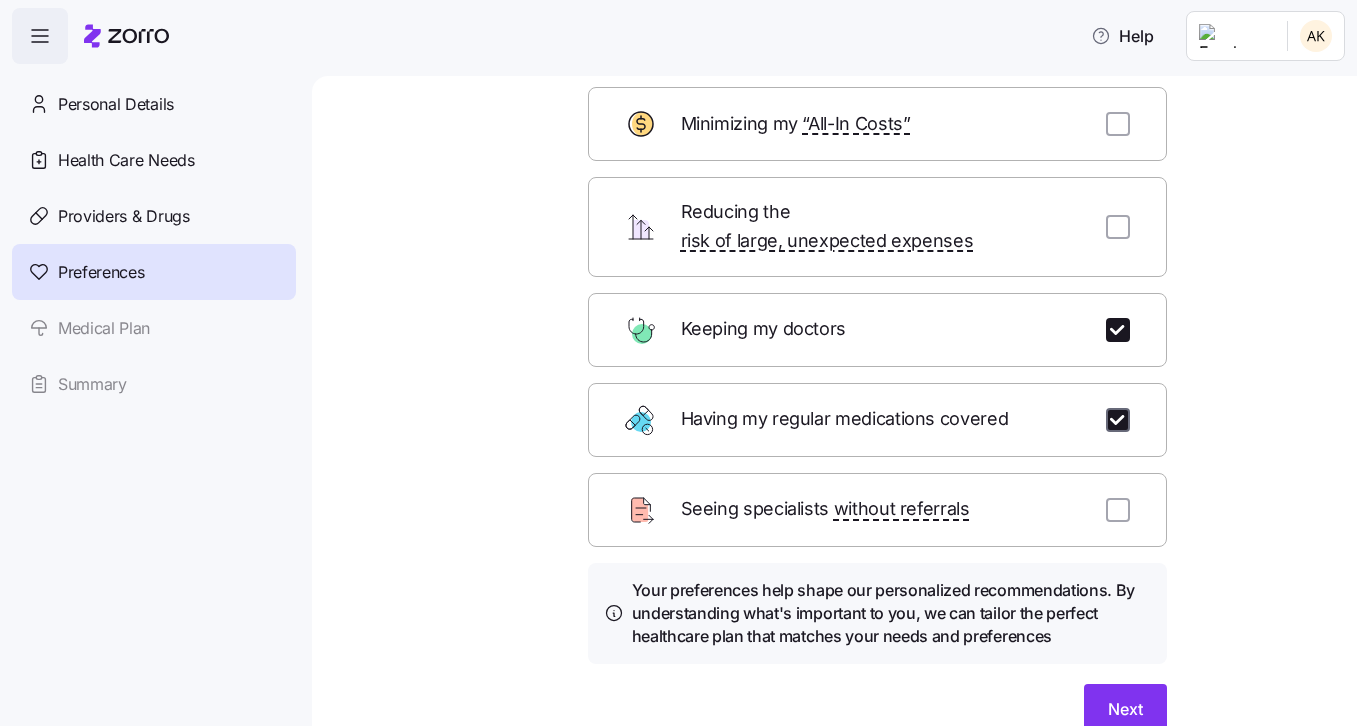 checkbox on "true" 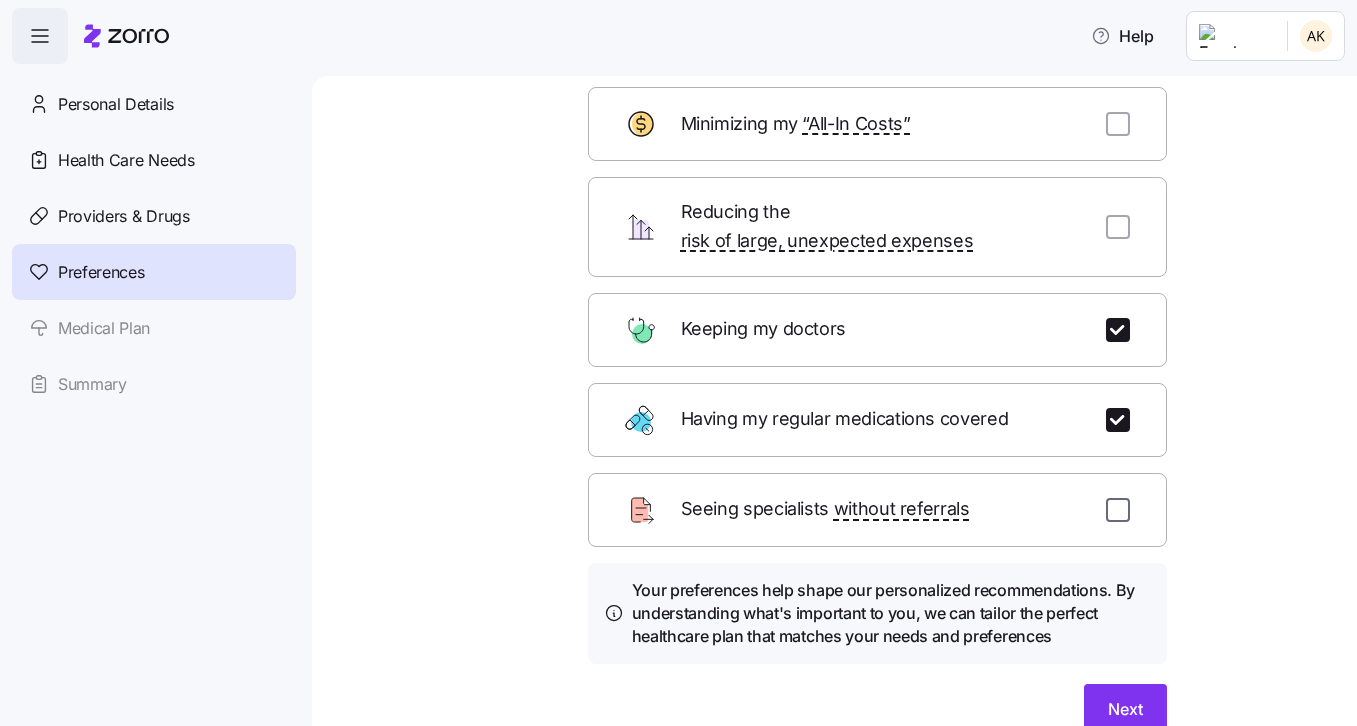click at bounding box center (1118, 510) 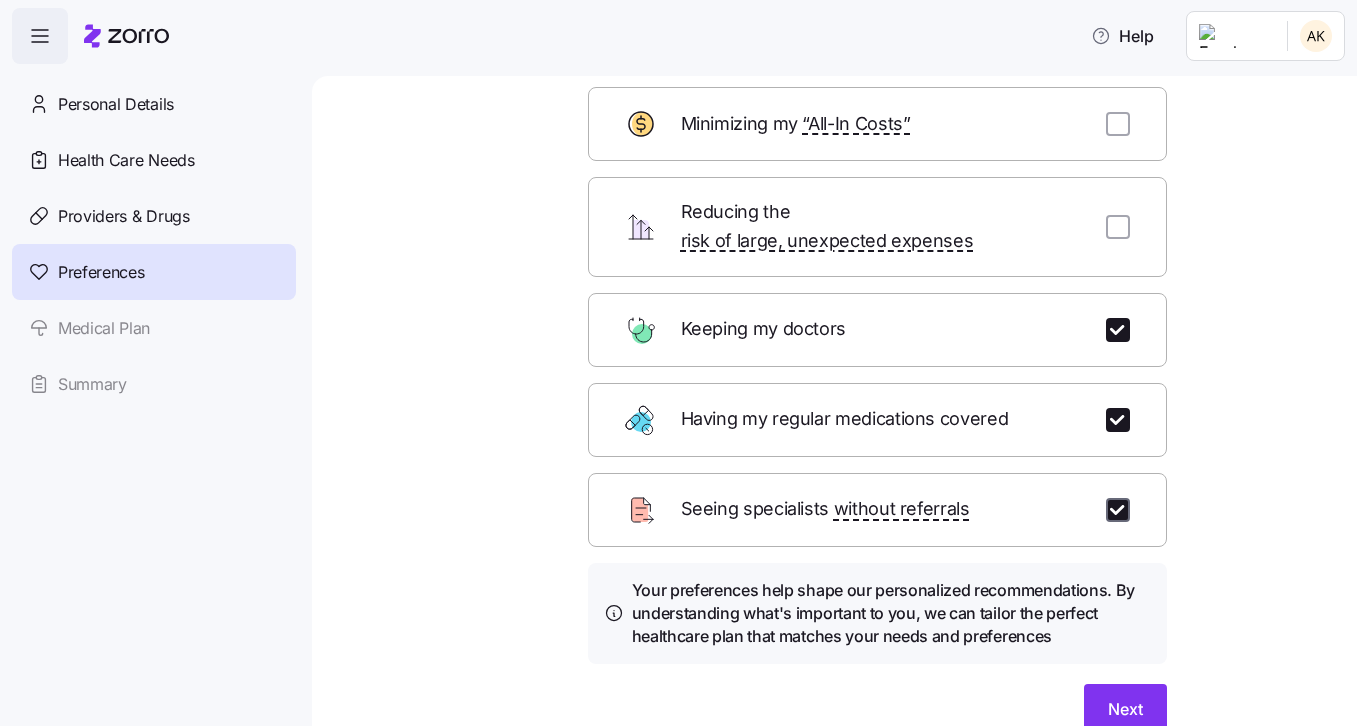 checkbox on "true" 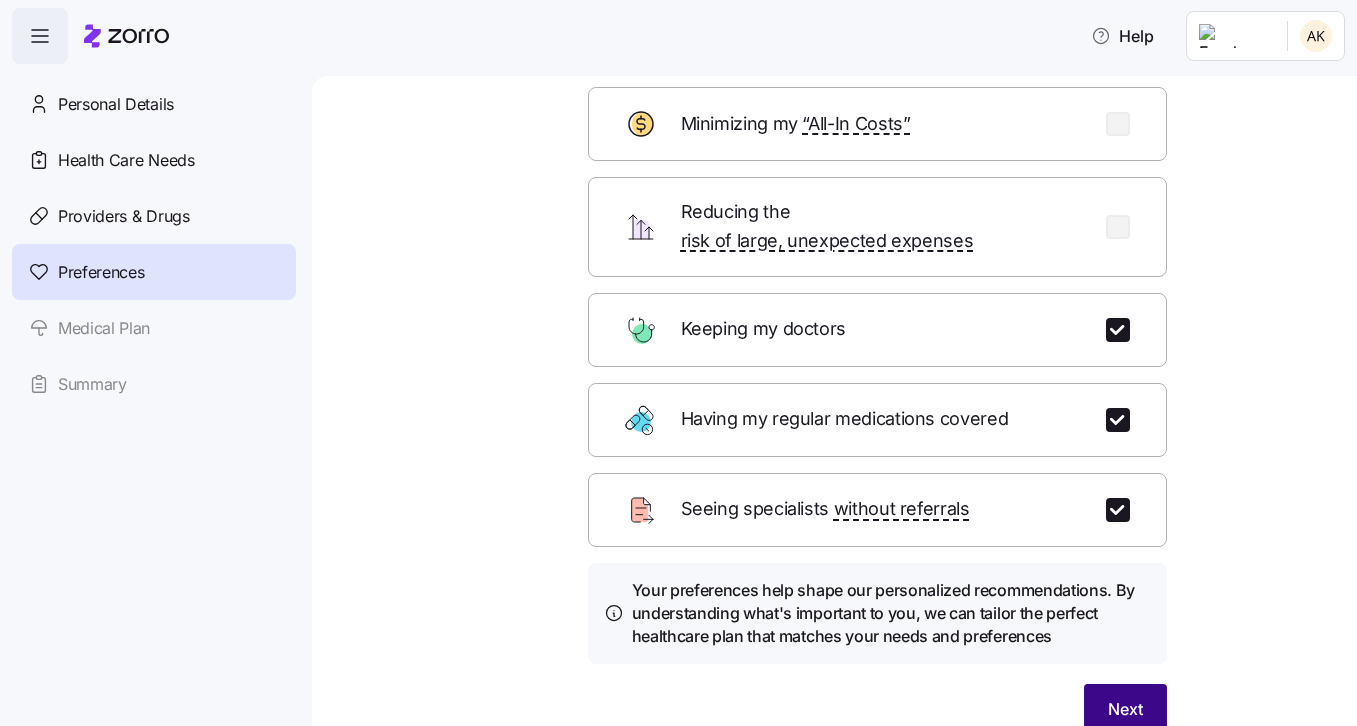 click on "Next" at bounding box center [1125, 709] 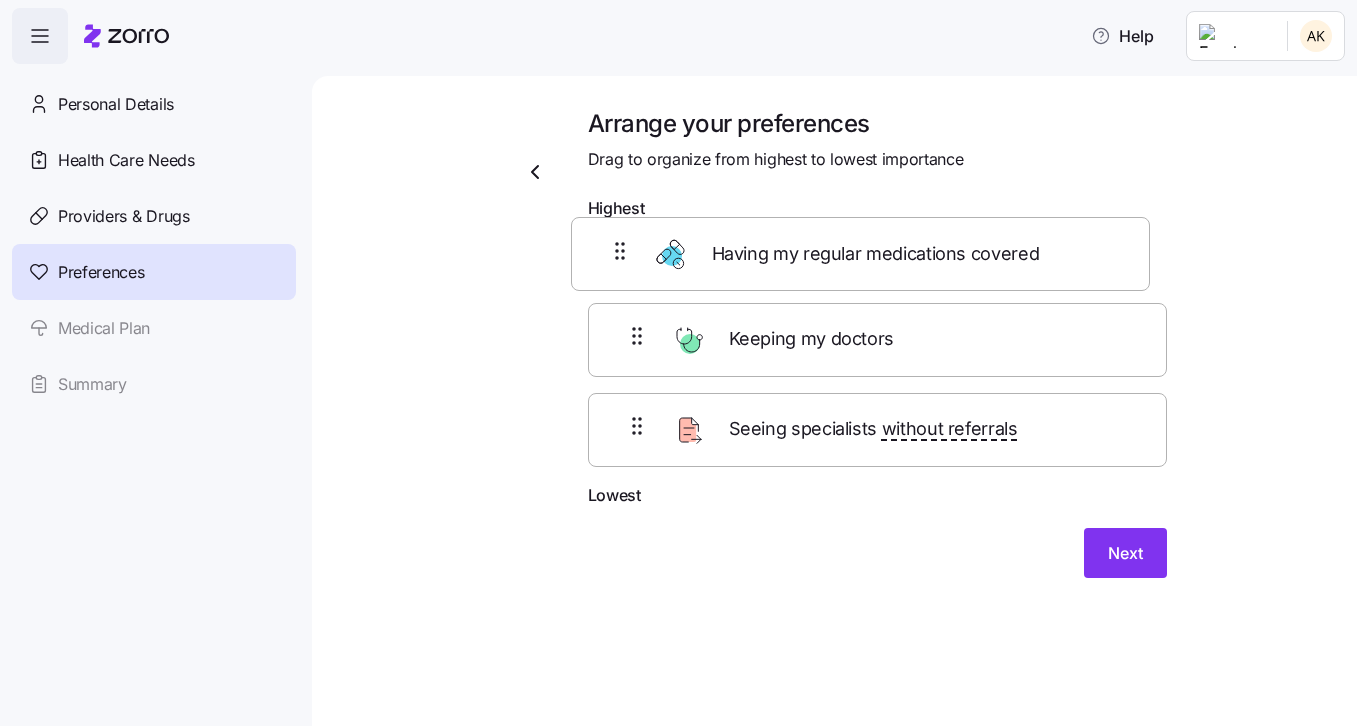 drag, startPoint x: 1066, startPoint y: 388, endPoint x: 1047, endPoint y: 281, distance: 108.67382 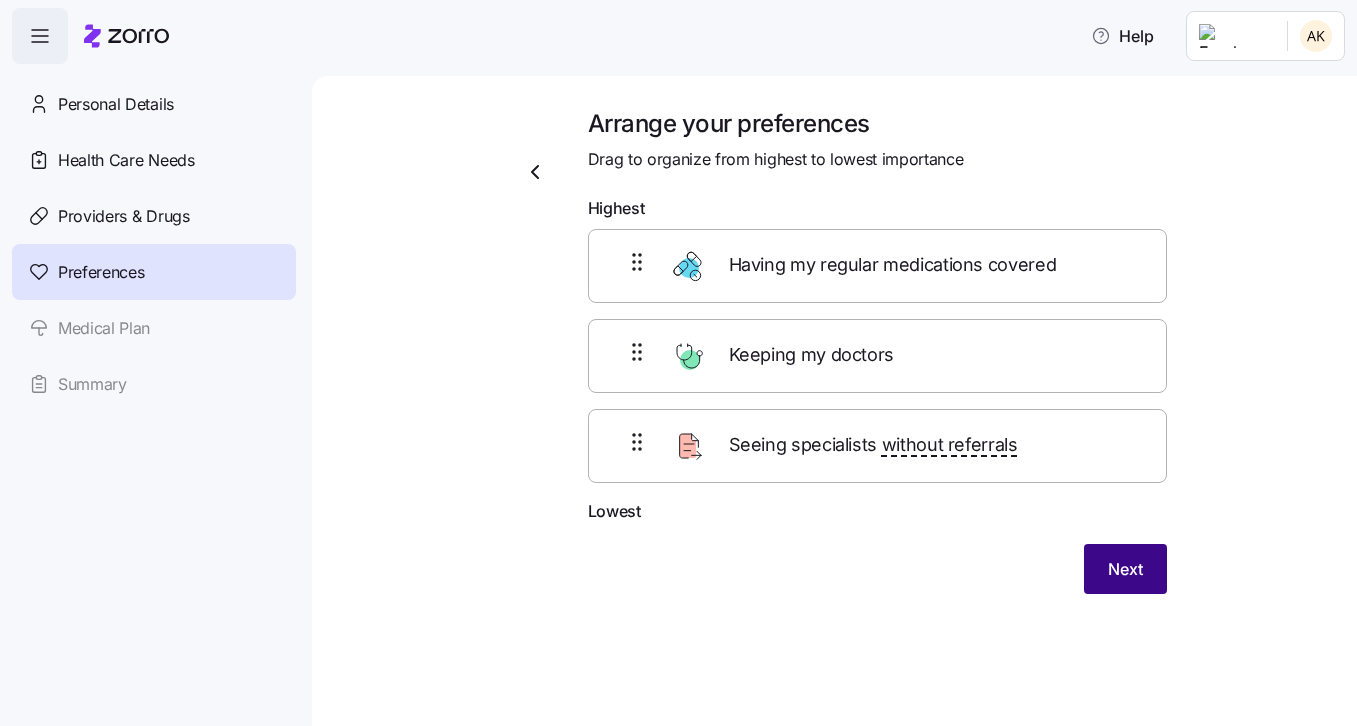 click on "Next" at bounding box center [1125, 569] 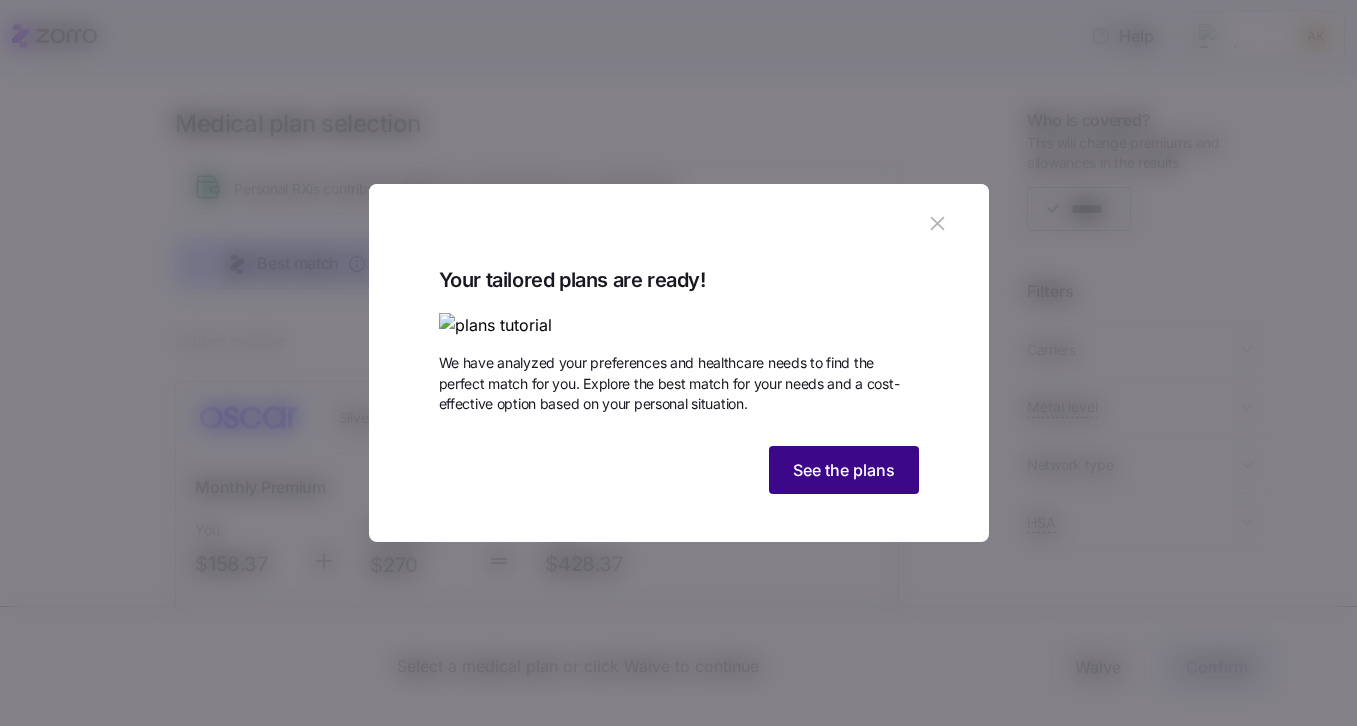 click on "See the plans" at bounding box center [844, 470] 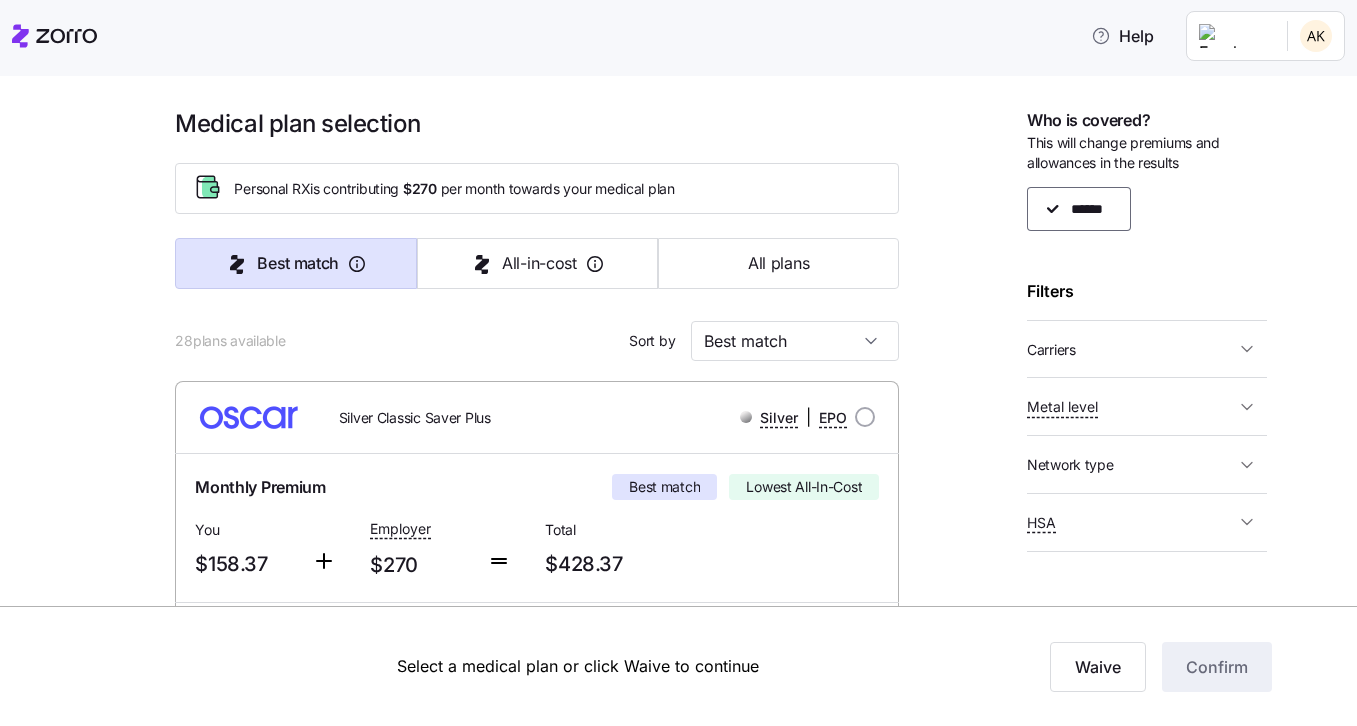scroll, scrollTop: -6, scrollLeft: 0, axis: vertical 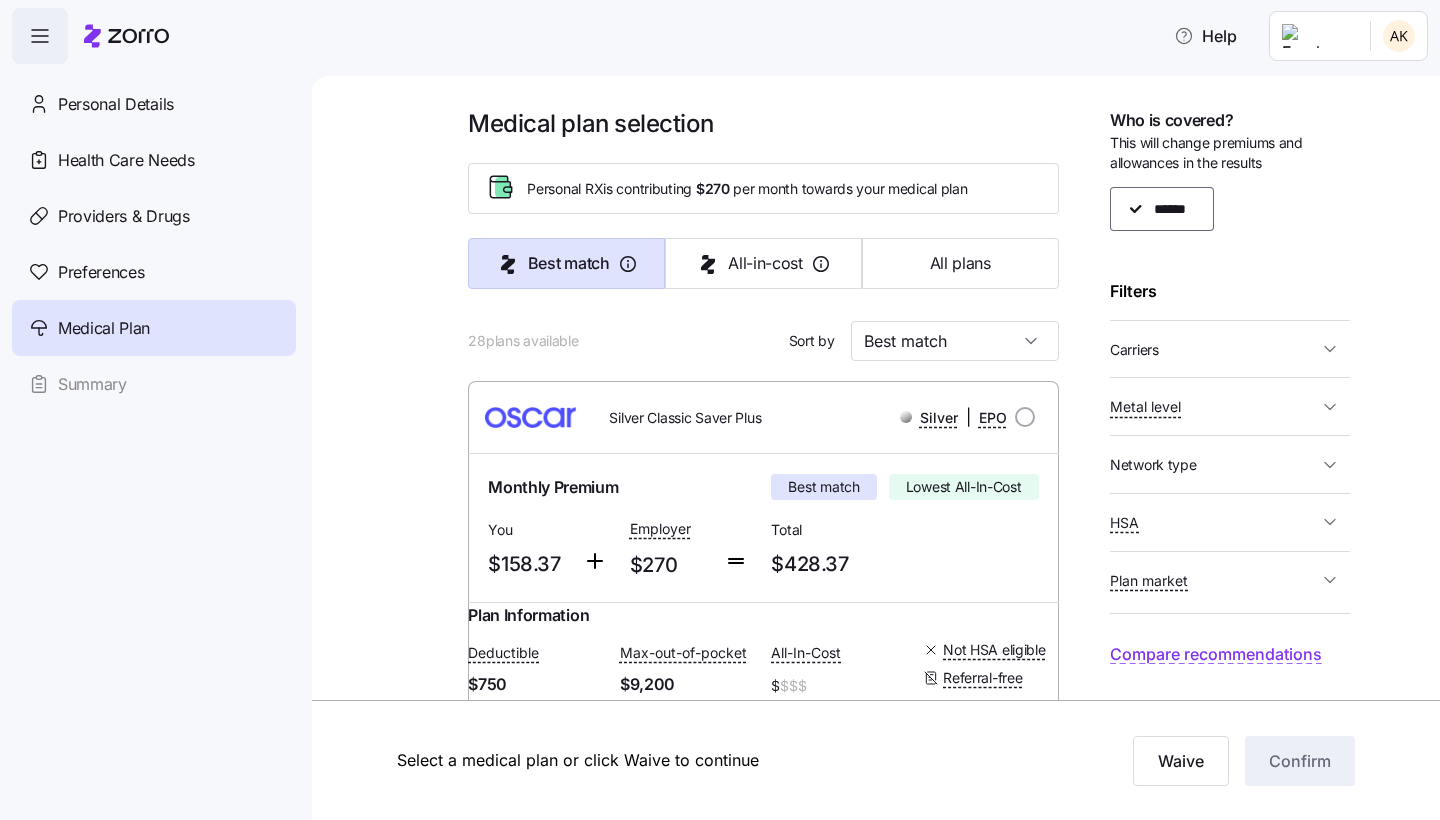 click on "Carriers" at bounding box center [1214, 349] 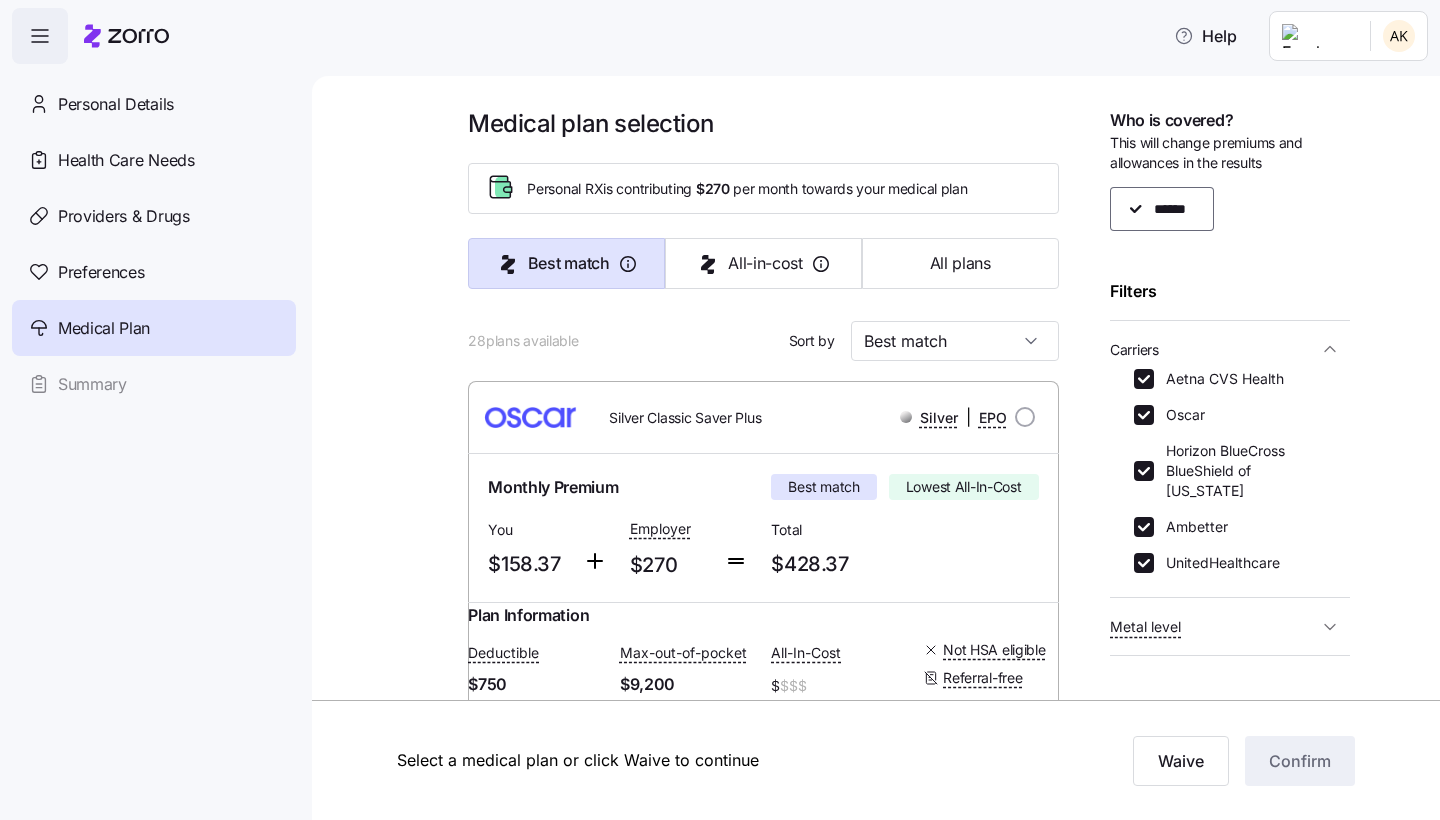 click on "Oscar" at bounding box center (1179, 415) 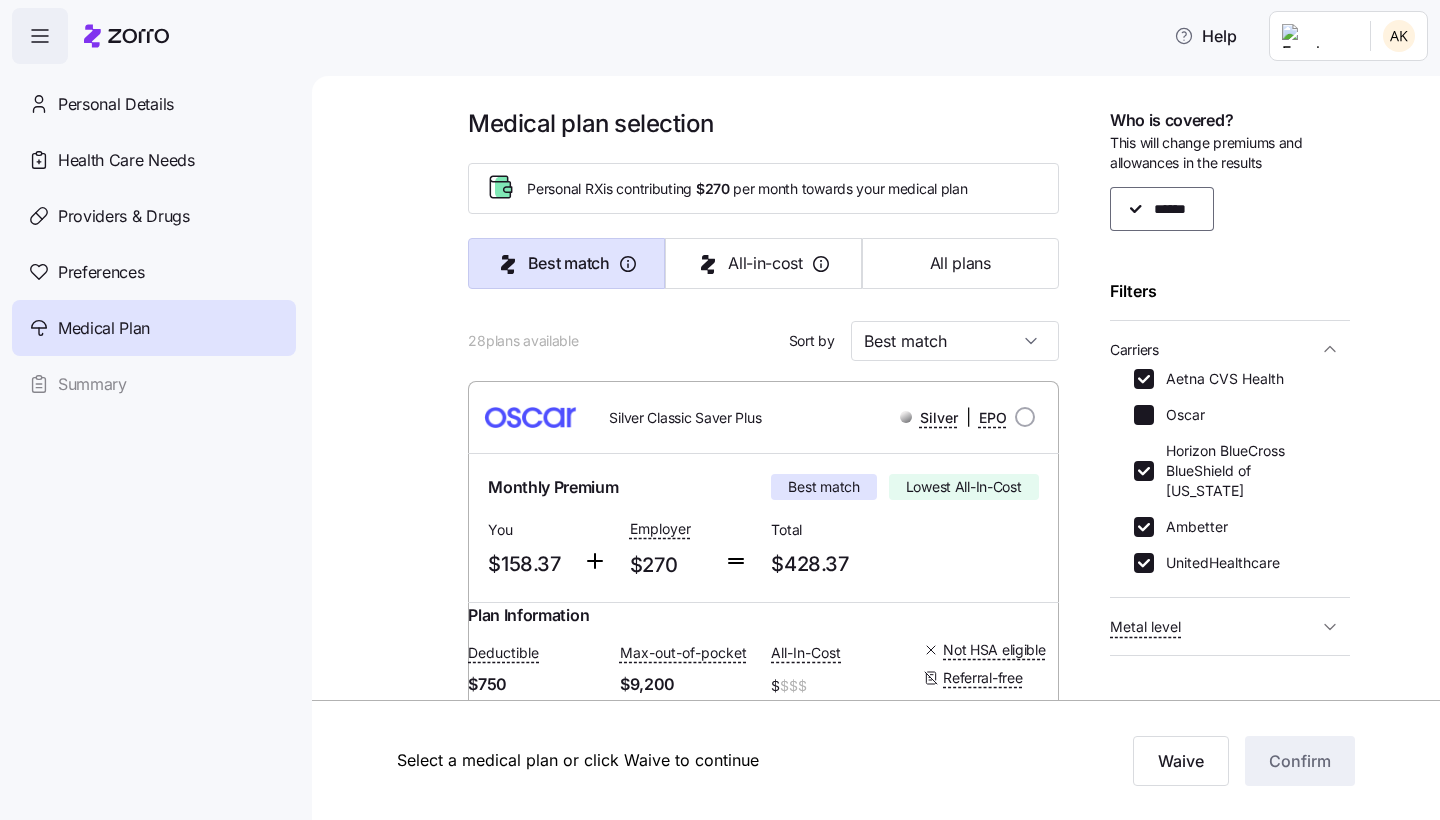 checkbox on "false" 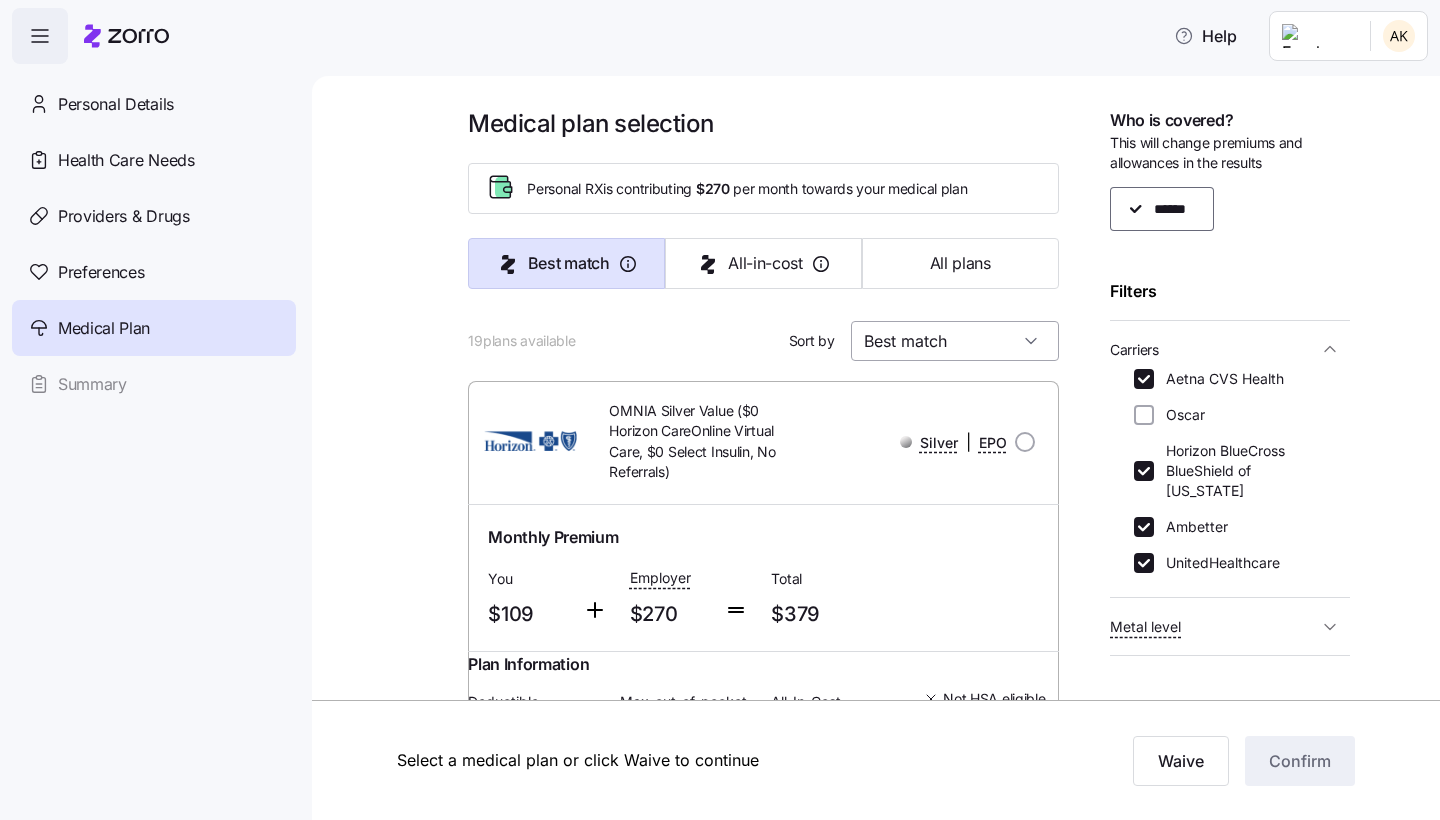 click on "Best match" at bounding box center (955, 341) 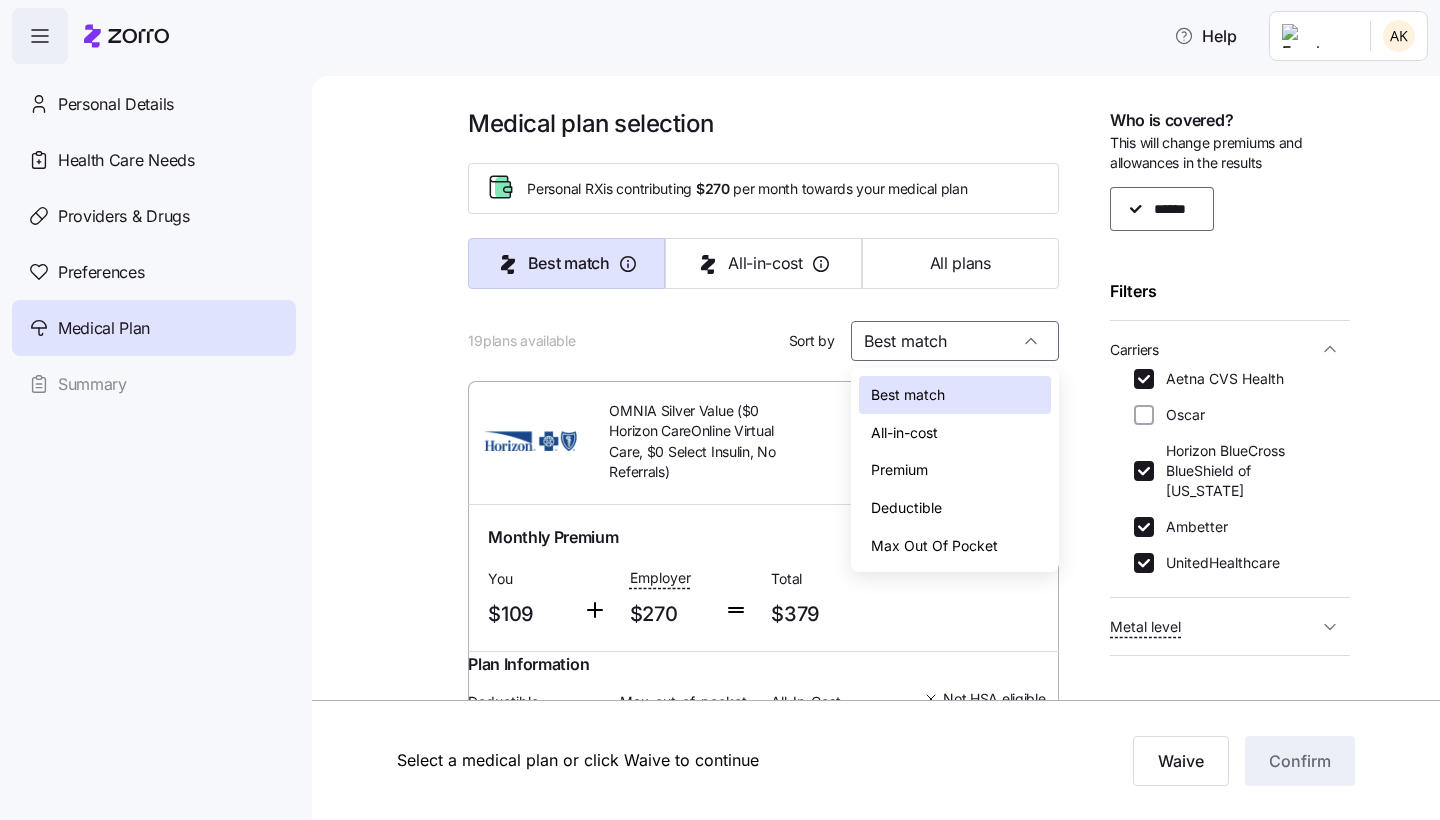 click on "All-in-cost" at bounding box center [955, 433] 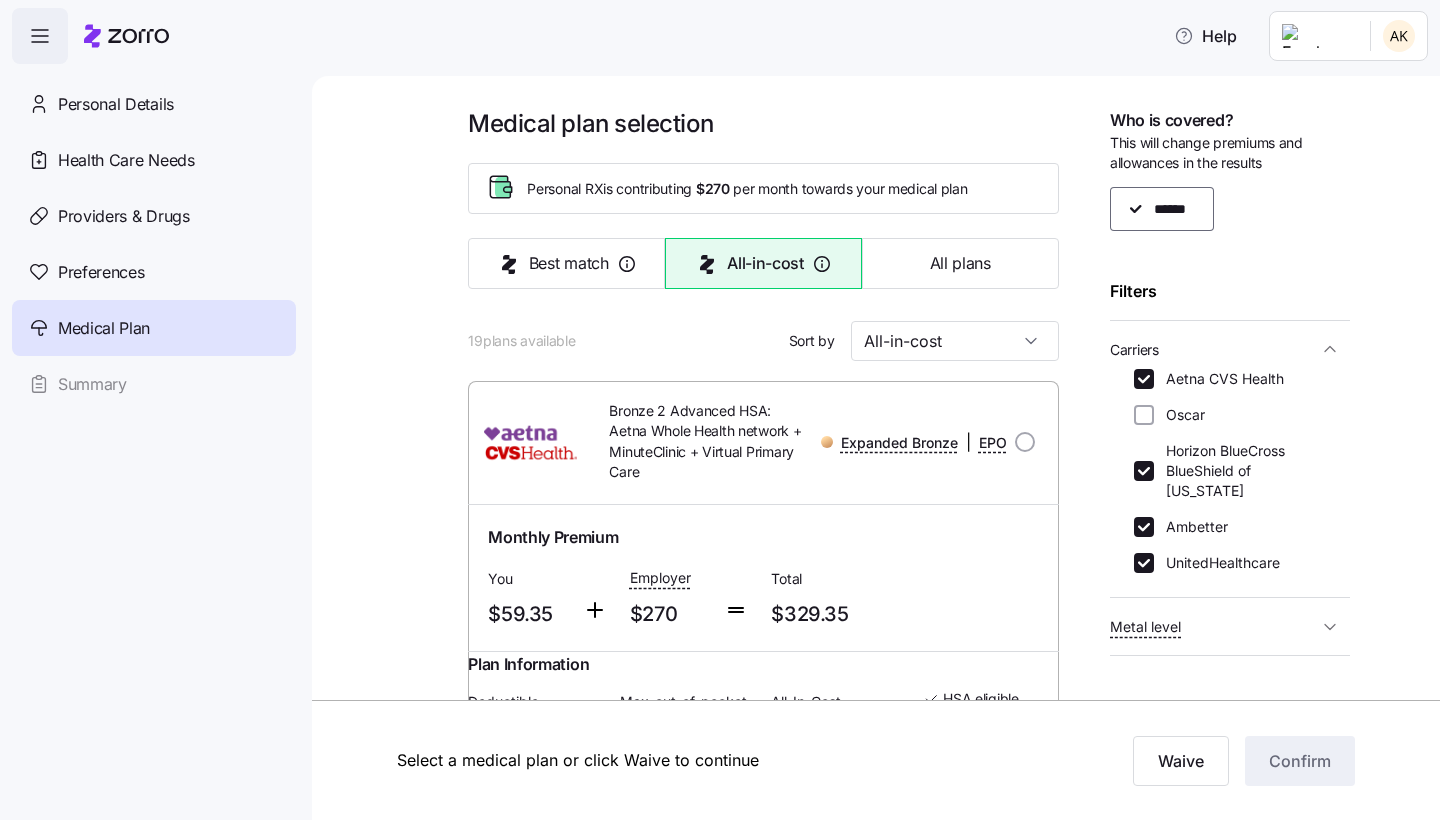 scroll, scrollTop: 0, scrollLeft: 0, axis: both 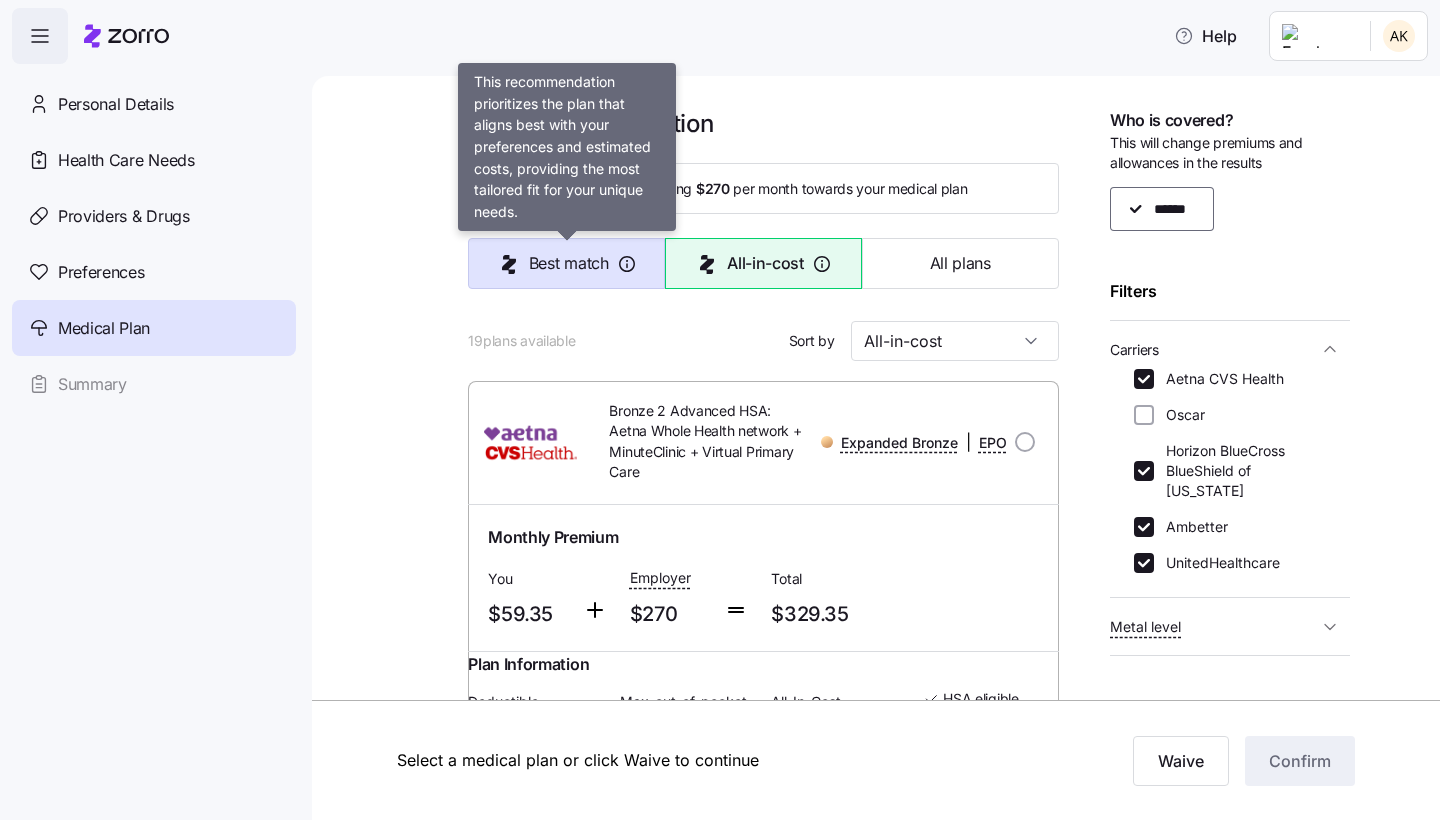 click on "Best match" at bounding box center (566, 263) 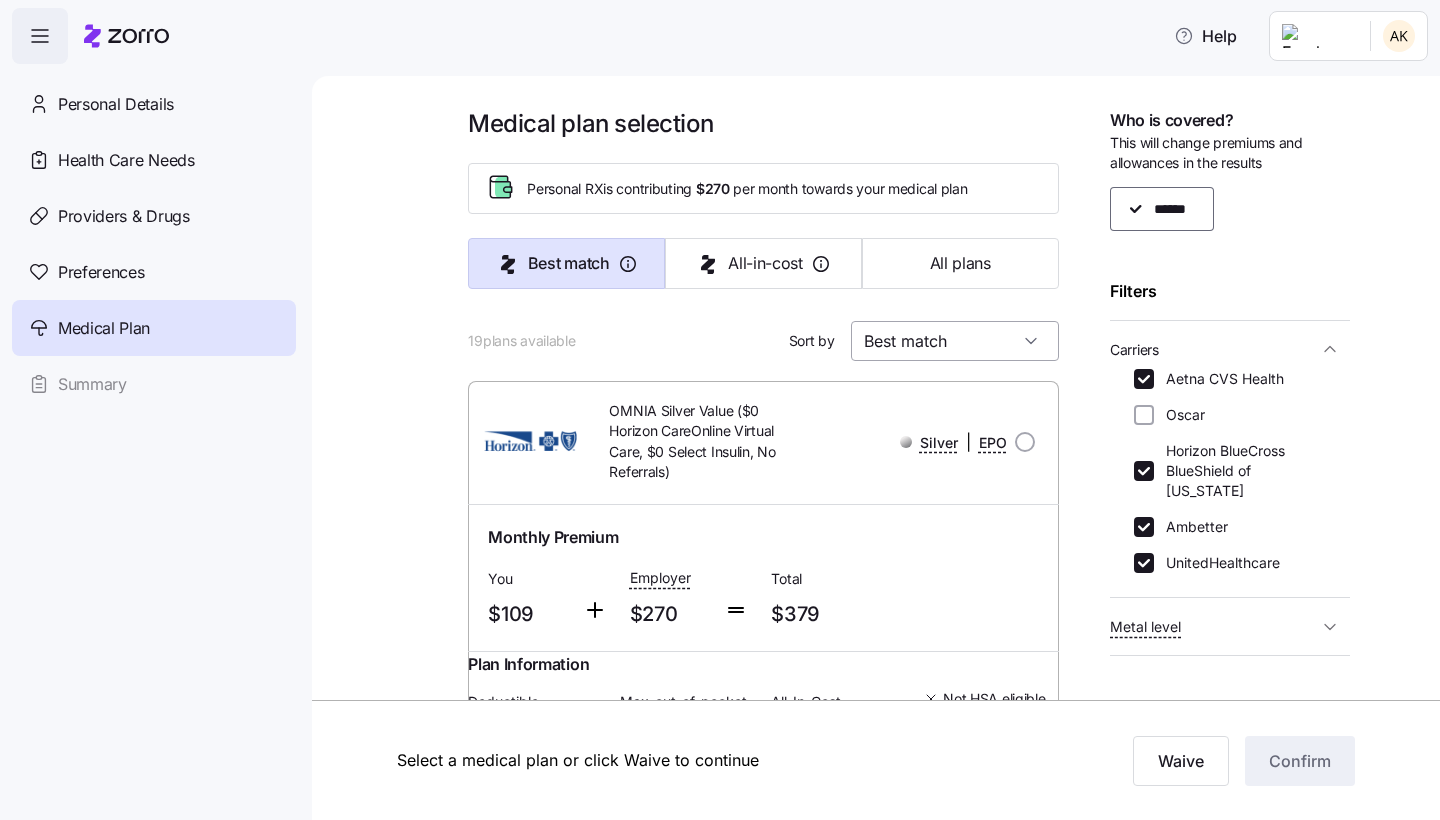 click on "Best match" at bounding box center (955, 341) 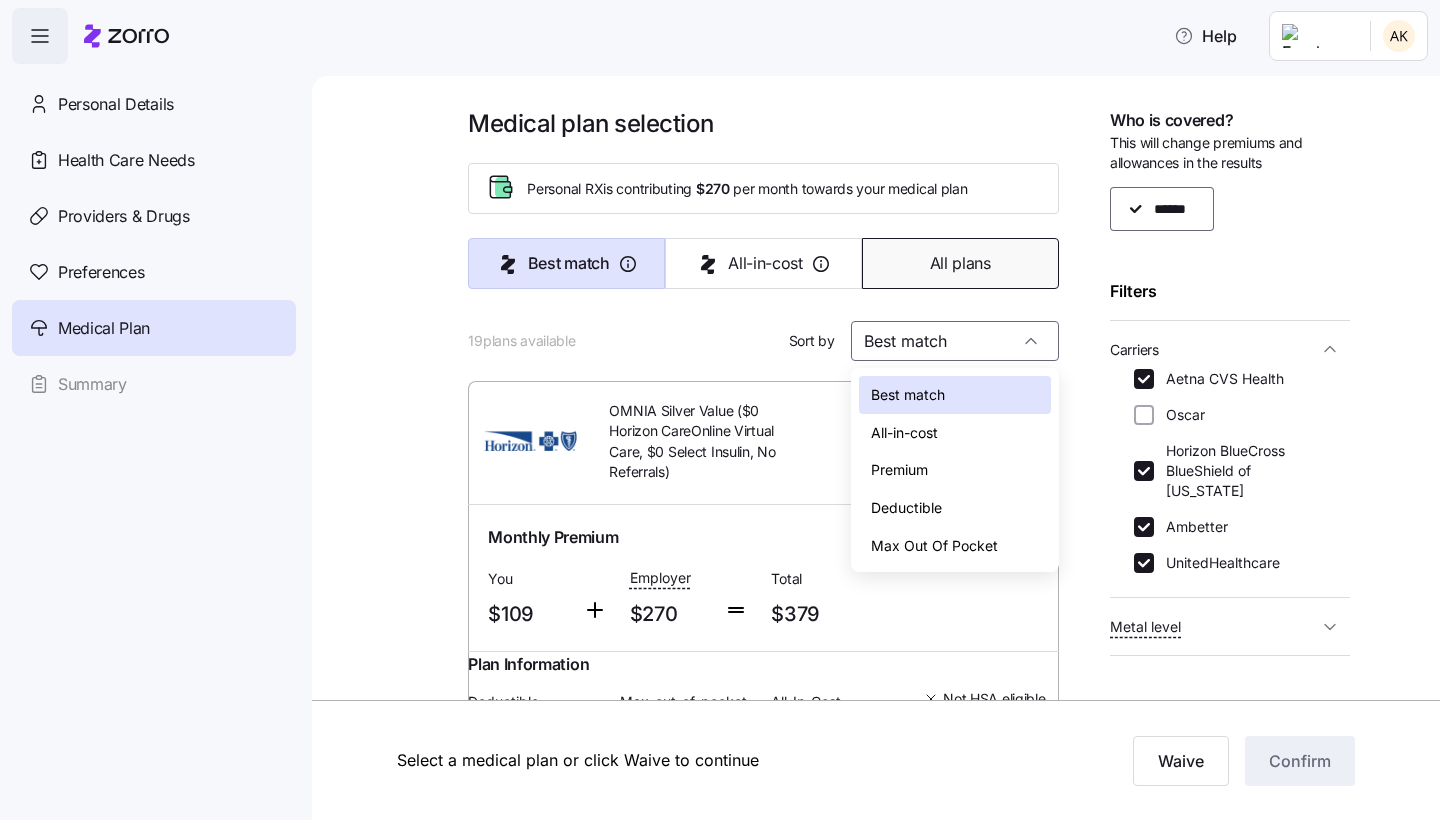 click on "All plans" at bounding box center [960, 263] 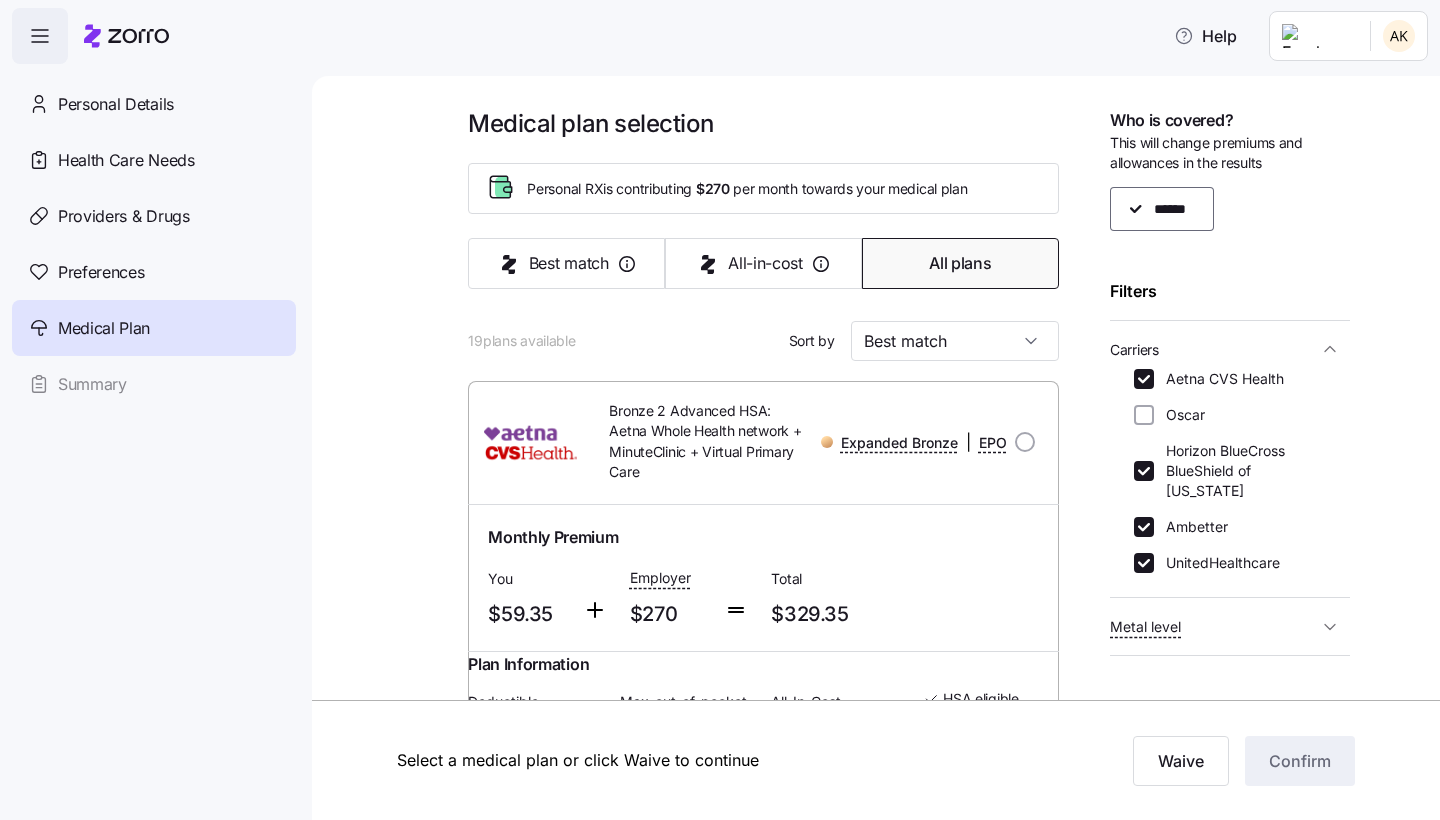 type on "Premium" 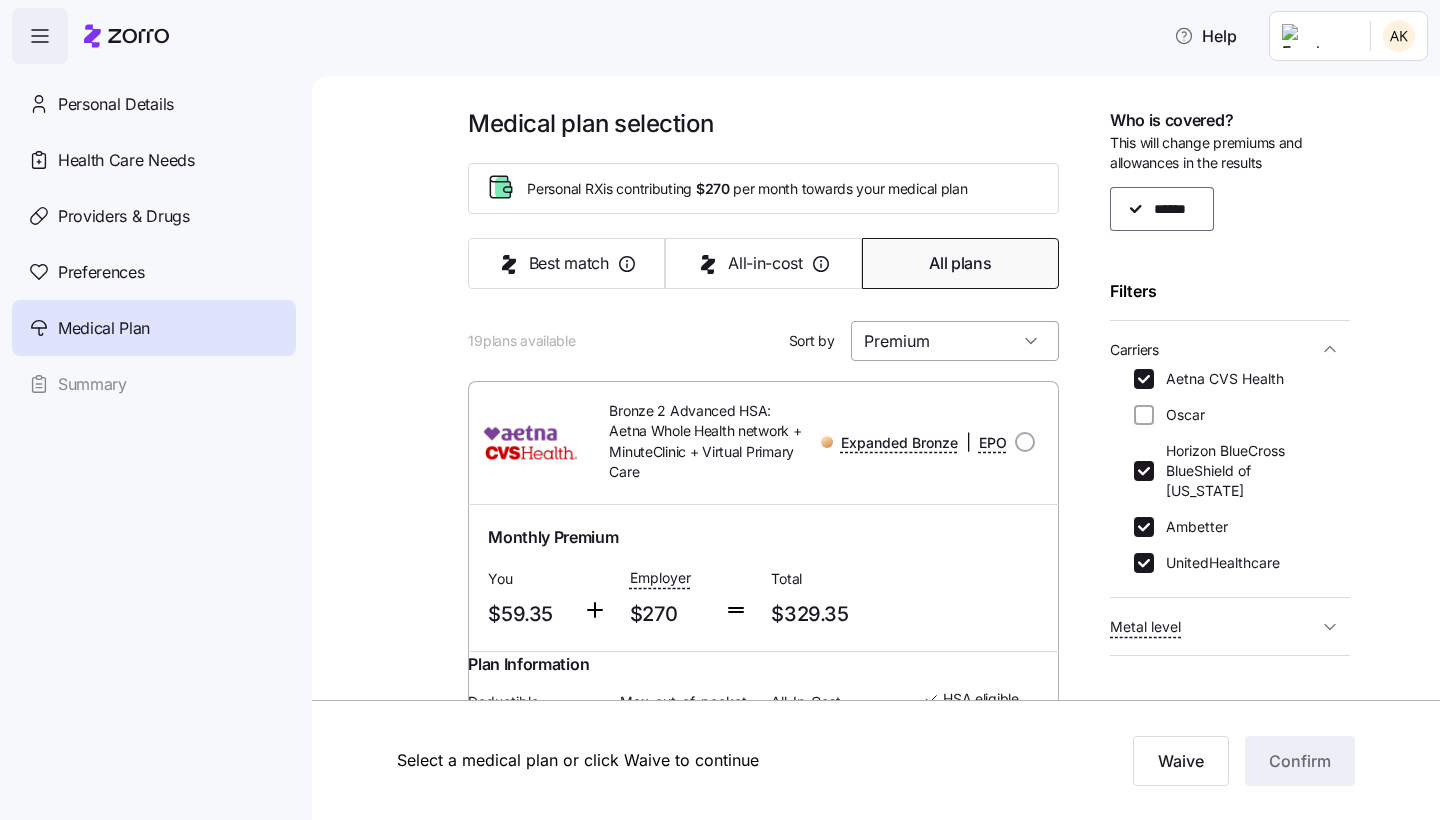 click on "Premium" at bounding box center [955, 341] 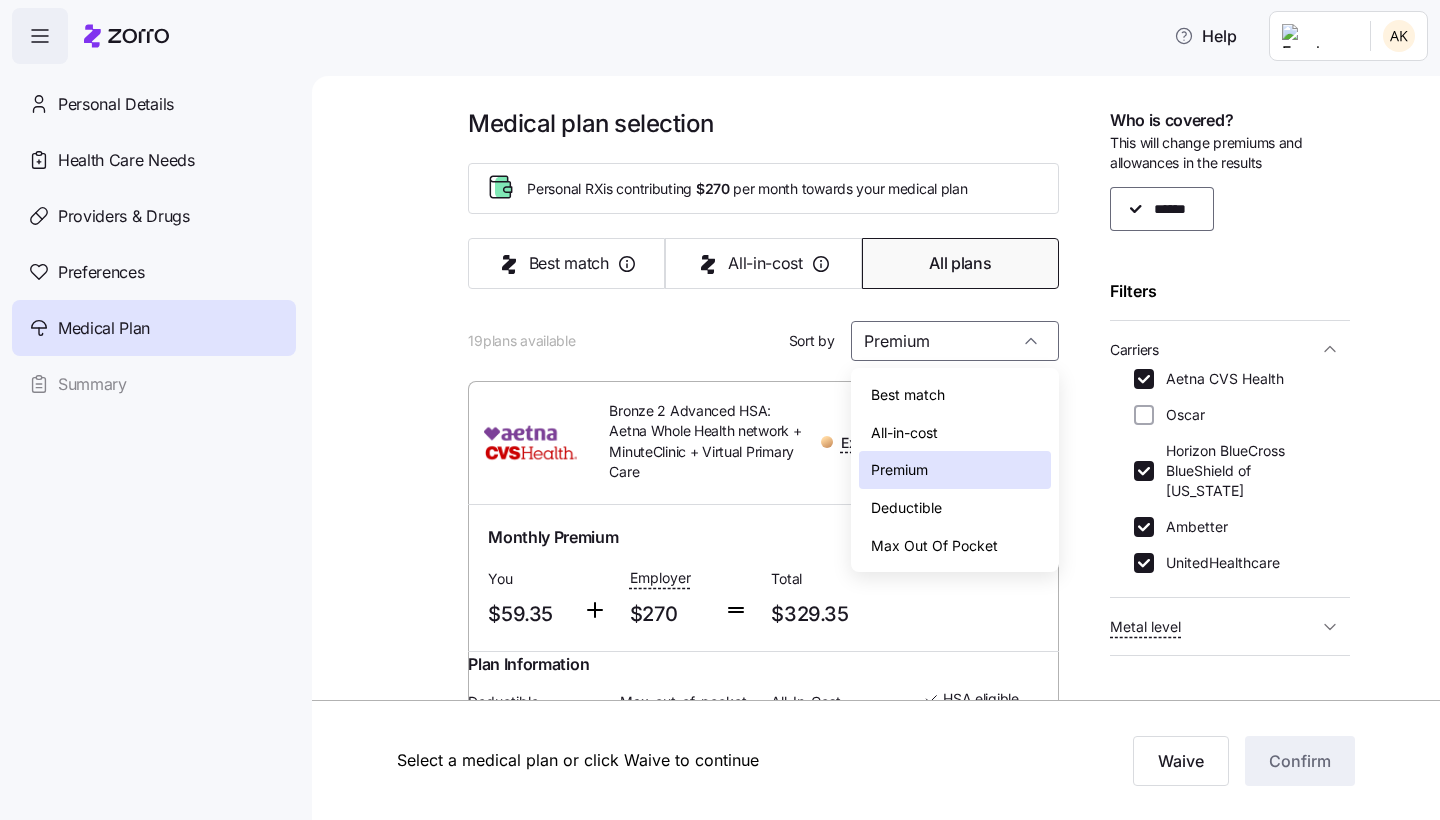 click on "Premium" at bounding box center [955, 470] 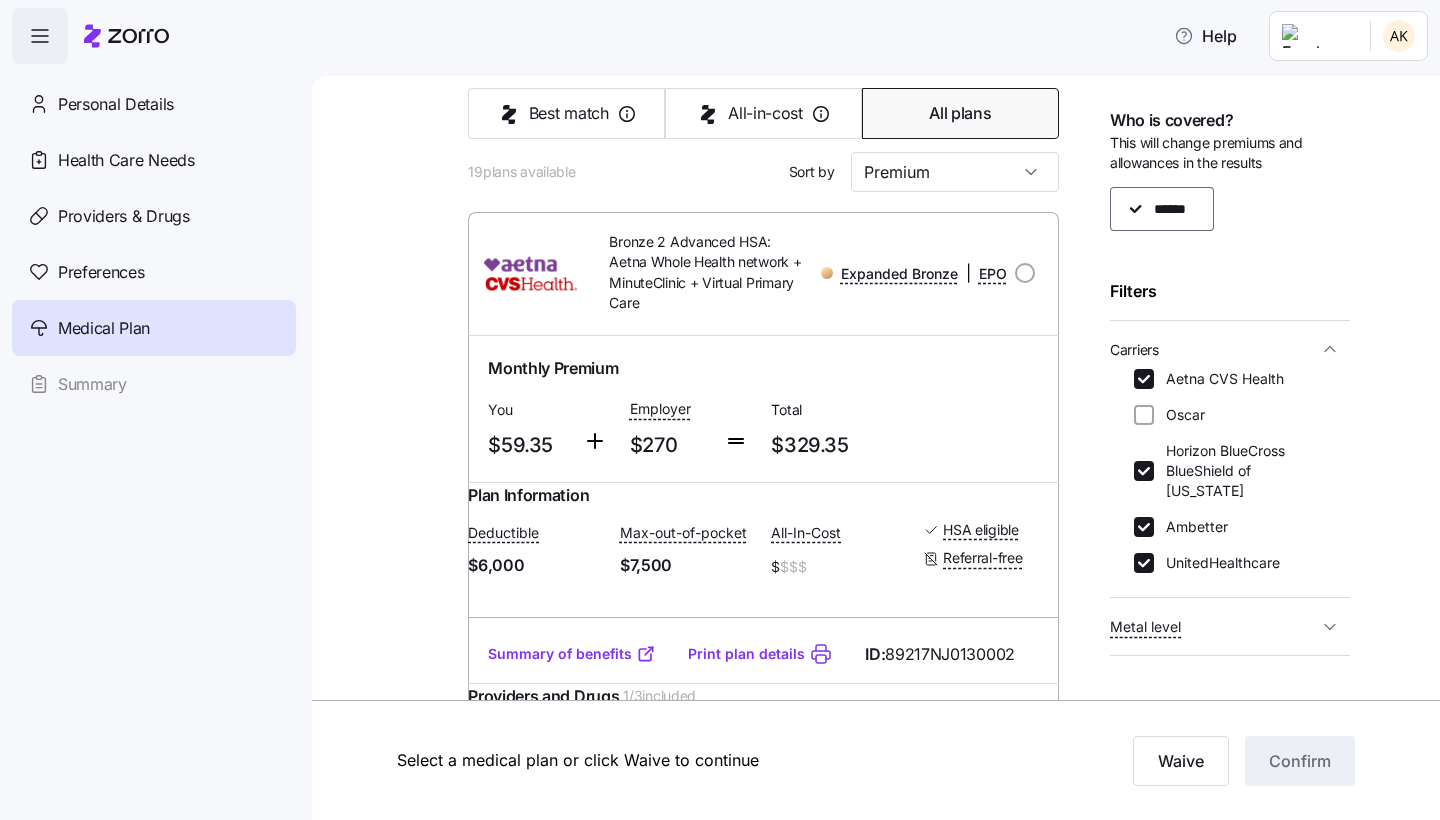 scroll, scrollTop: 189, scrollLeft: 0, axis: vertical 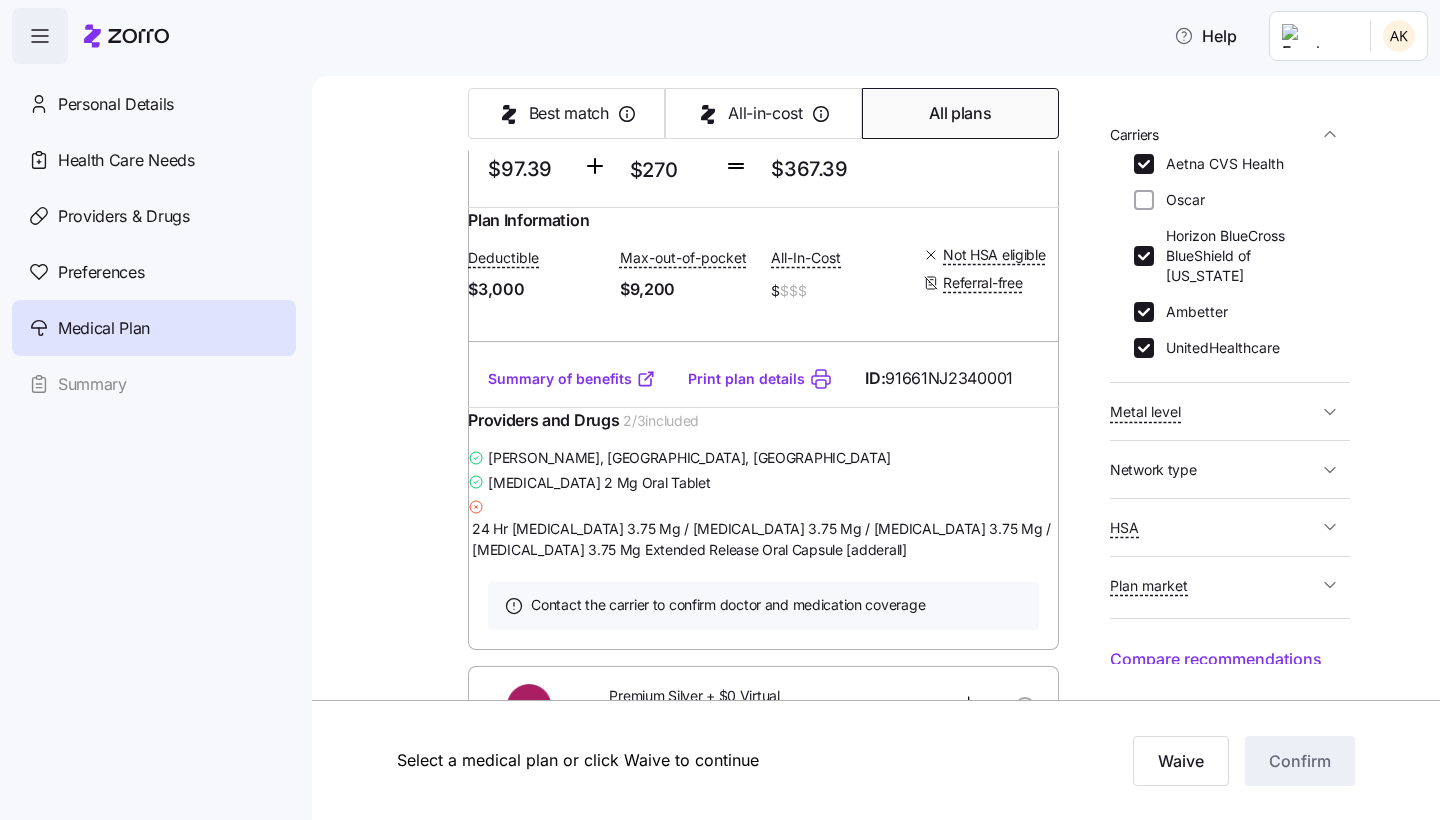 click on "Print plan details" at bounding box center [746, 379] 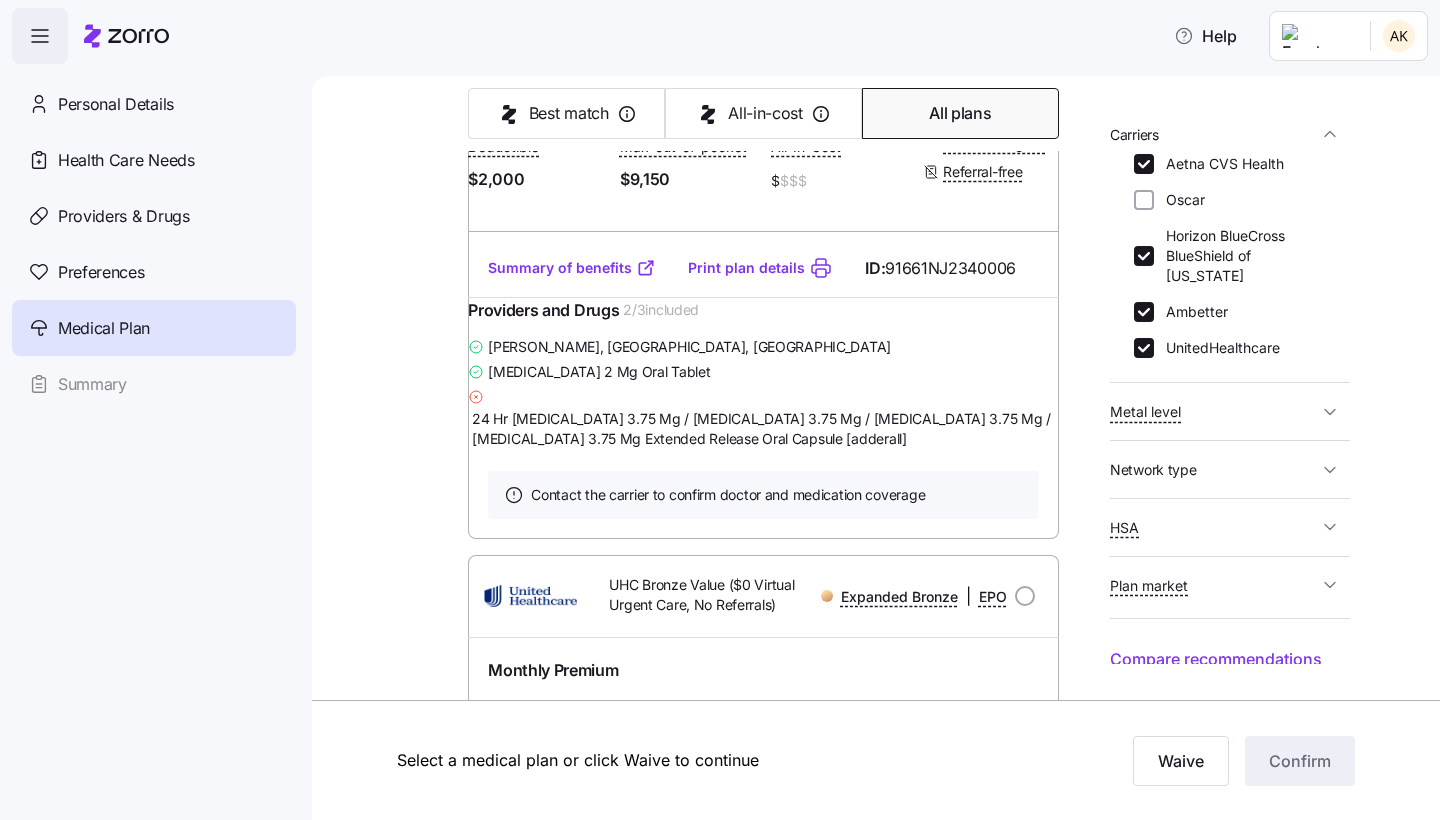 scroll, scrollTop: 3407, scrollLeft: 0, axis: vertical 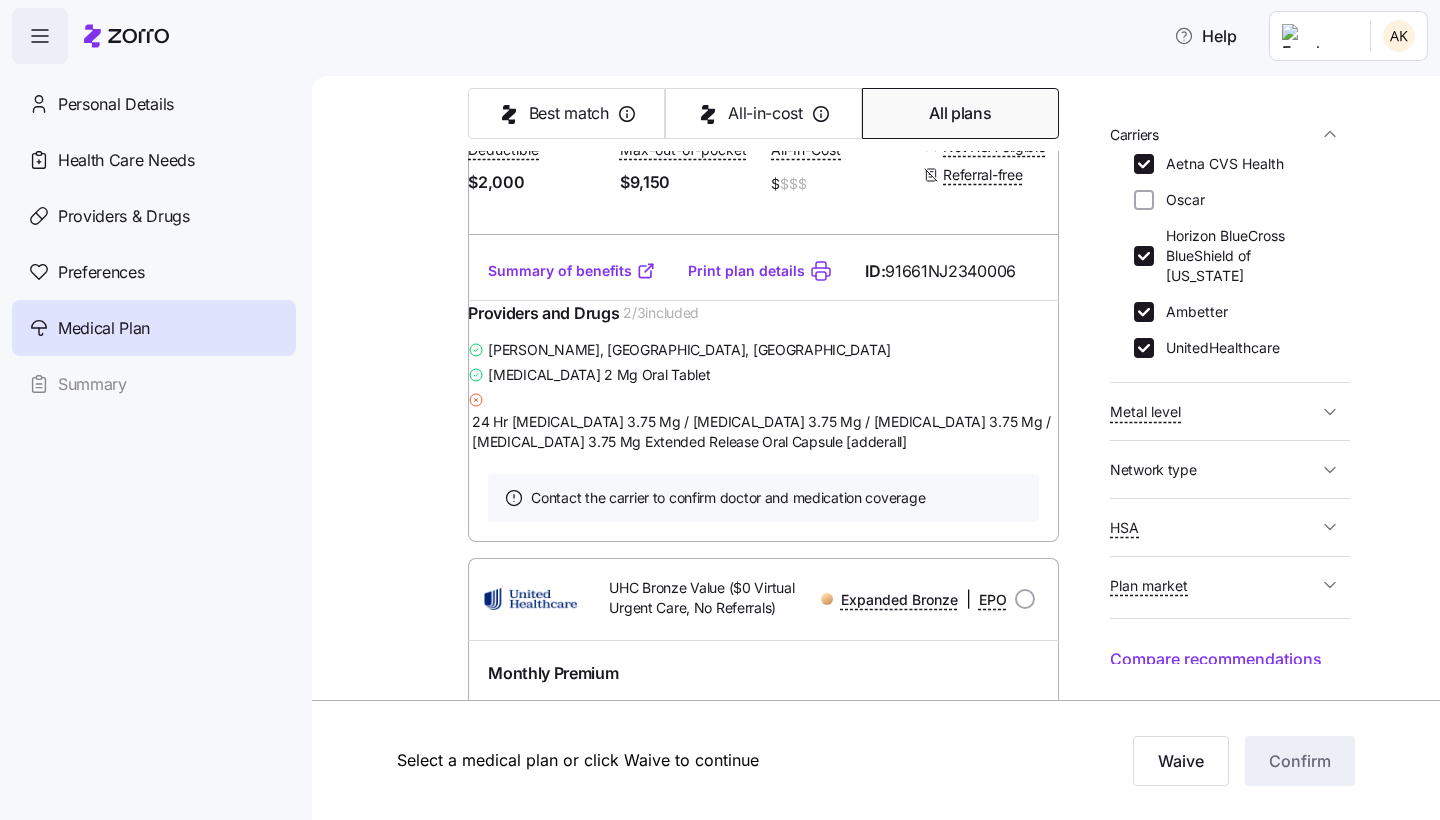 click on "Print plan details" at bounding box center (746, 271) 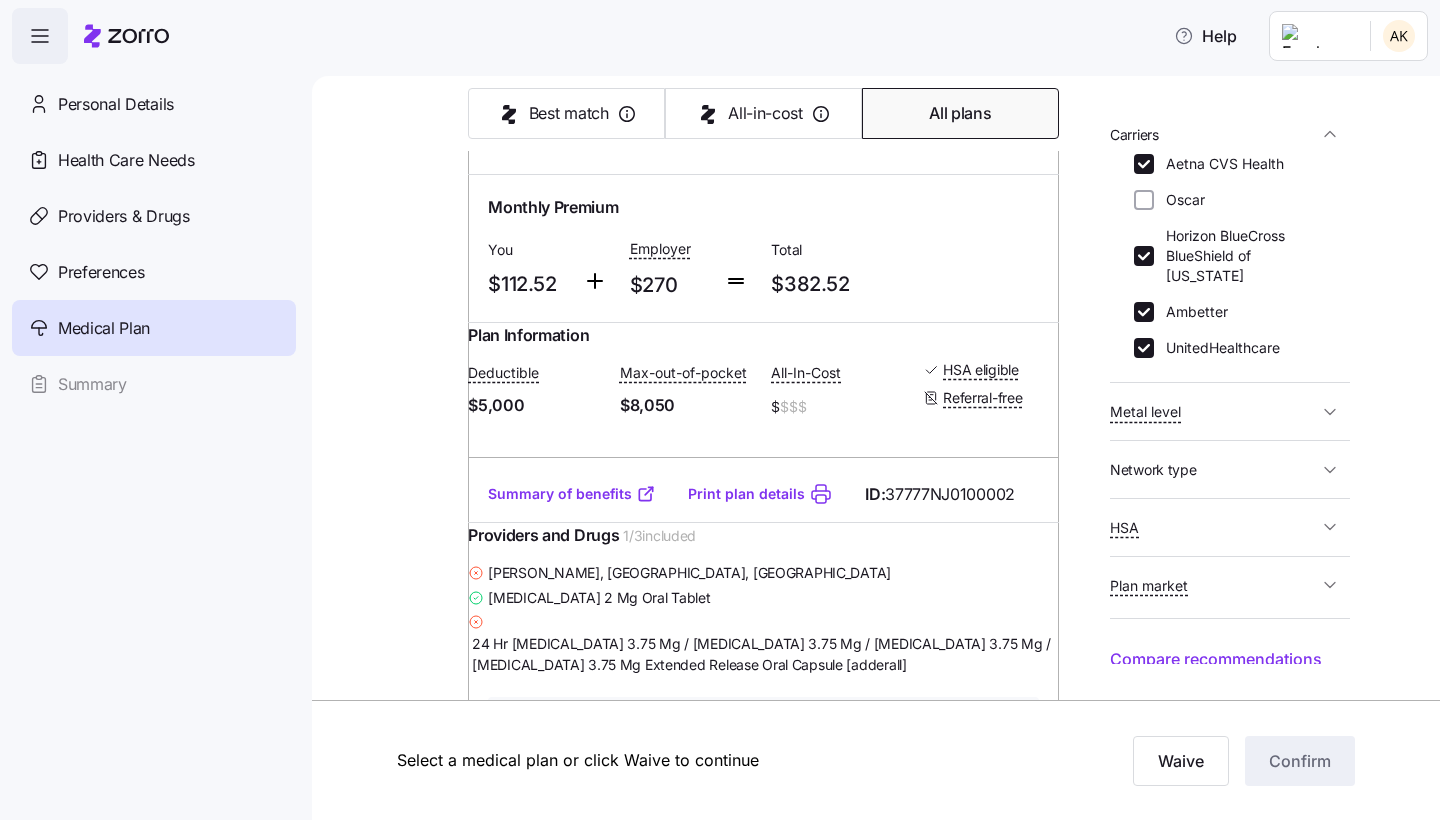 scroll, scrollTop: 4558, scrollLeft: 0, axis: vertical 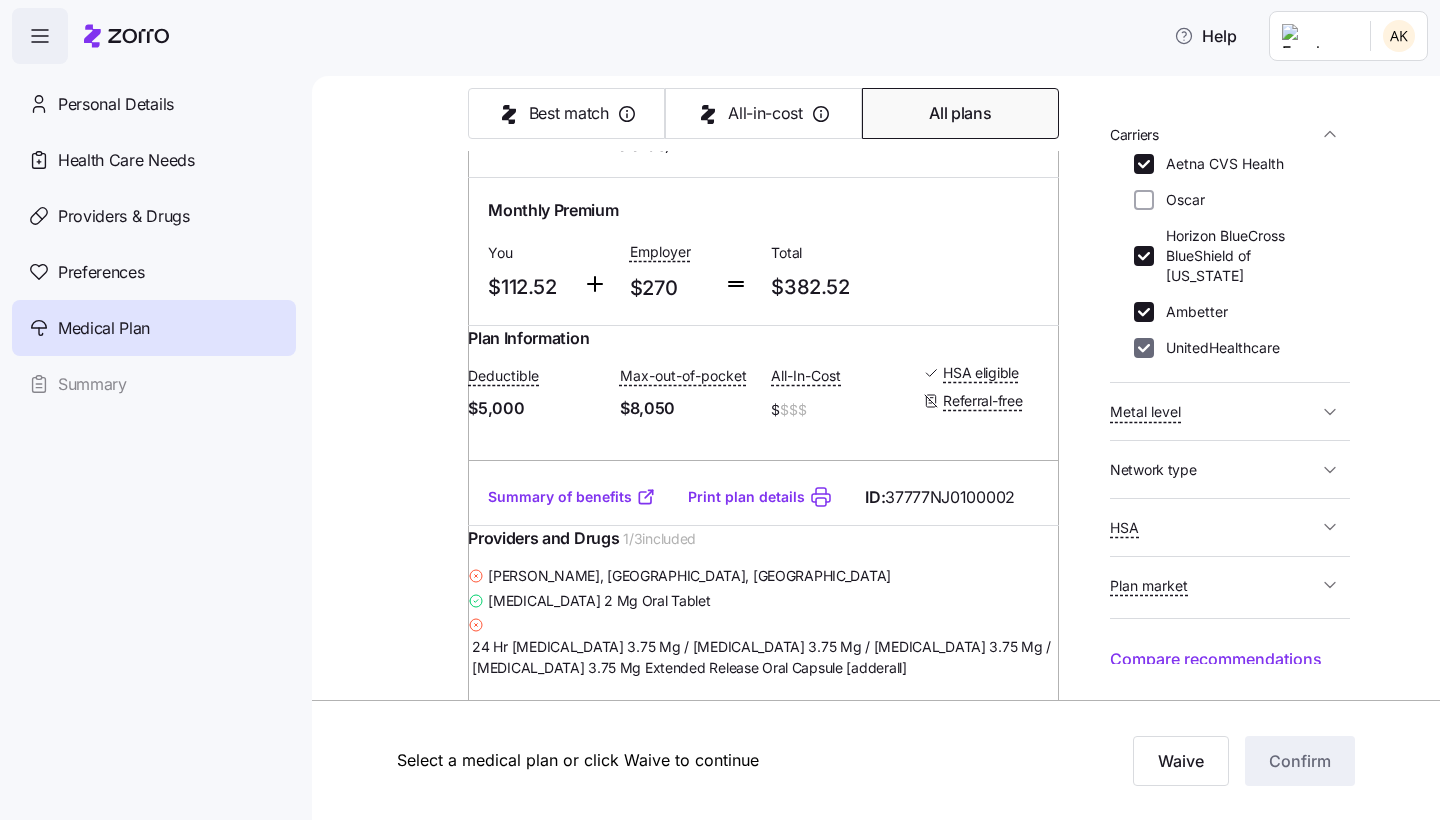 click on "UnitedHealthcare" at bounding box center (1144, 348) 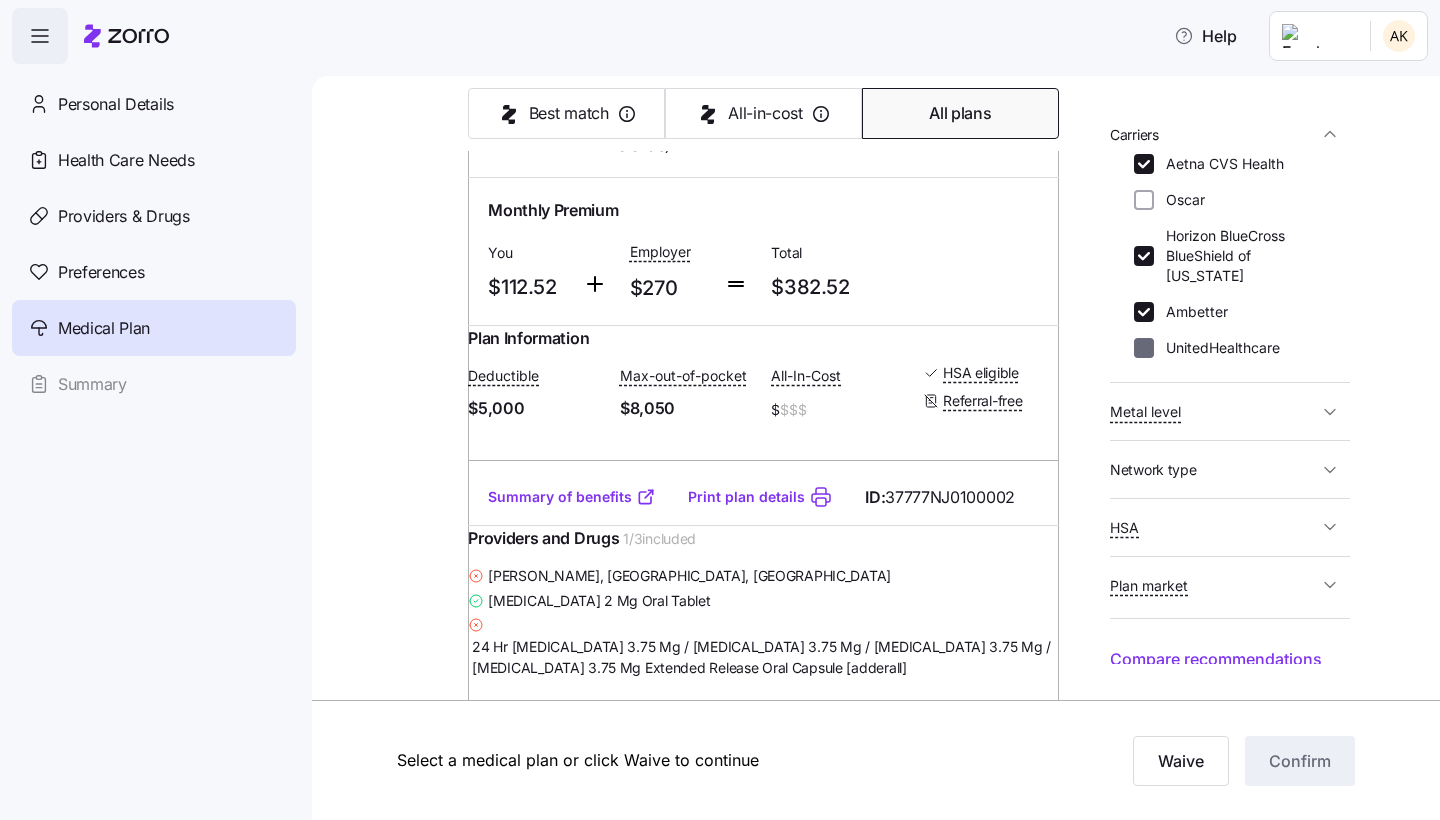 checkbox on "false" 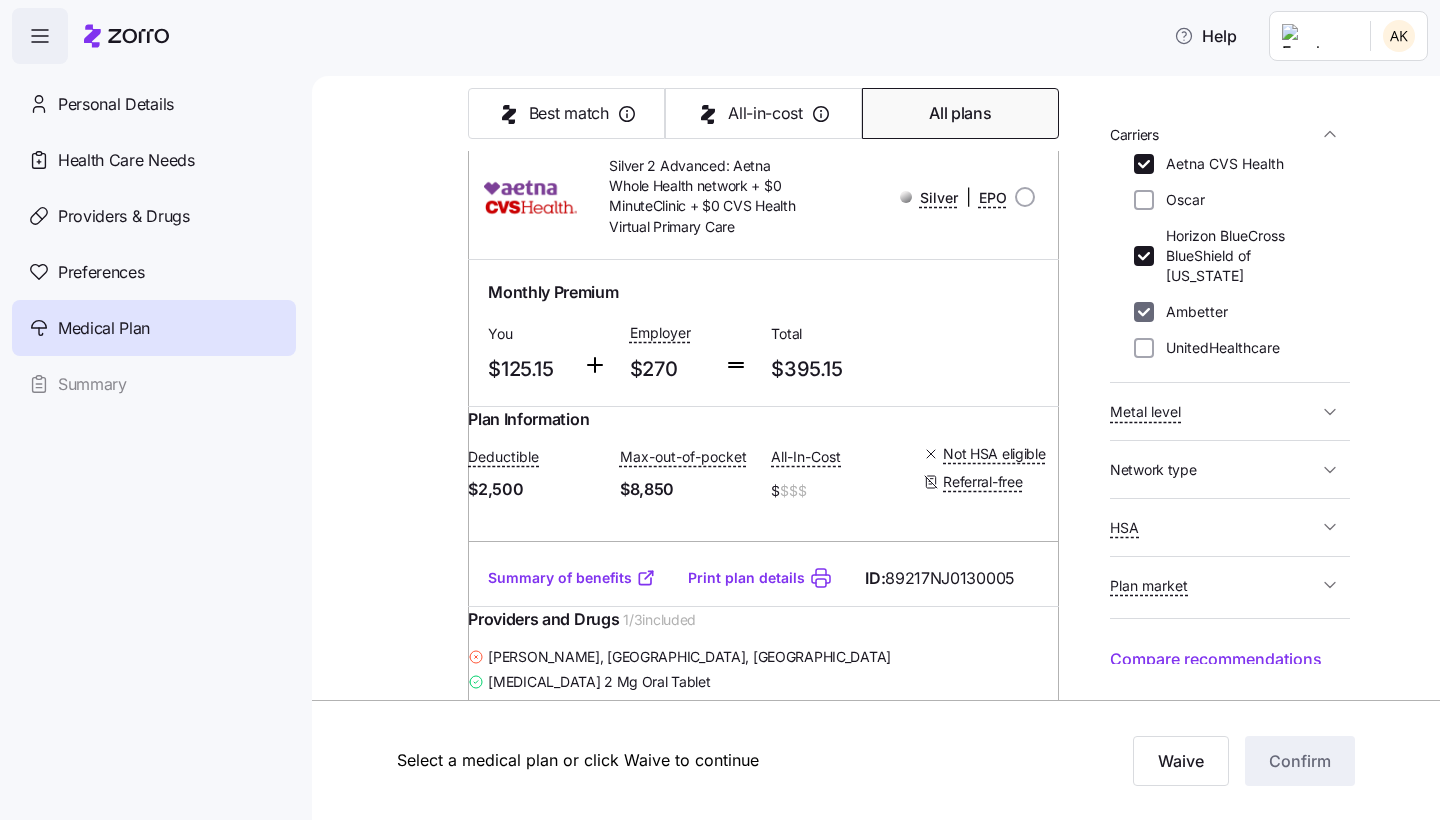 click on "Ambetter" at bounding box center (1144, 312) 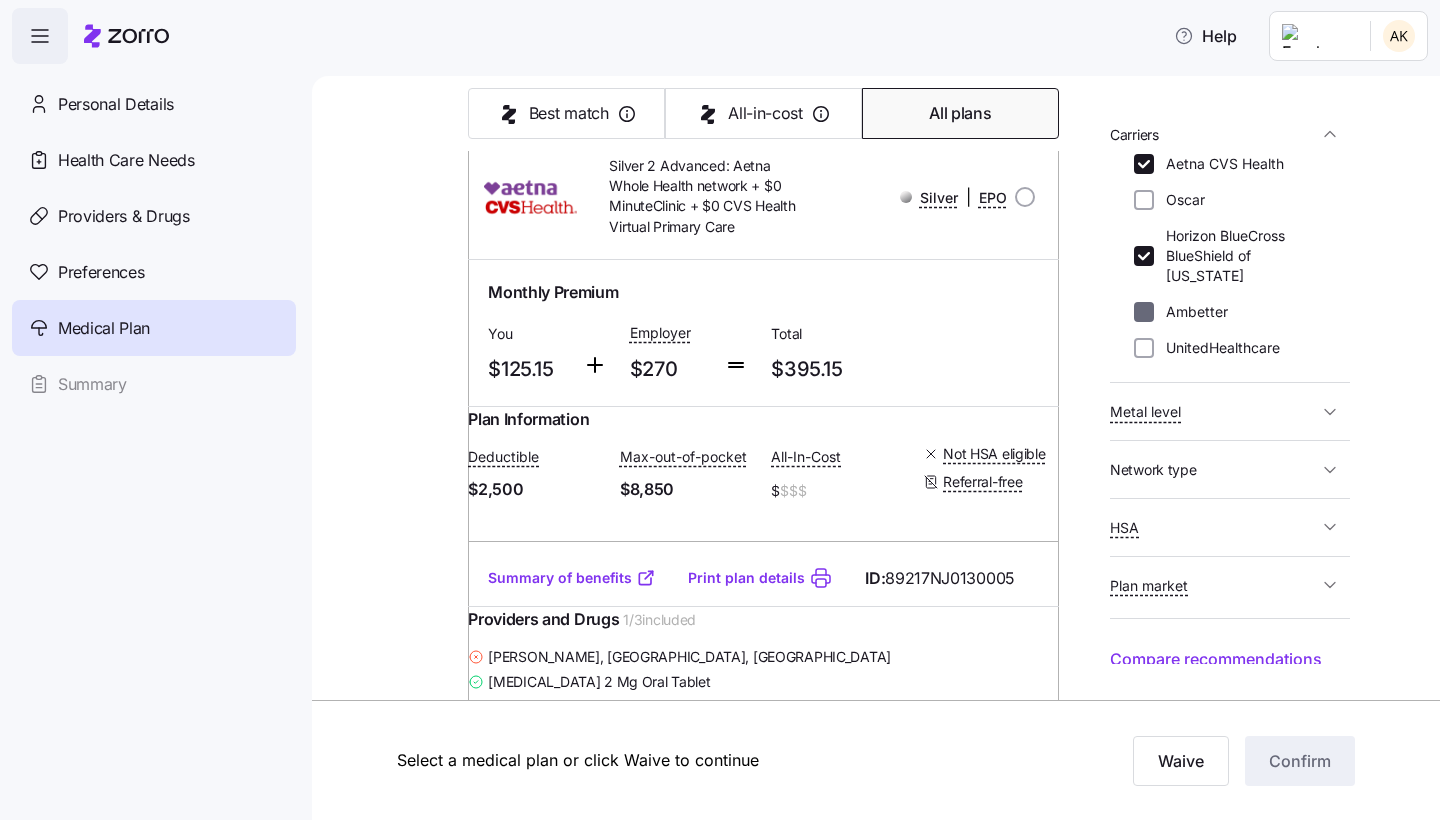 checkbox on "false" 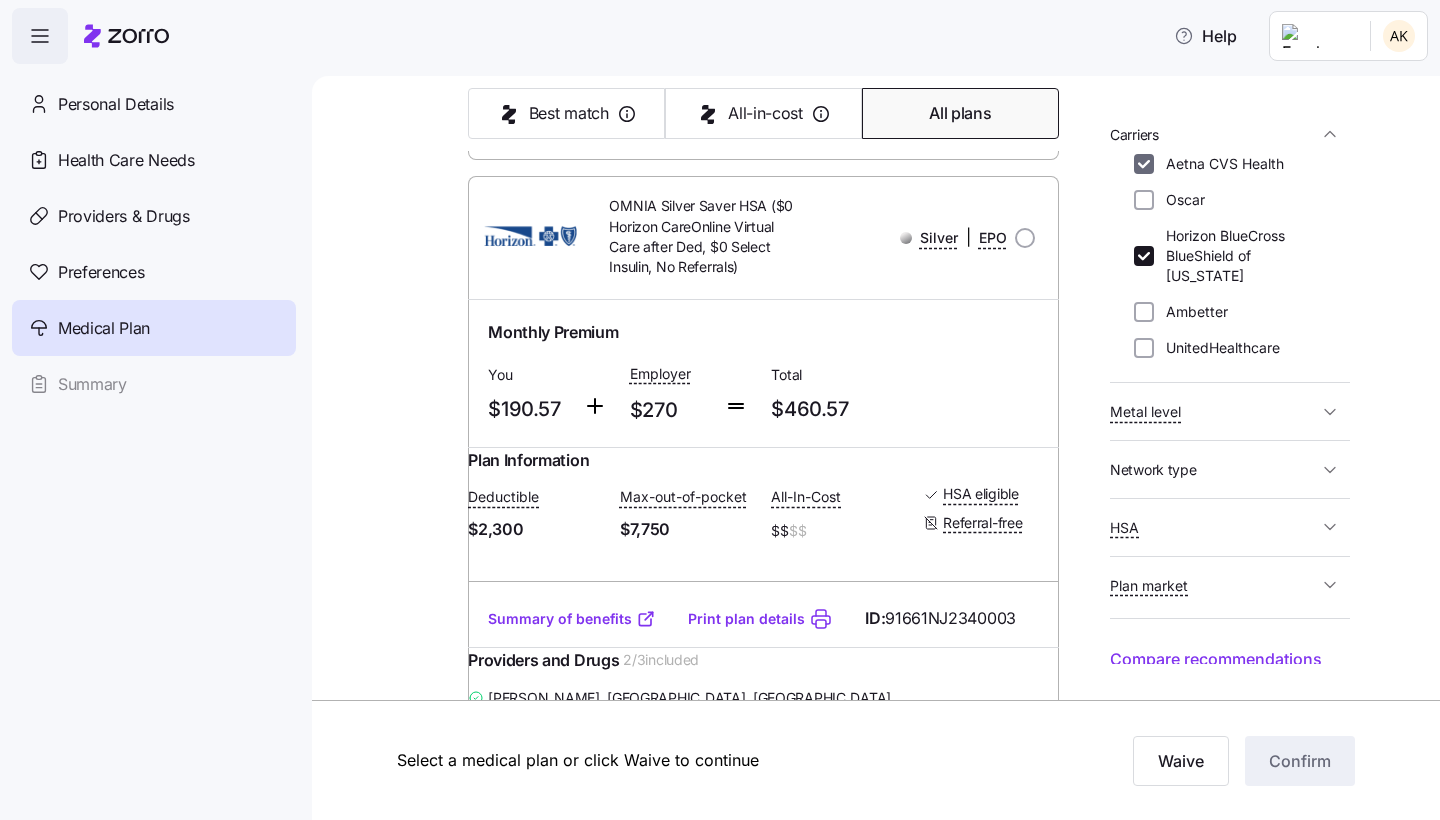 click on "Aetna CVS Health" at bounding box center [1144, 164] 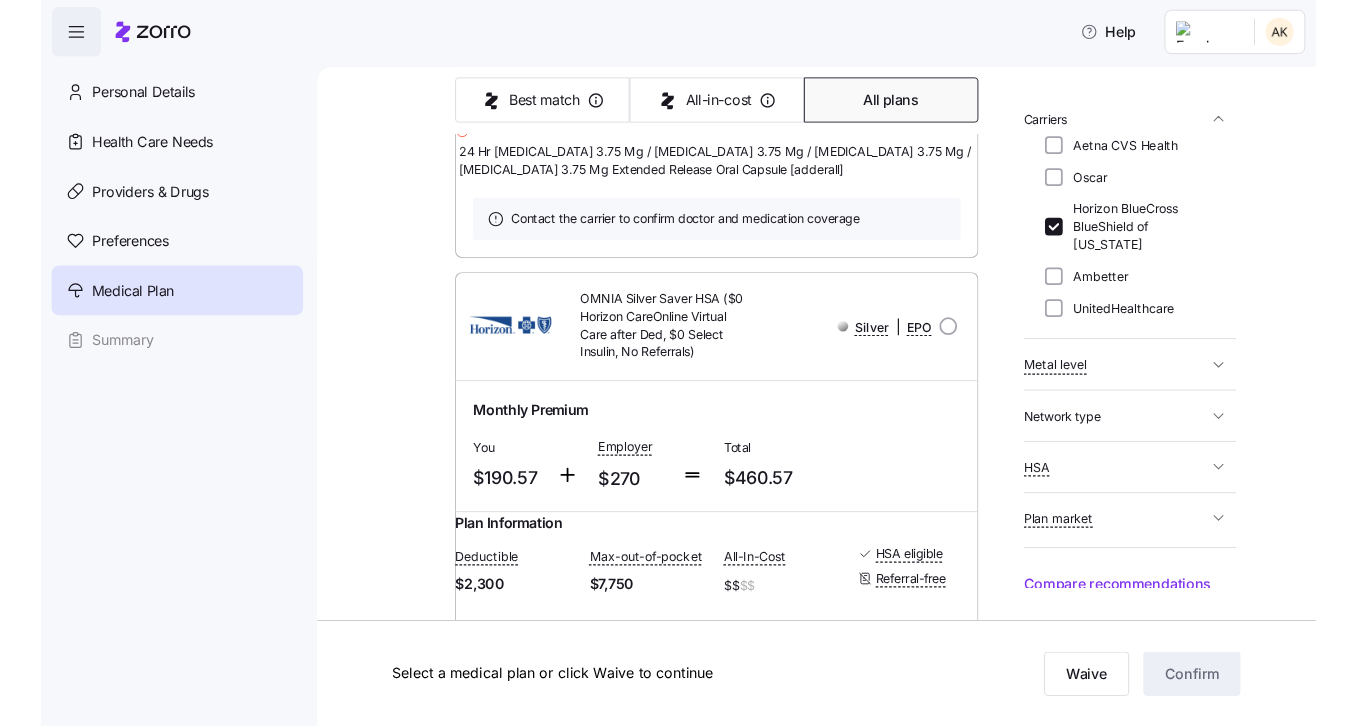 scroll, scrollTop: 1148, scrollLeft: 0, axis: vertical 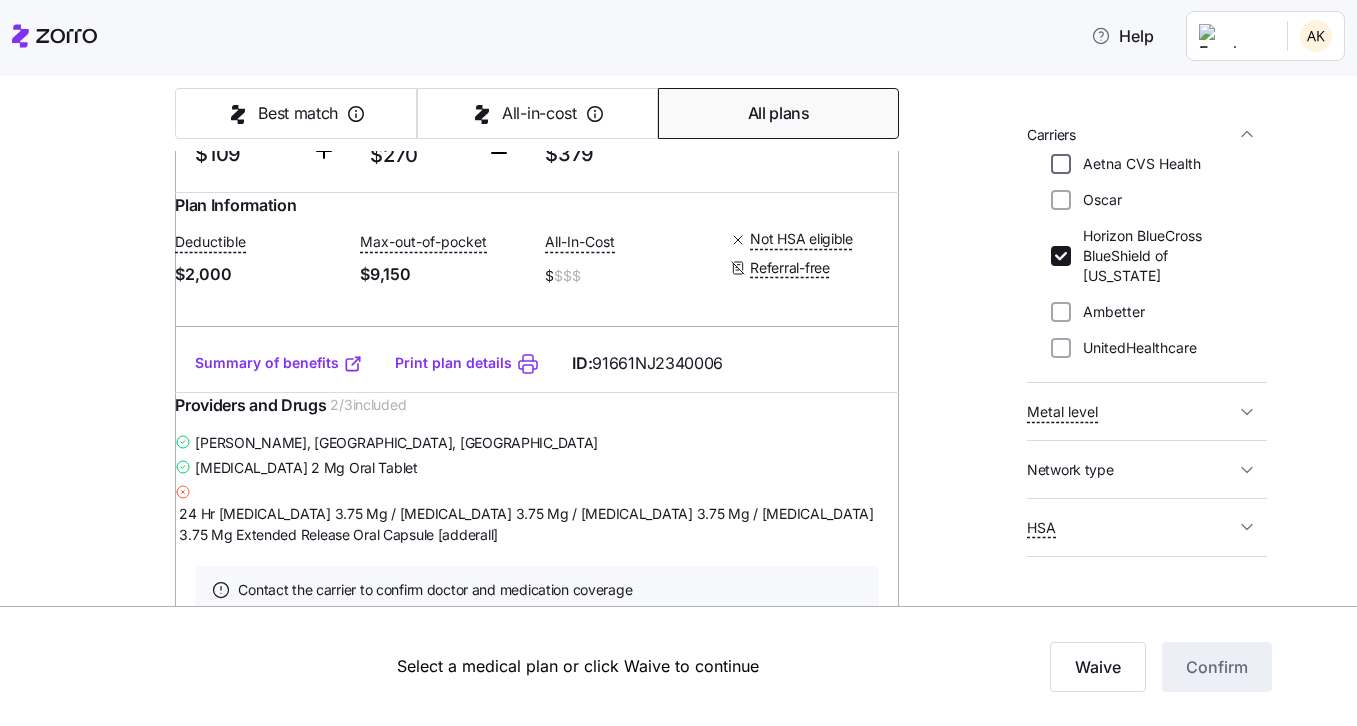 click on "Aetna CVS Health" at bounding box center (1061, 164) 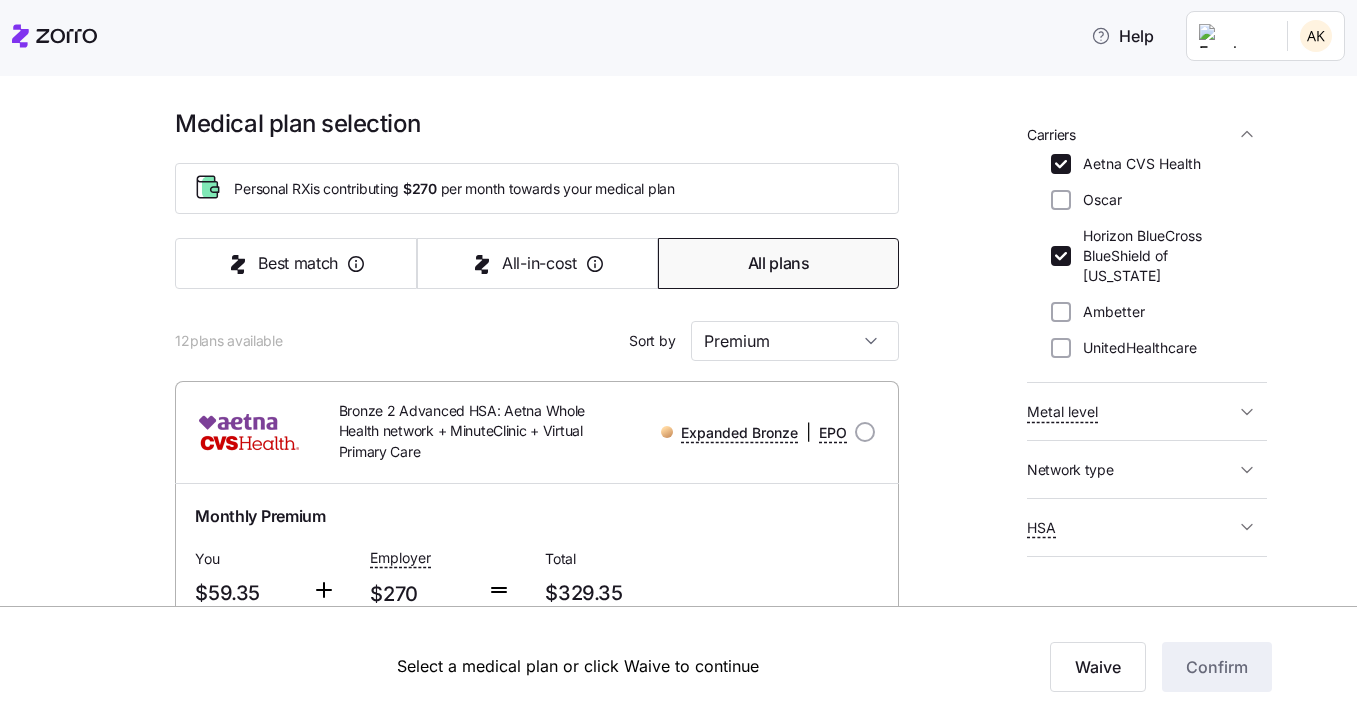 scroll, scrollTop: -7, scrollLeft: 0, axis: vertical 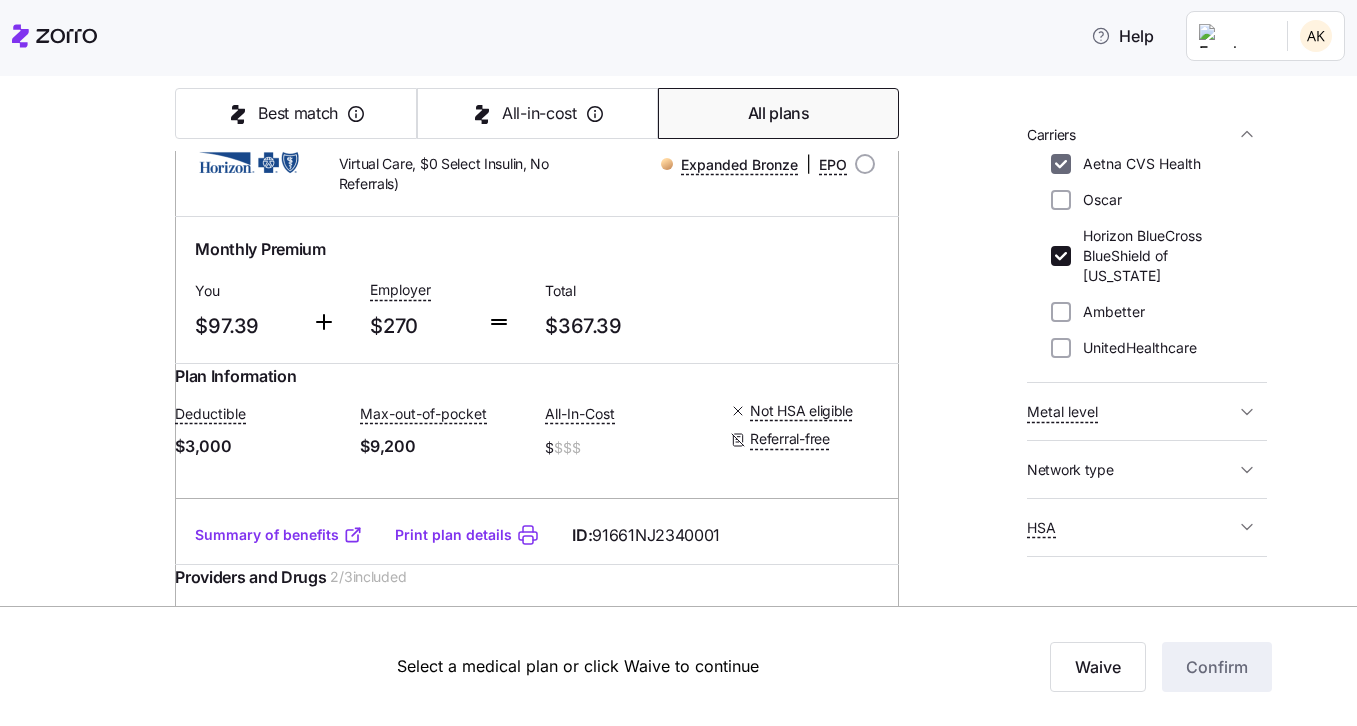 click on "Aetna CVS Health" at bounding box center (1061, 164) 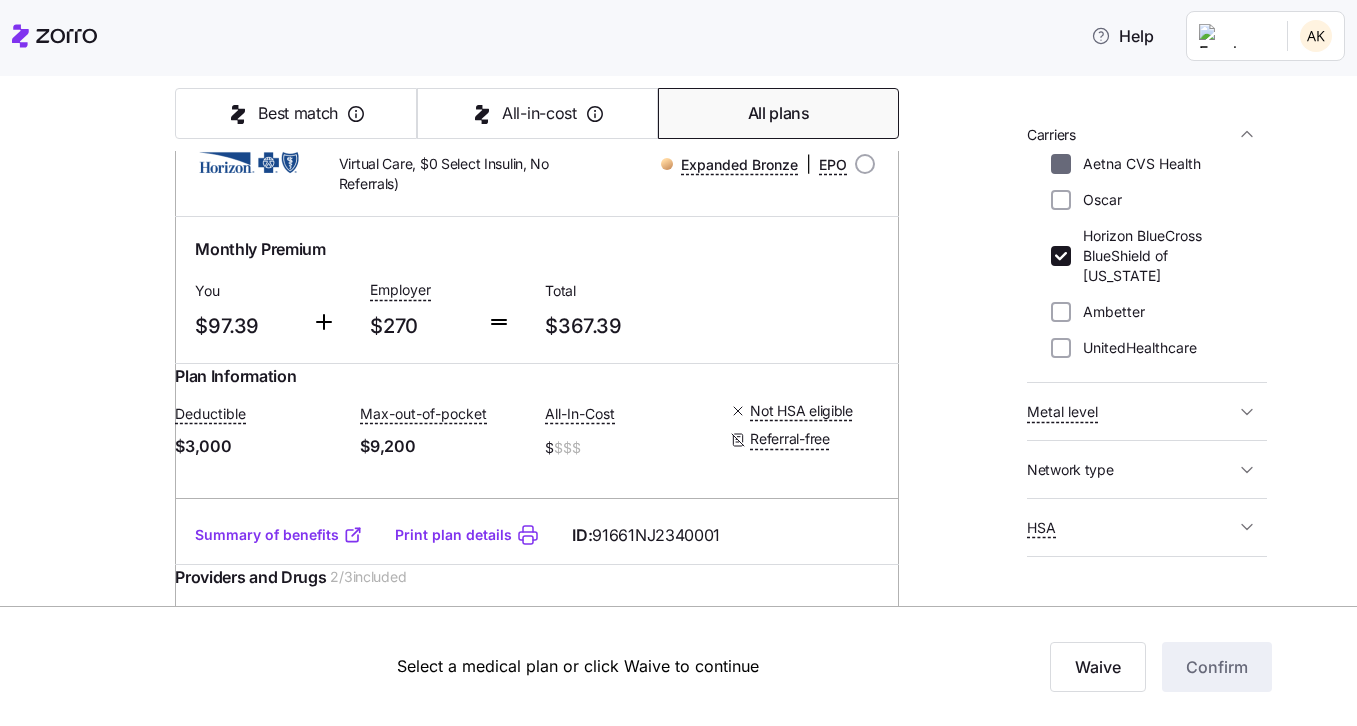 checkbox on "false" 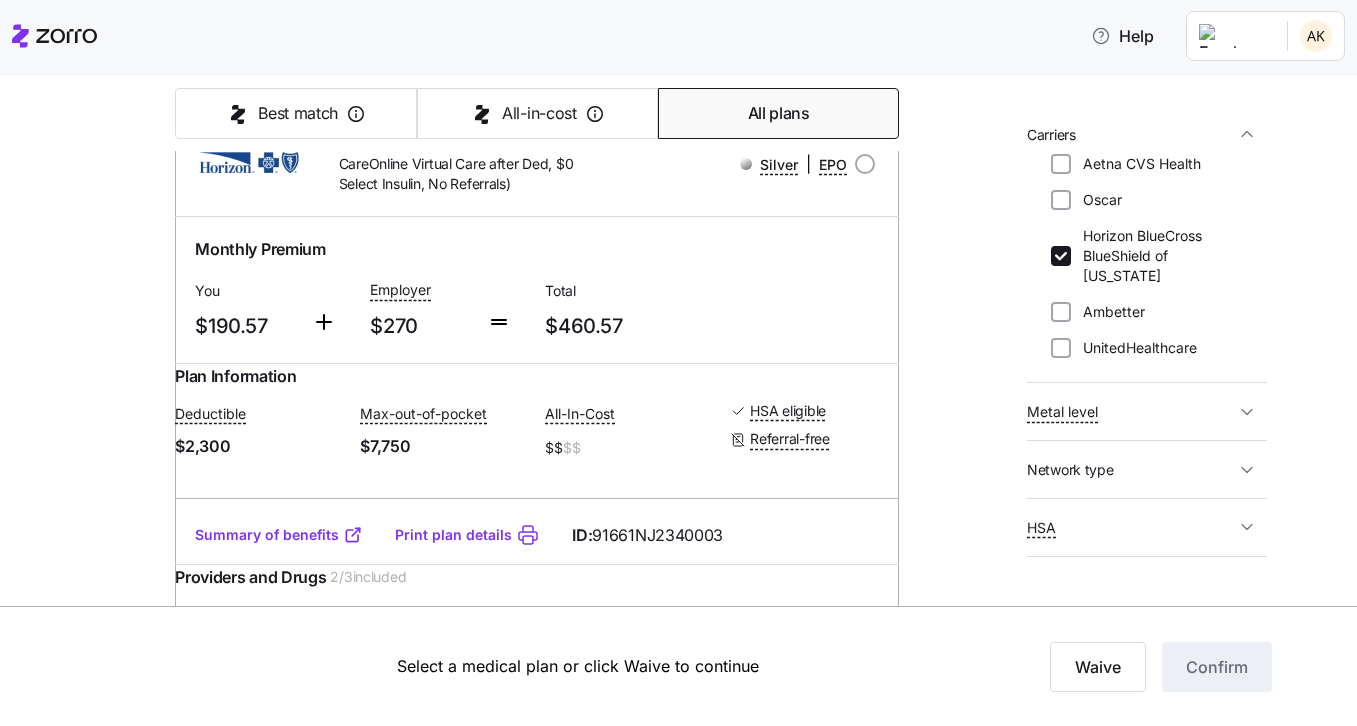 click on "Aetna CVS Health Oscar Horizon BlueCross BlueShield of New Jersey Ambetter UnitedHealthcare" at bounding box center (1147, 264) 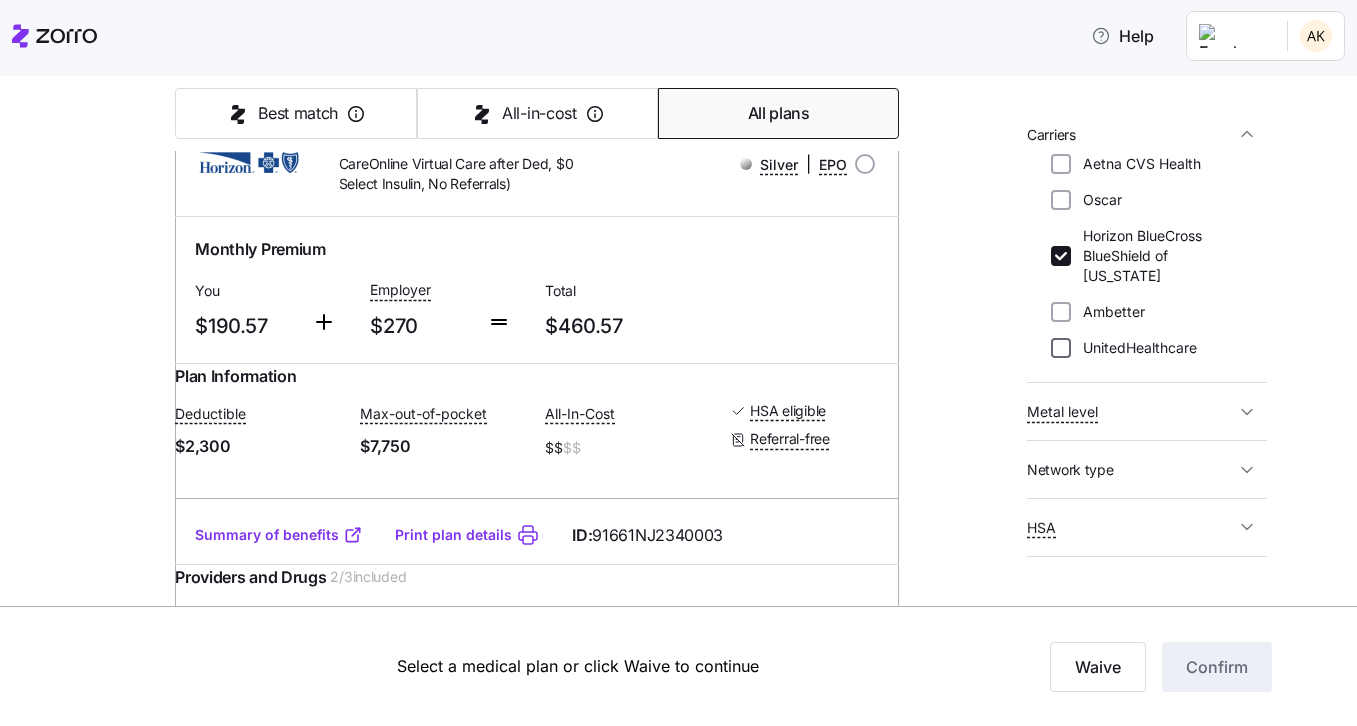 click on "UnitedHealthcare" at bounding box center (1061, 348) 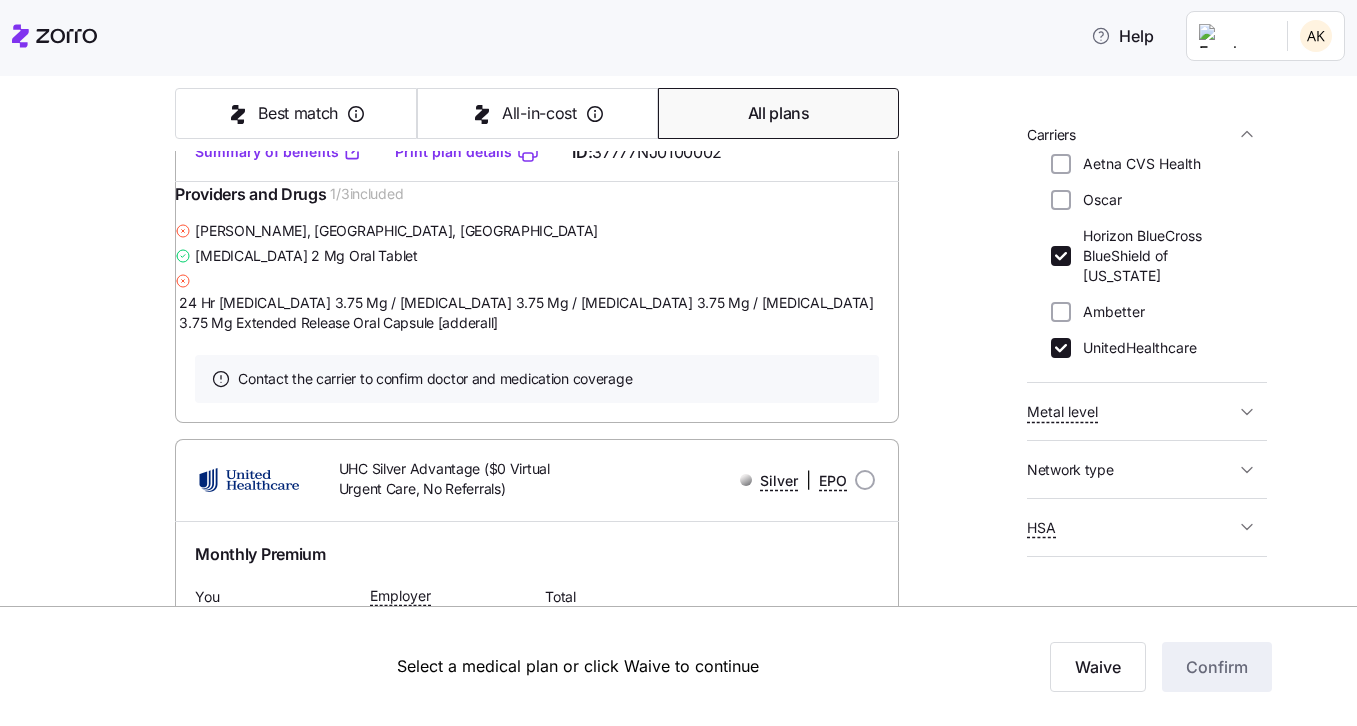 scroll, scrollTop: 2838, scrollLeft: 0, axis: vertical 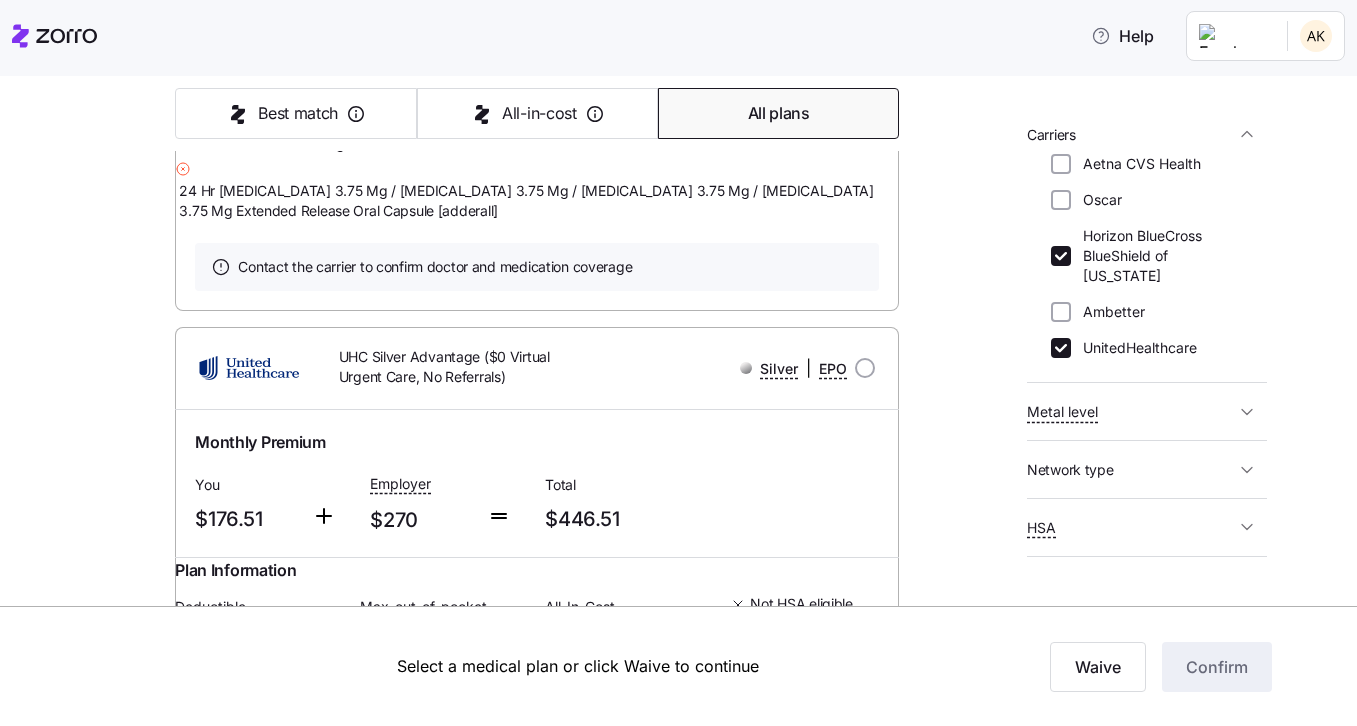 click on "UnitedHealthcare" at bounding box center [1134, 348] 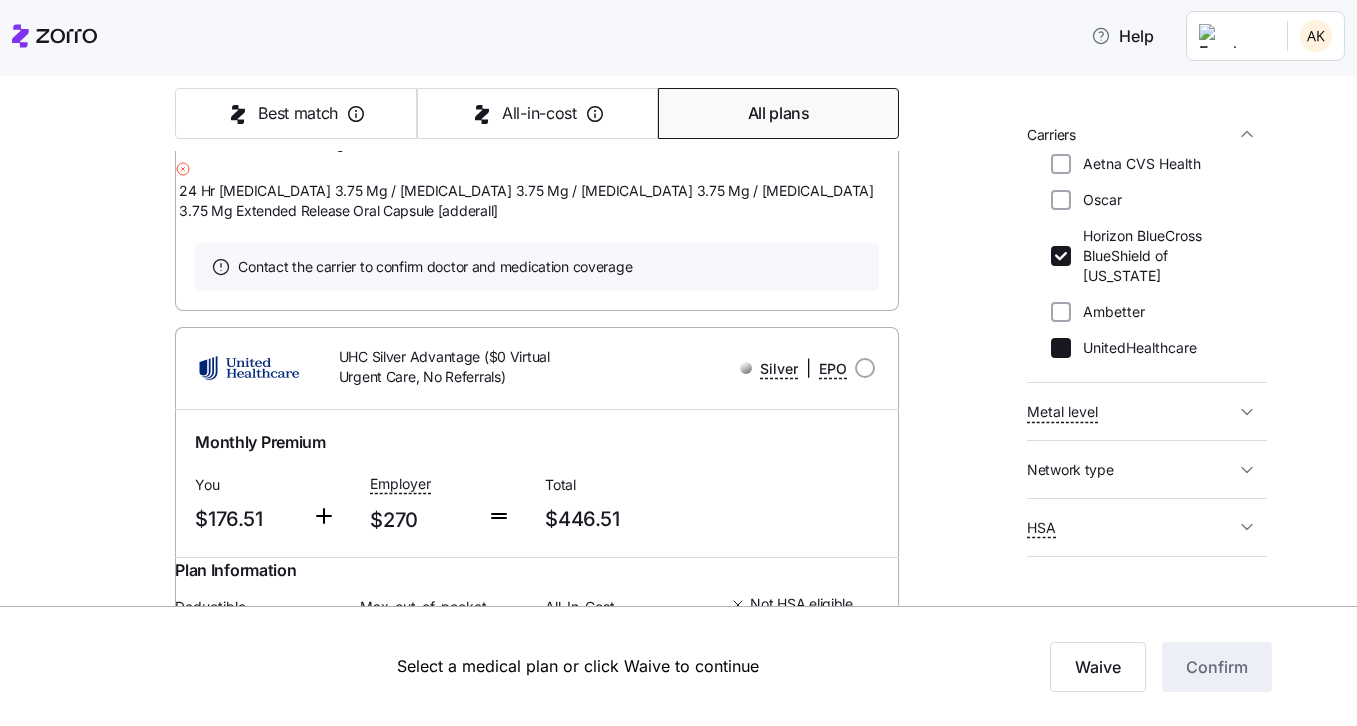 checkbox on "false" 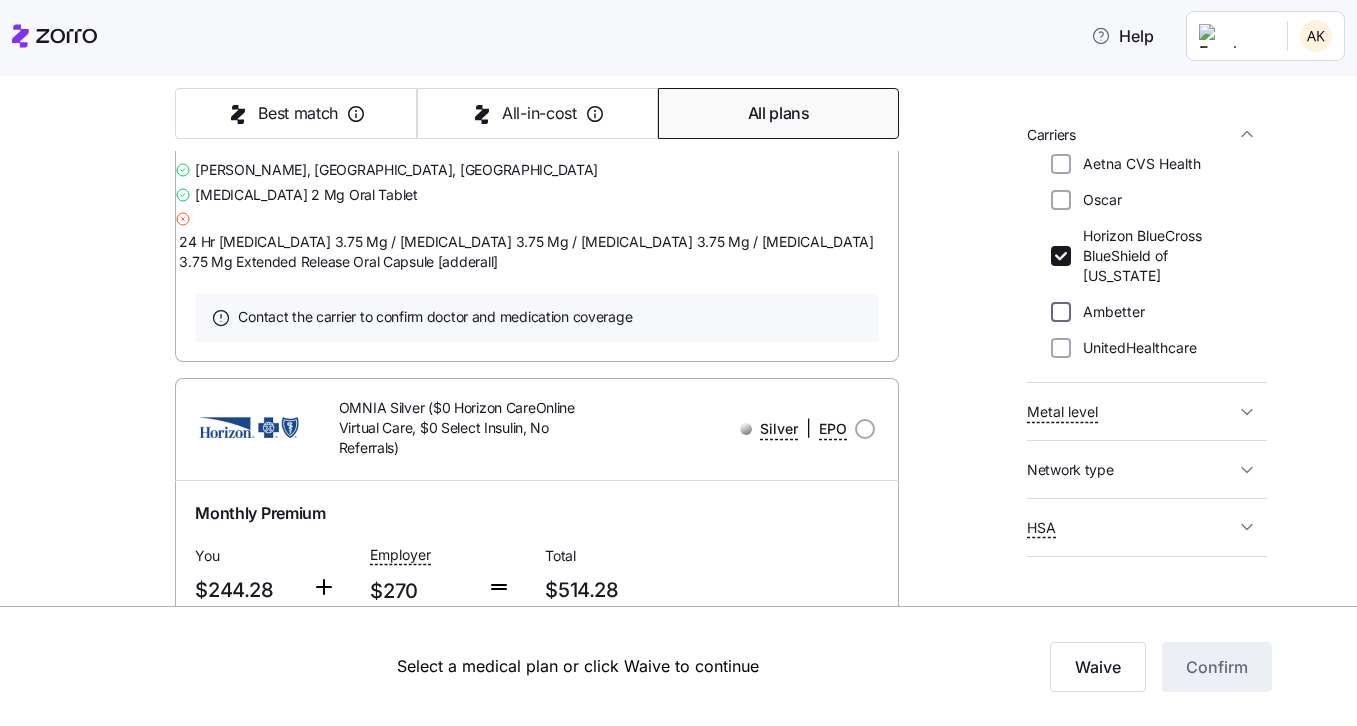click on "Ambetter" at bounding box center (1061, 312) 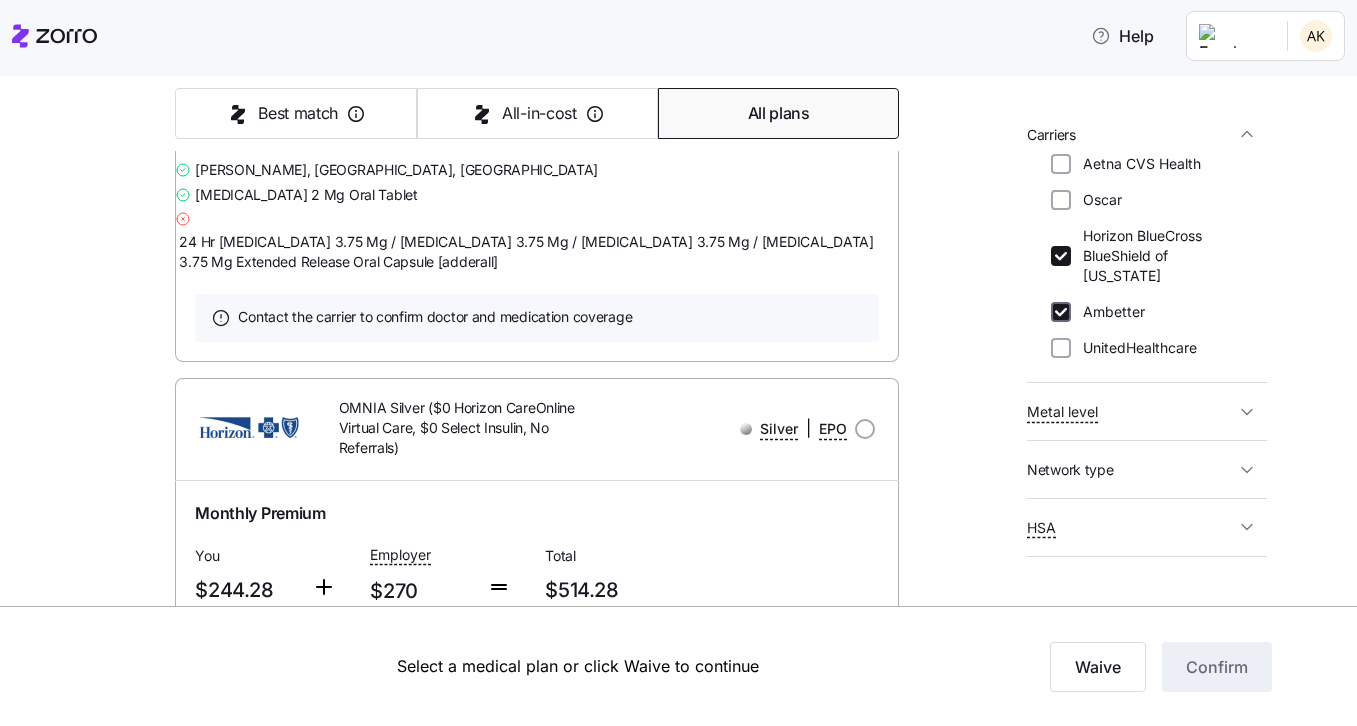 checkbox on "true" 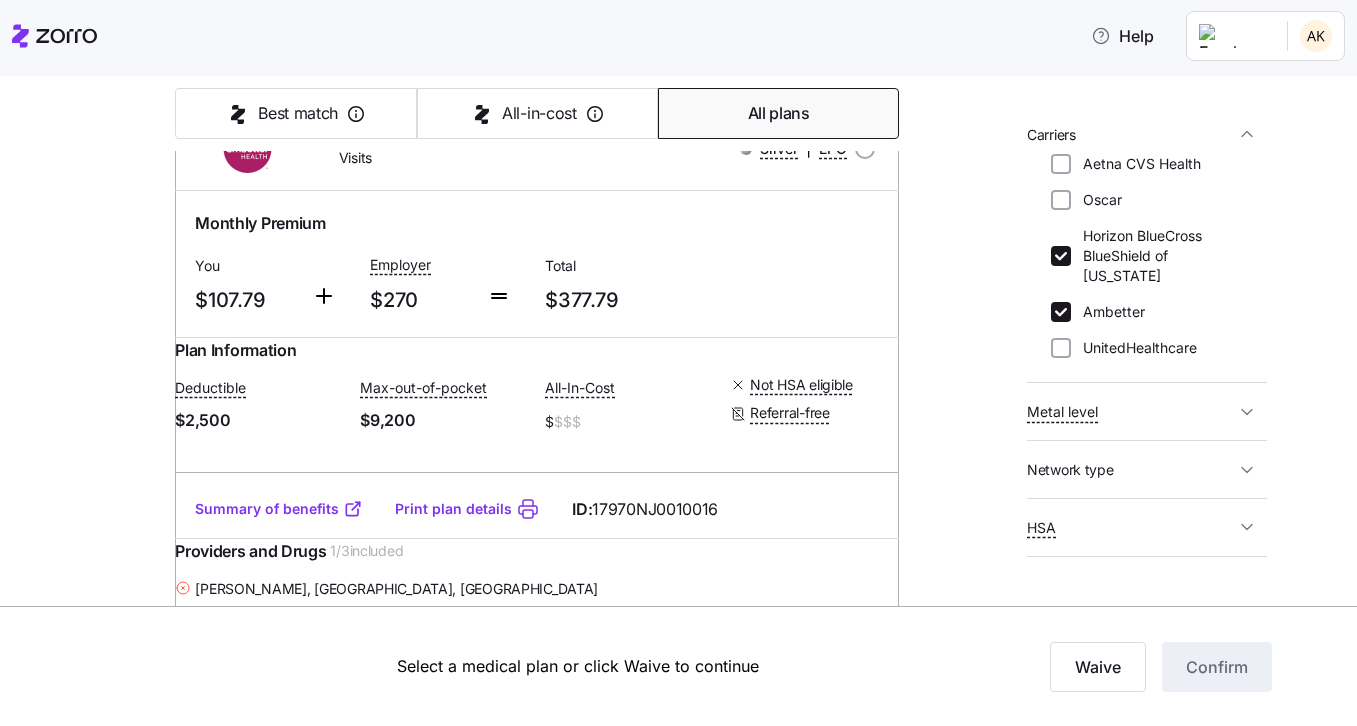 scroll, scrollTop: 984, scrollLeft: 0, axis: vertical 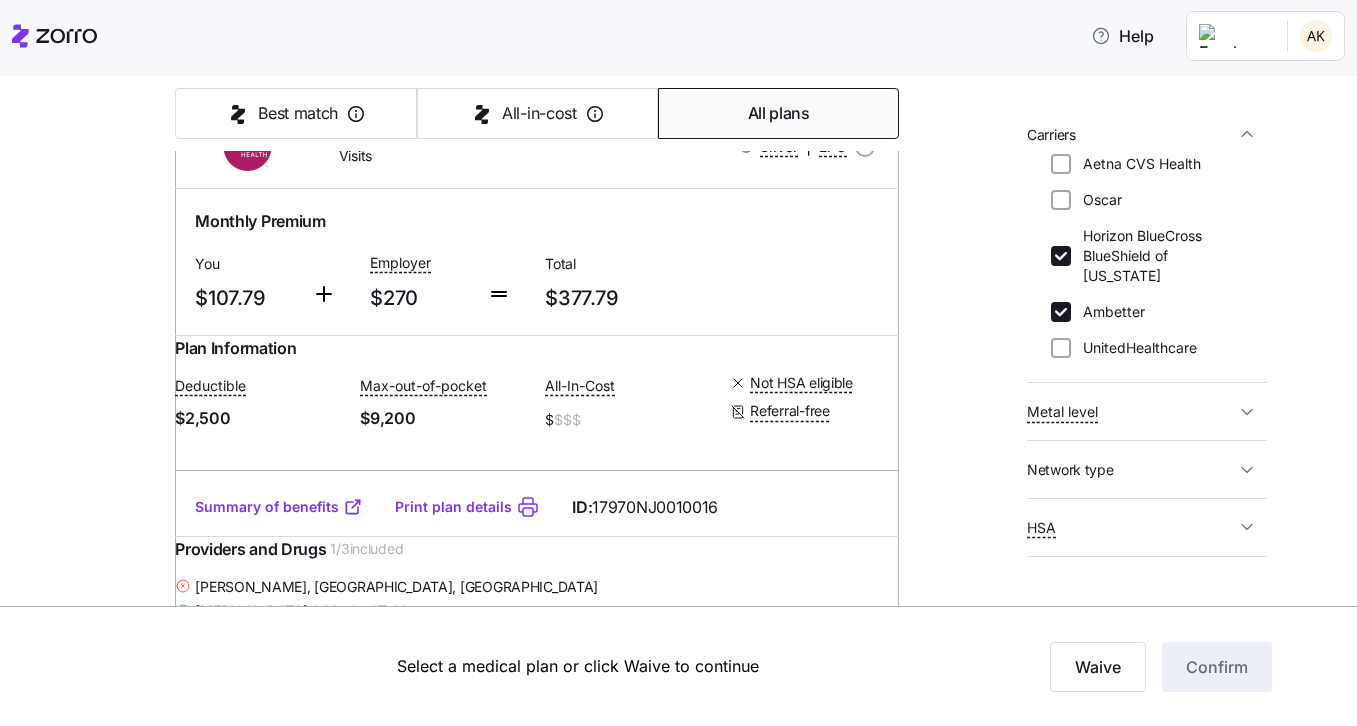 click on "Print plan details" at bounding box center [453, 507] 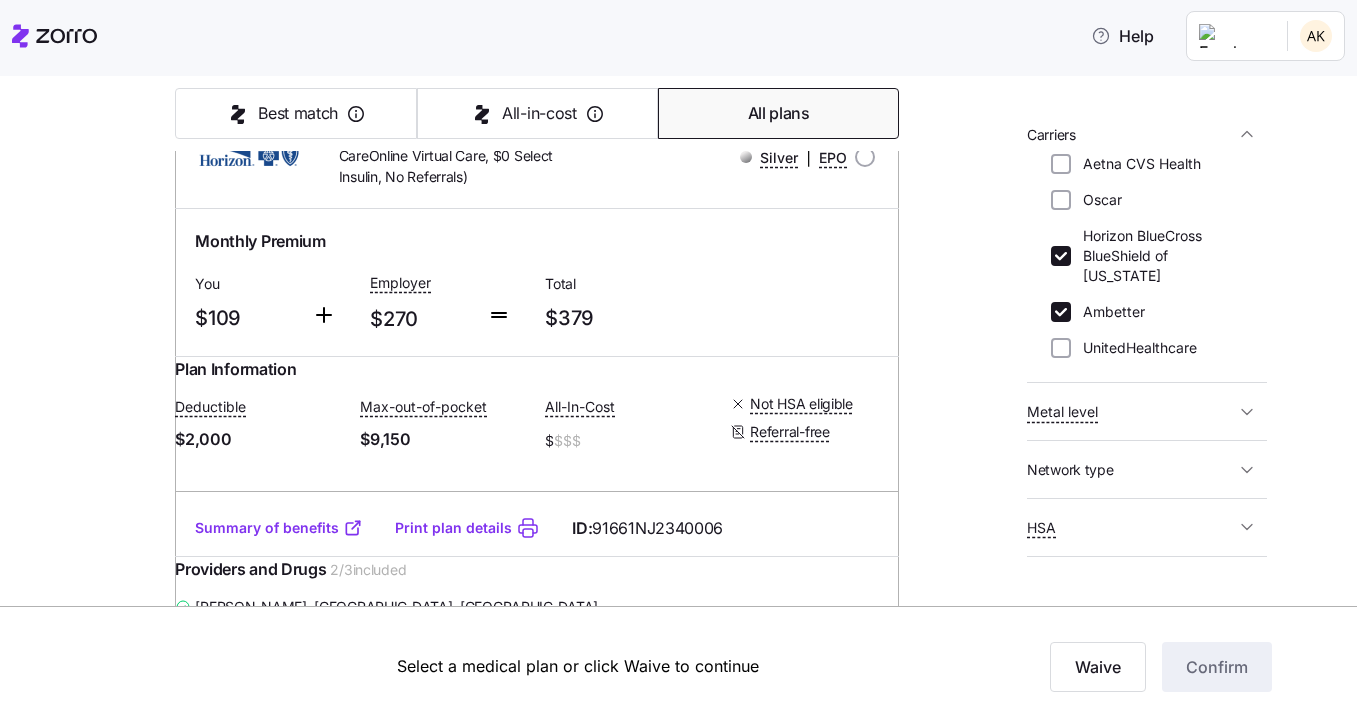 scroll, scrollTop: 1733, scrollLeft: 0, axis: vertical 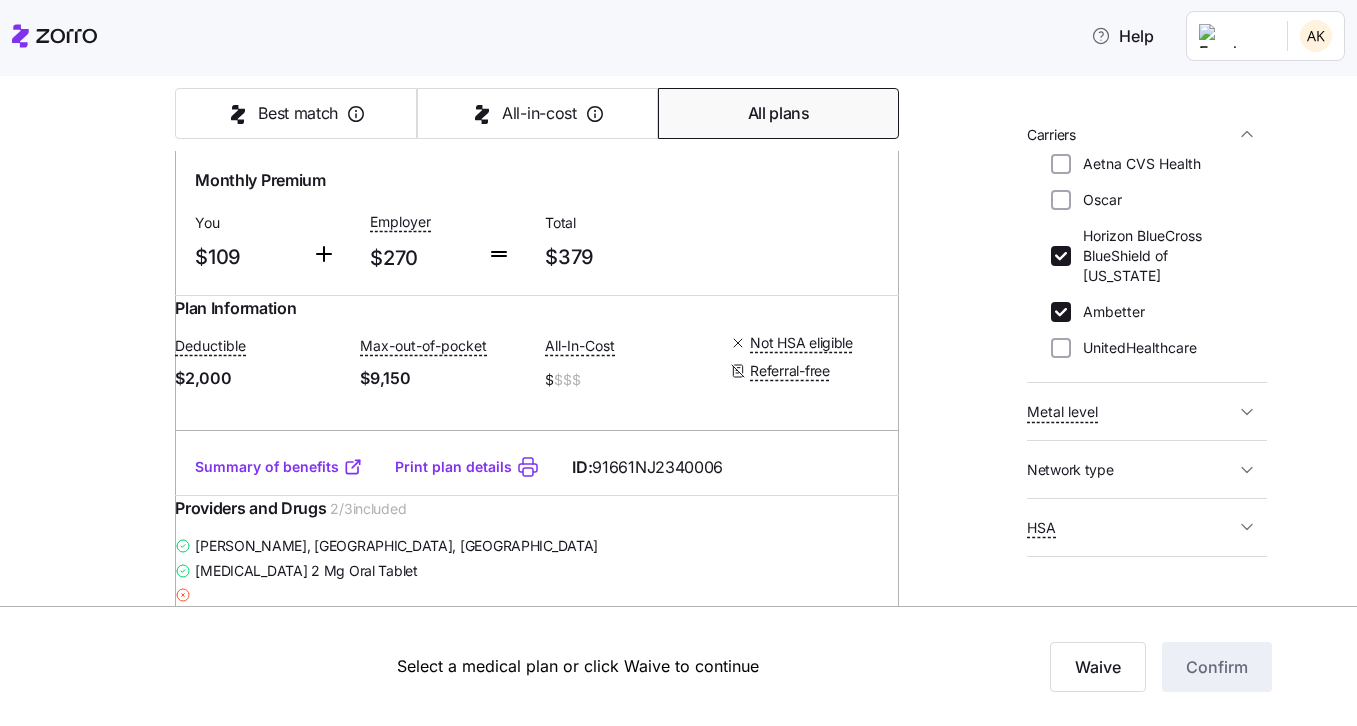 click on "Summary of benefits" at bounding box center (279, 467) 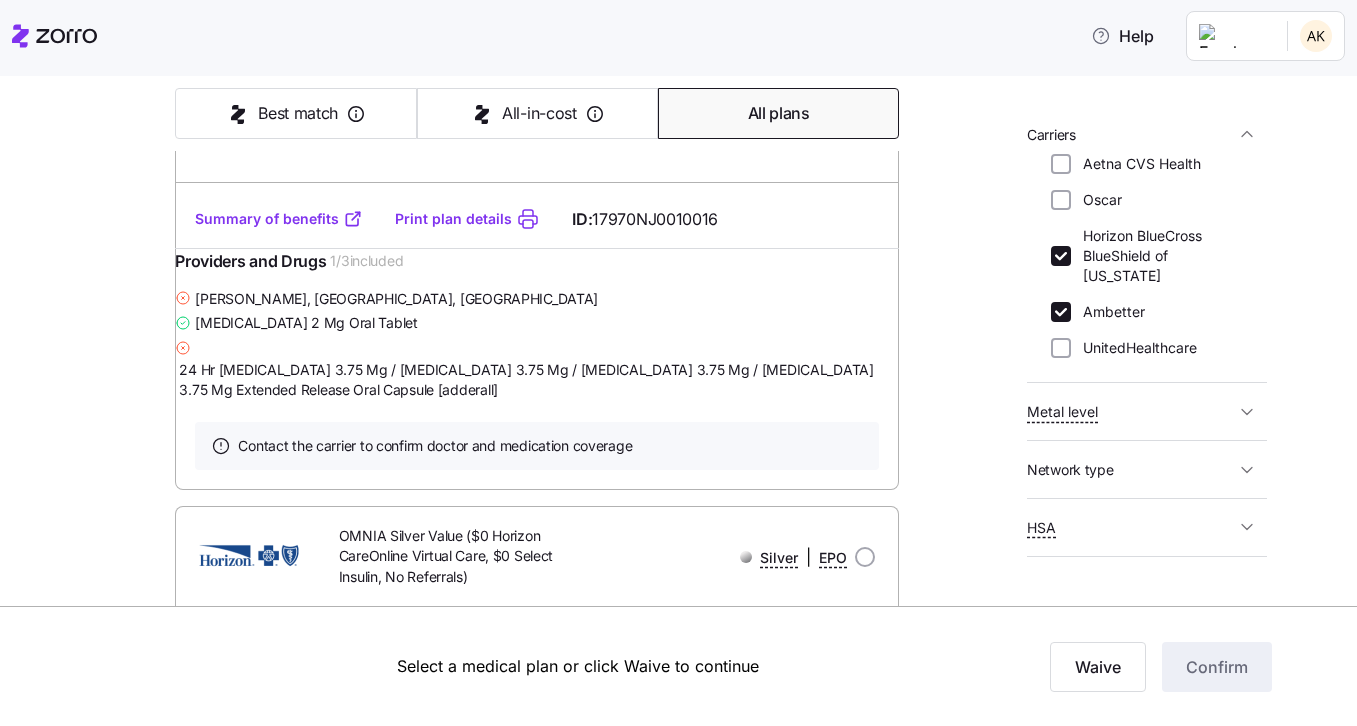 scroll, scrollTop: 845, scrollLeft: 0, axis: vertical 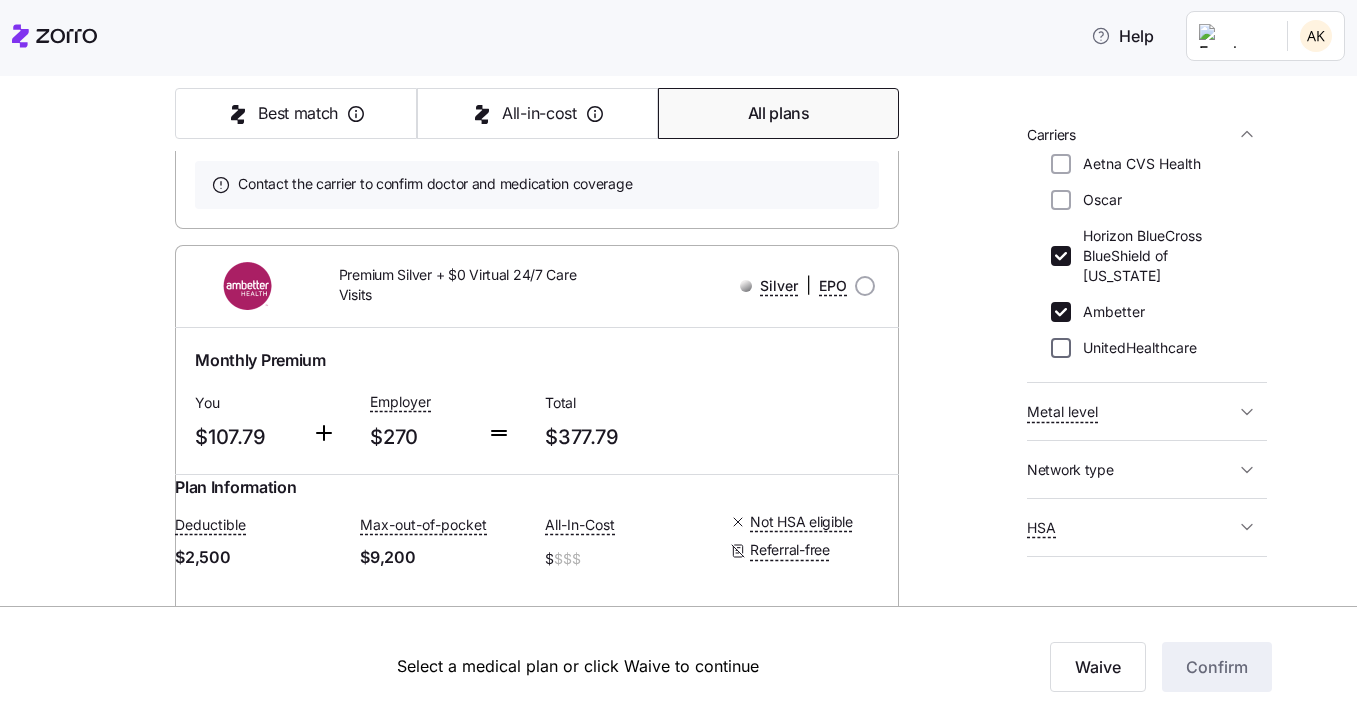 click on "UnitedHealthcare" at bounding box center (1061, 348) 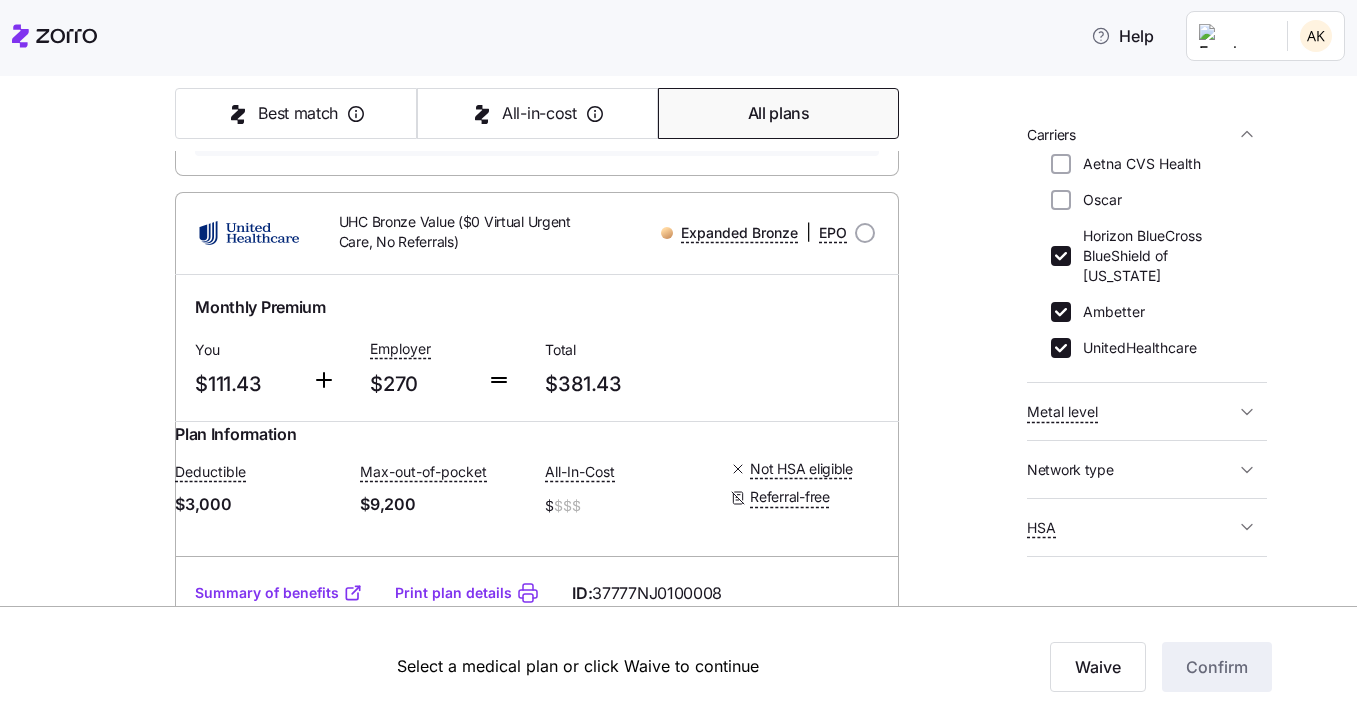 scroll, scrollTop: 2293, scrollLeft: 0, axis: vertical 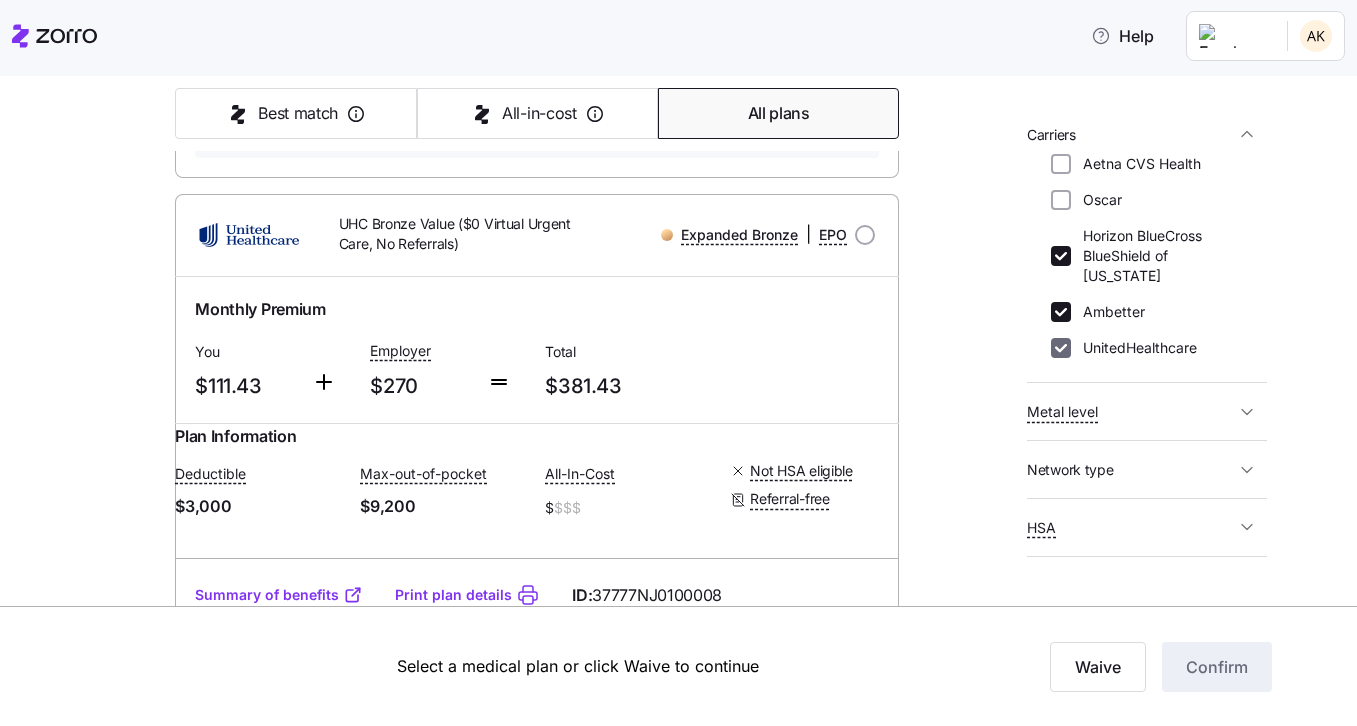 click on "UnitedHealthcare" at bounding box center (1061, 348) 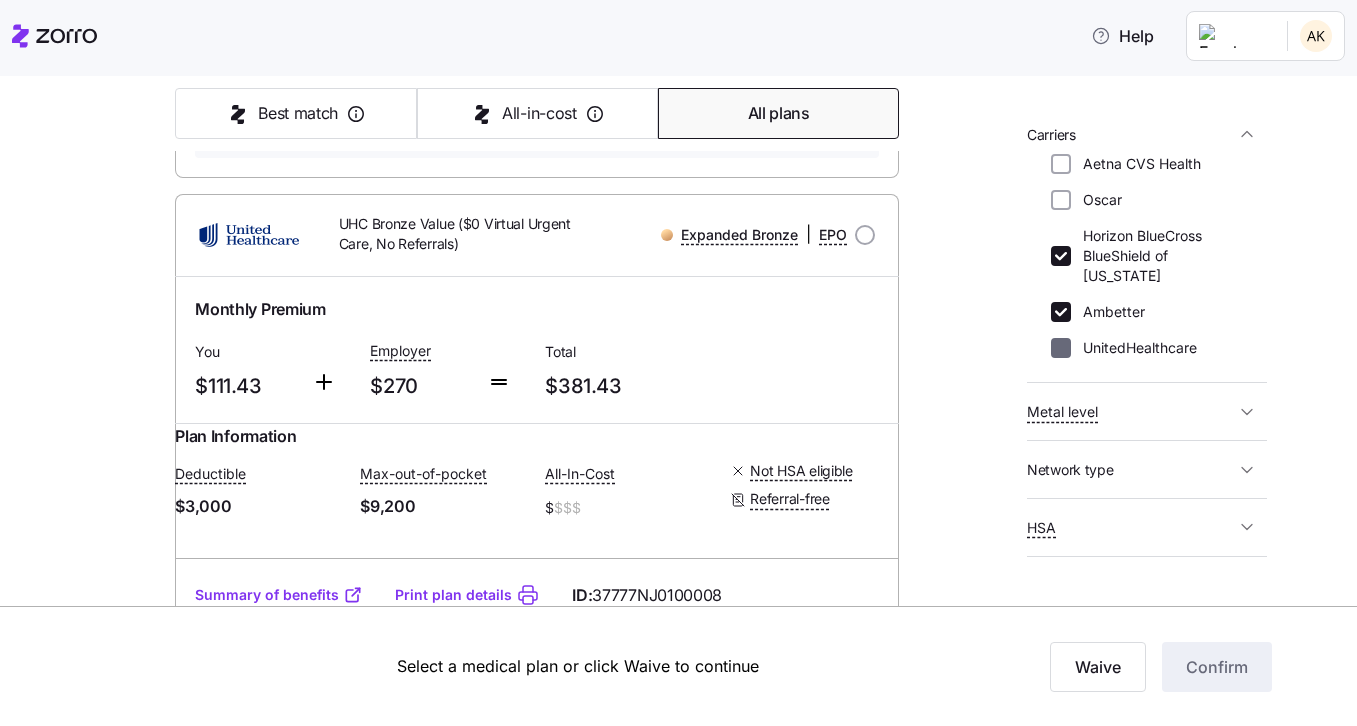 checkbox on "false" 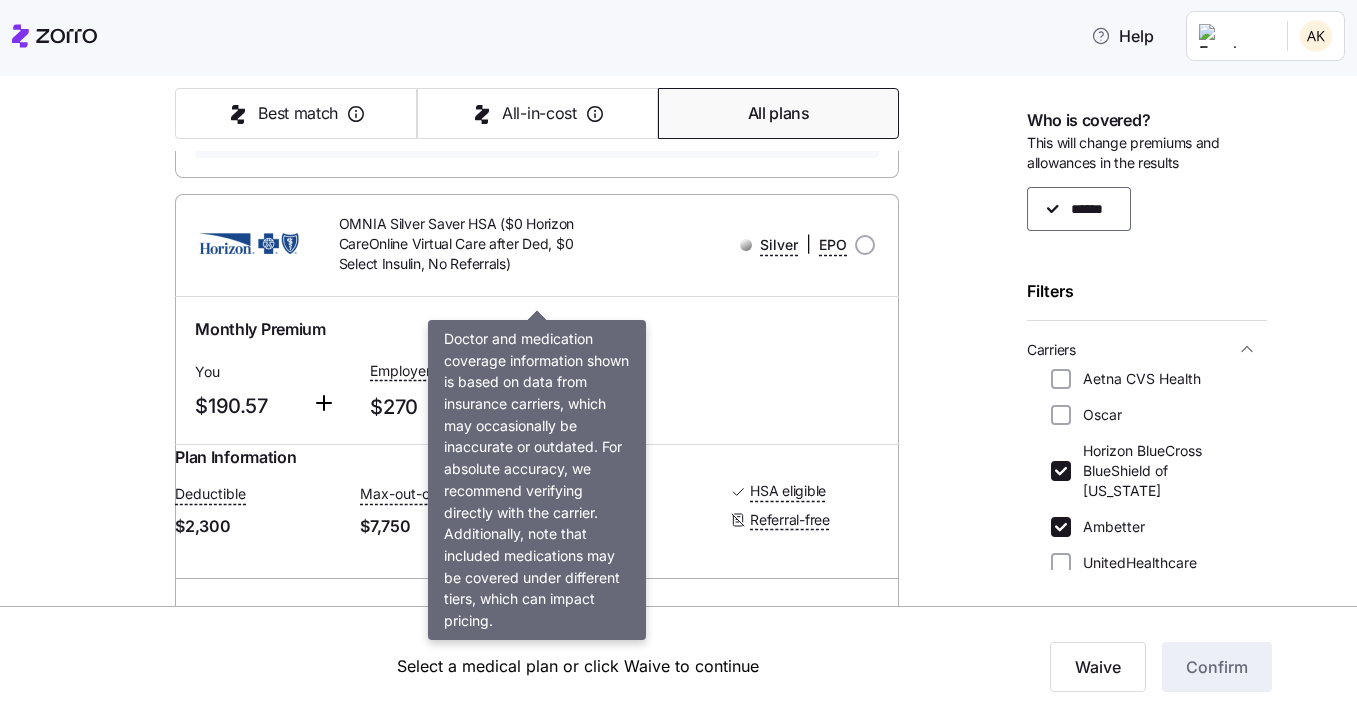 scroll, scrollTop: 0, scrollLeft: 0, axis: both 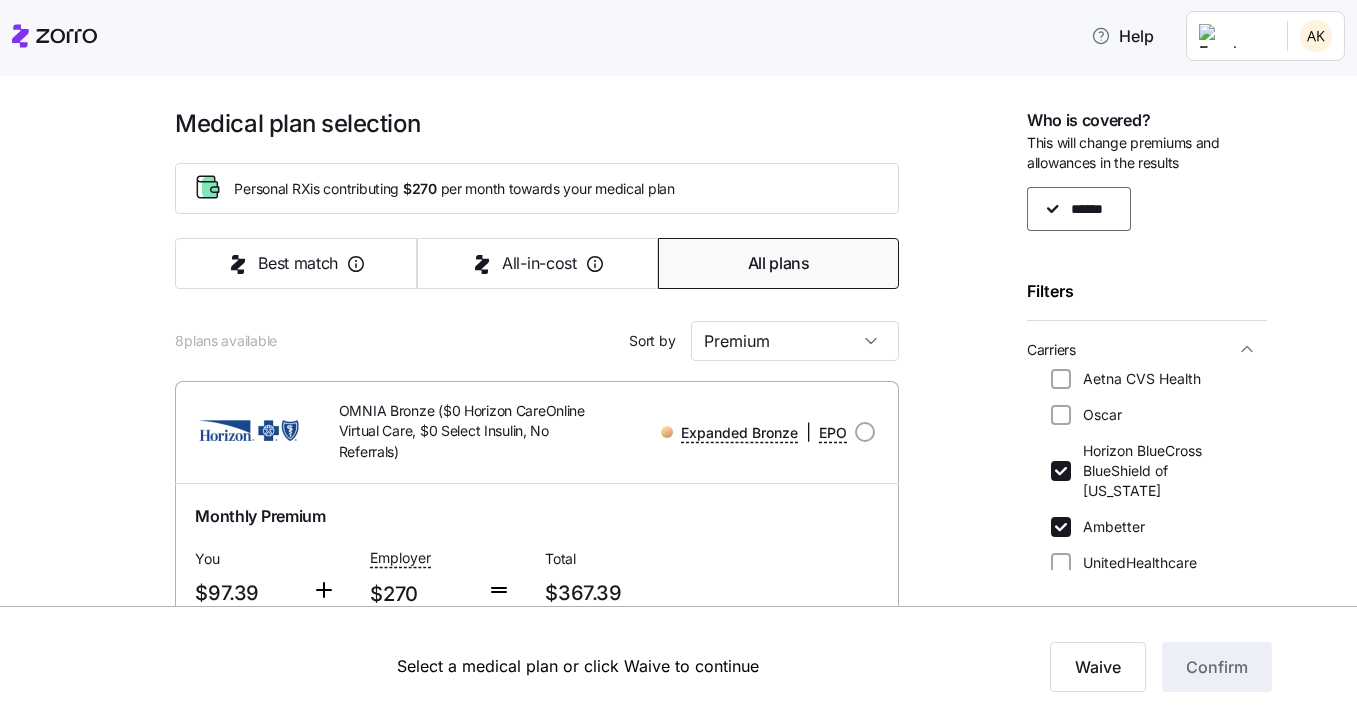 click on "******" at bounding box center [1147, 209] 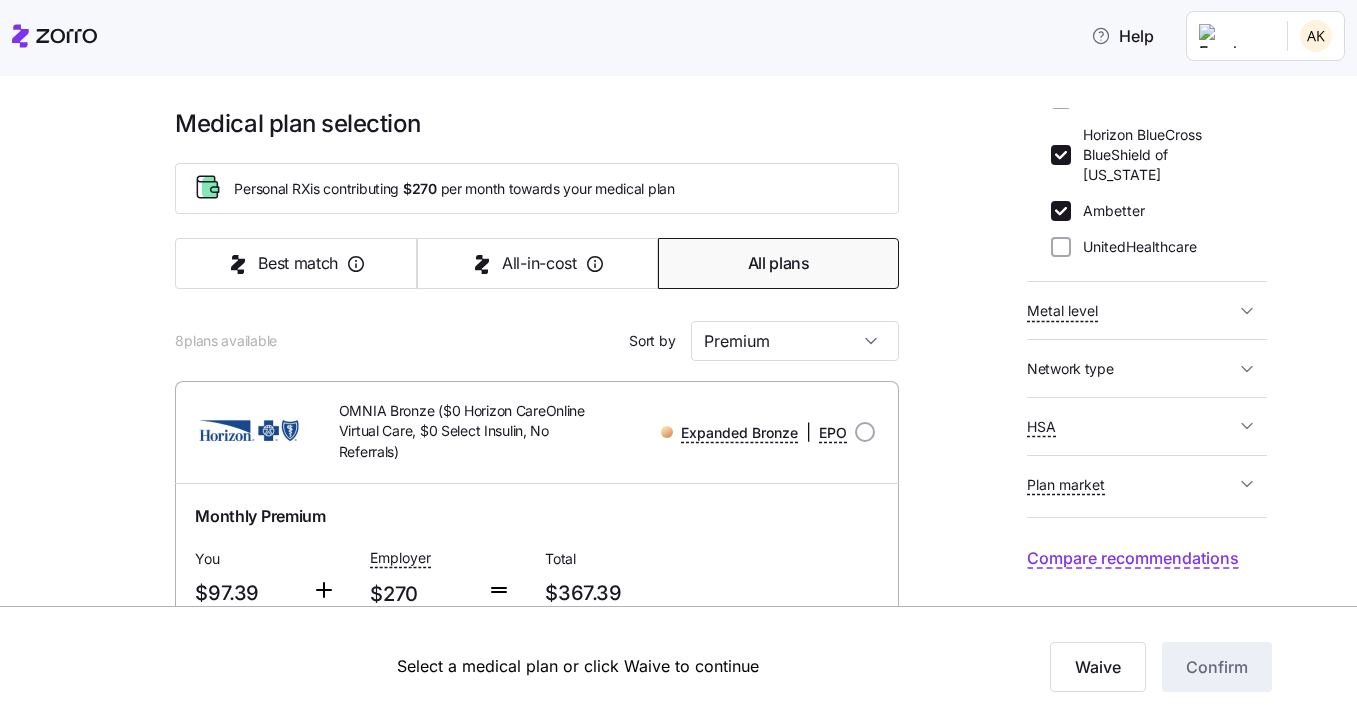 scroll, scrollTop: 321, scrollLeft: 0, axis: vertical 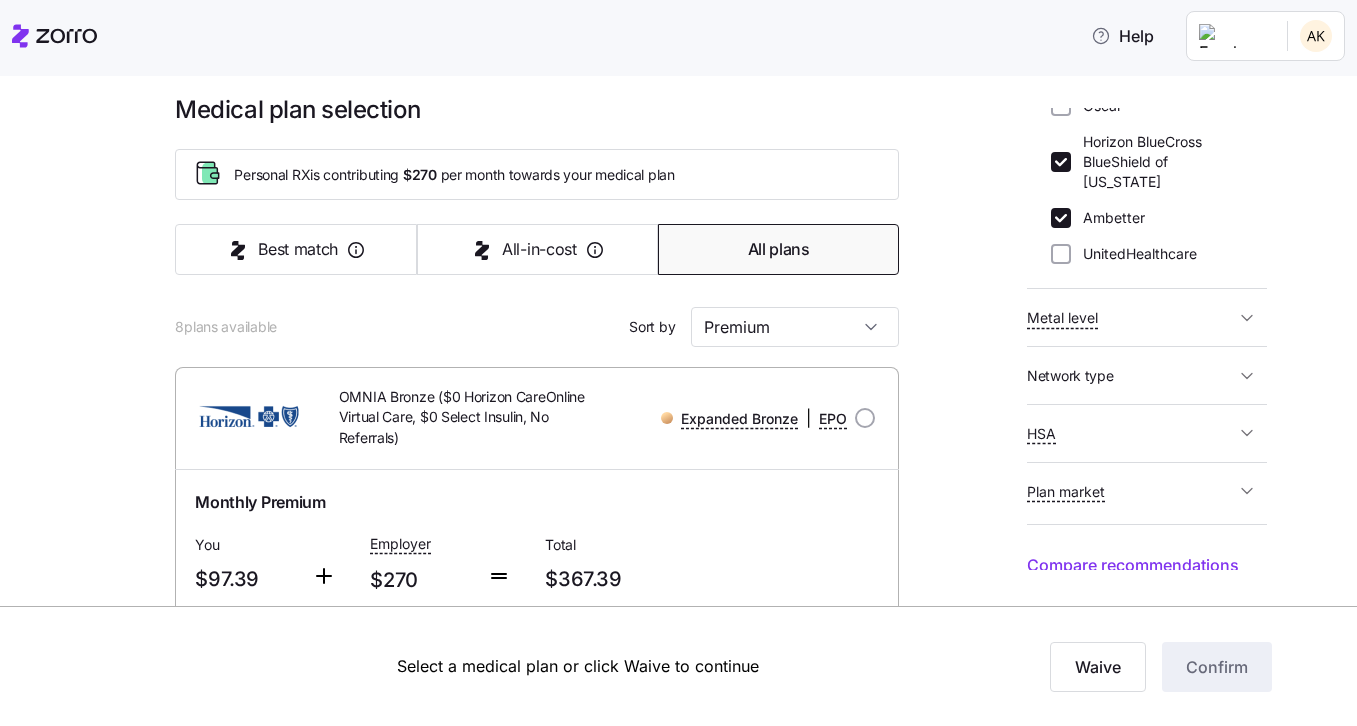 click on "Compare recommendations" at bounding box center (1133, 565) 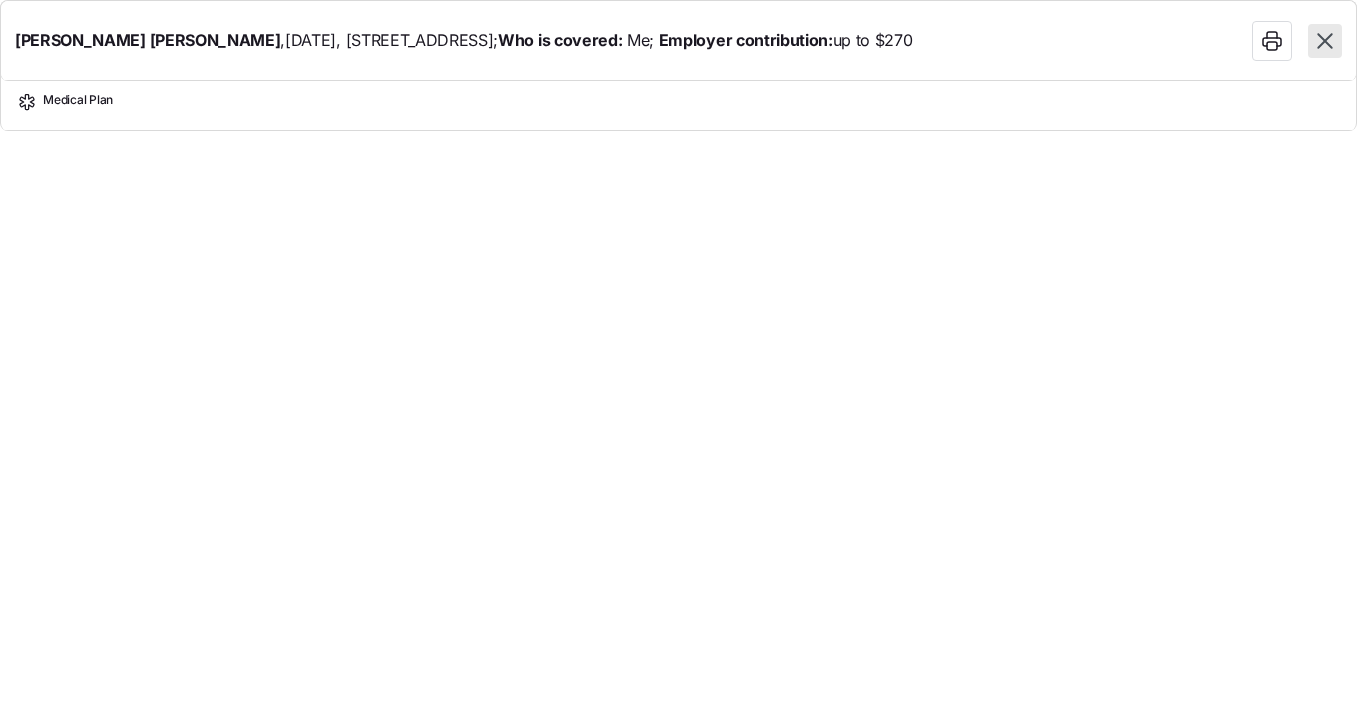 click 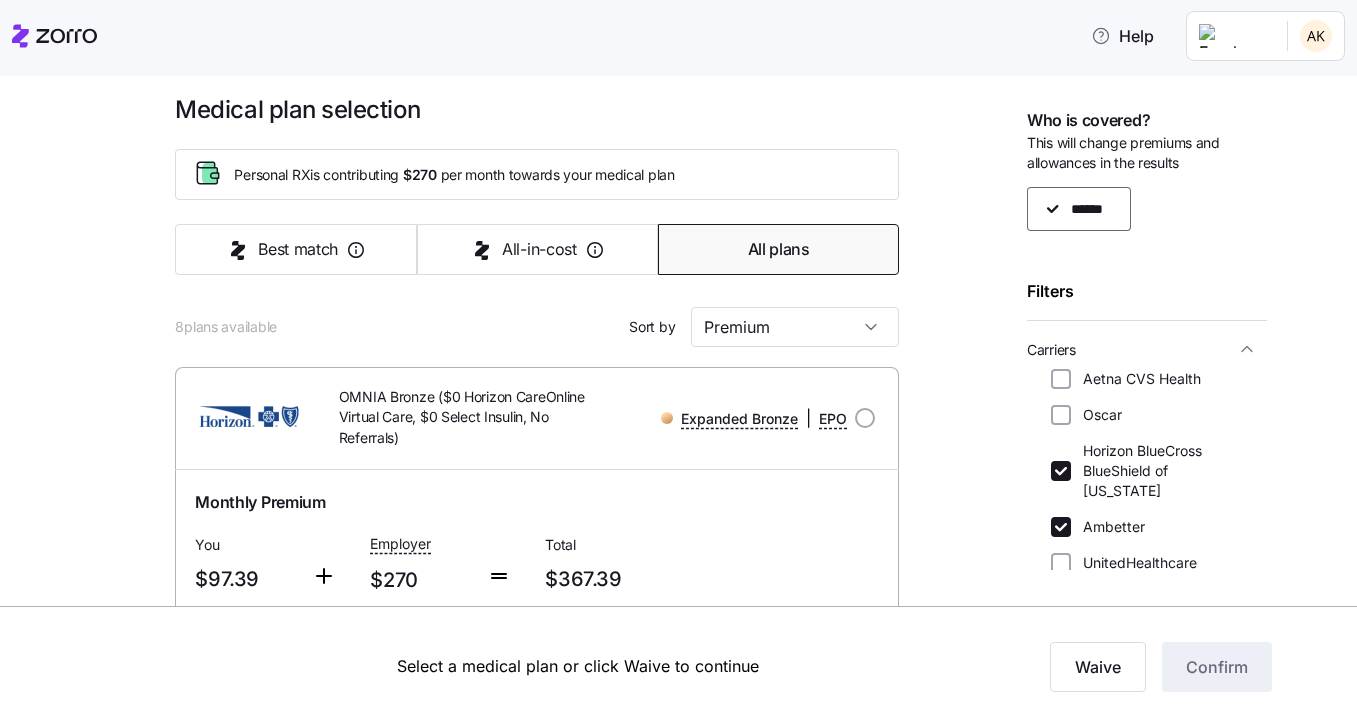 scroll, scrollTop: -12, scrollLeft: 0, axis: vertical 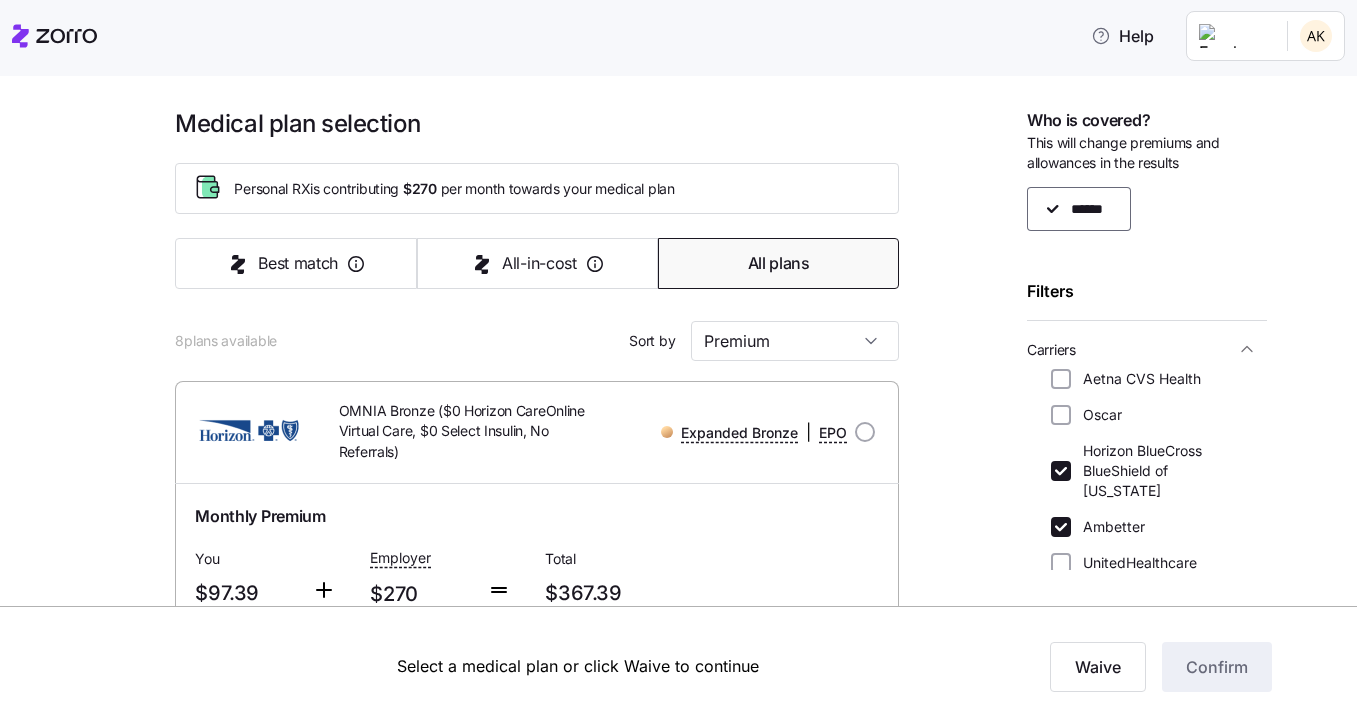 click on "******" at bounding box center (1147, 209) 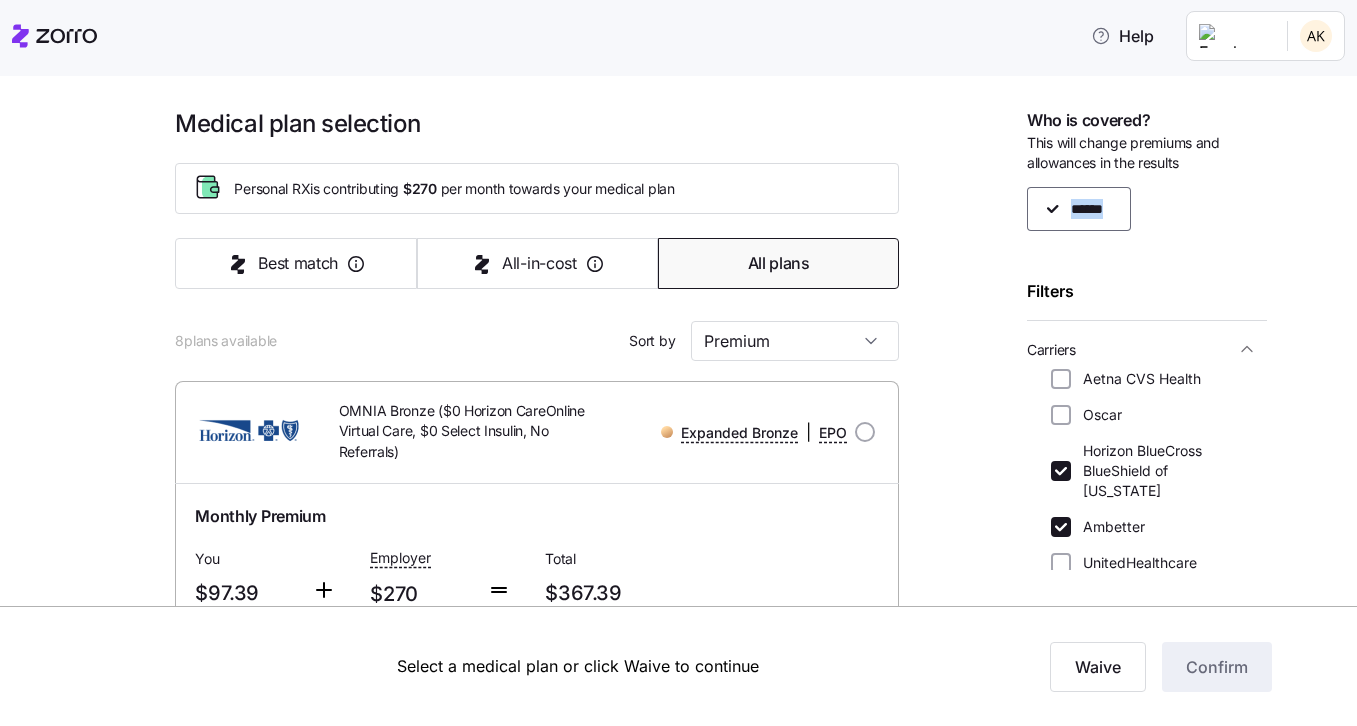 click on "******" at bounding box center (1147, 209) 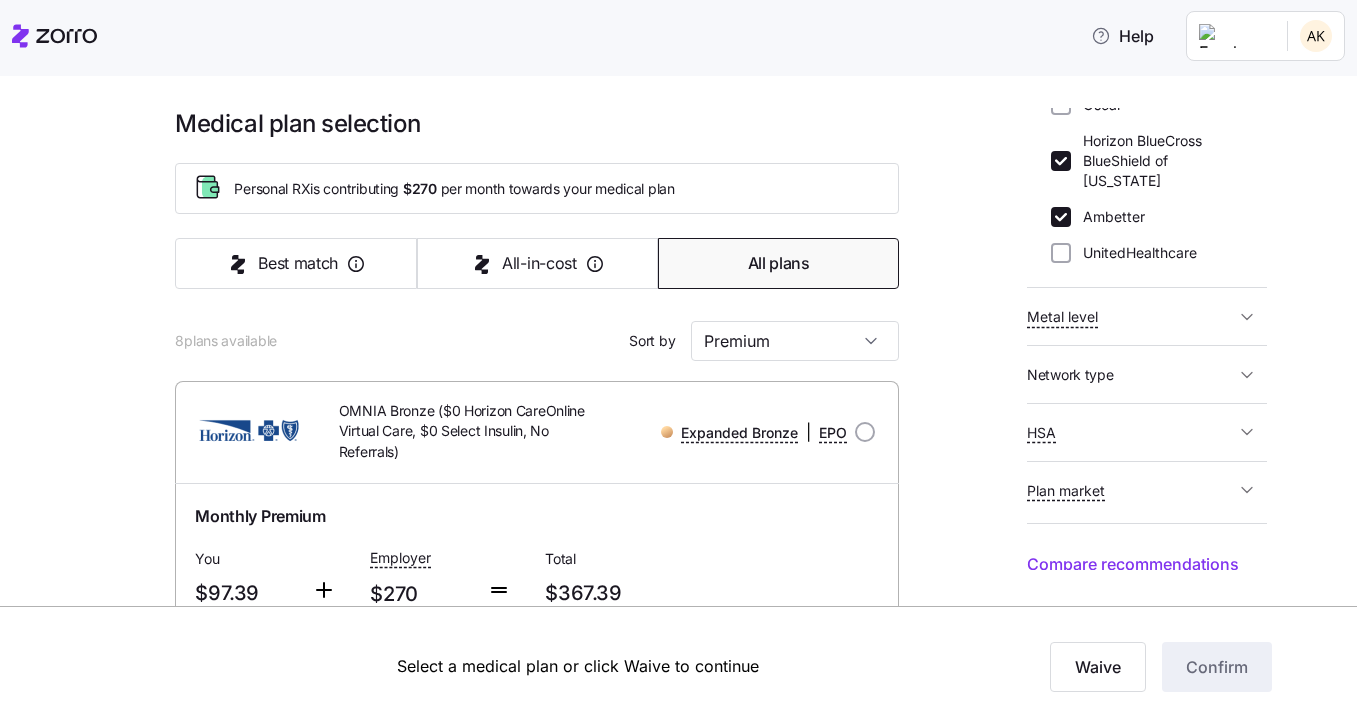 scroll, scrollTop: 309, scrollLeft: 0, axis: vertical 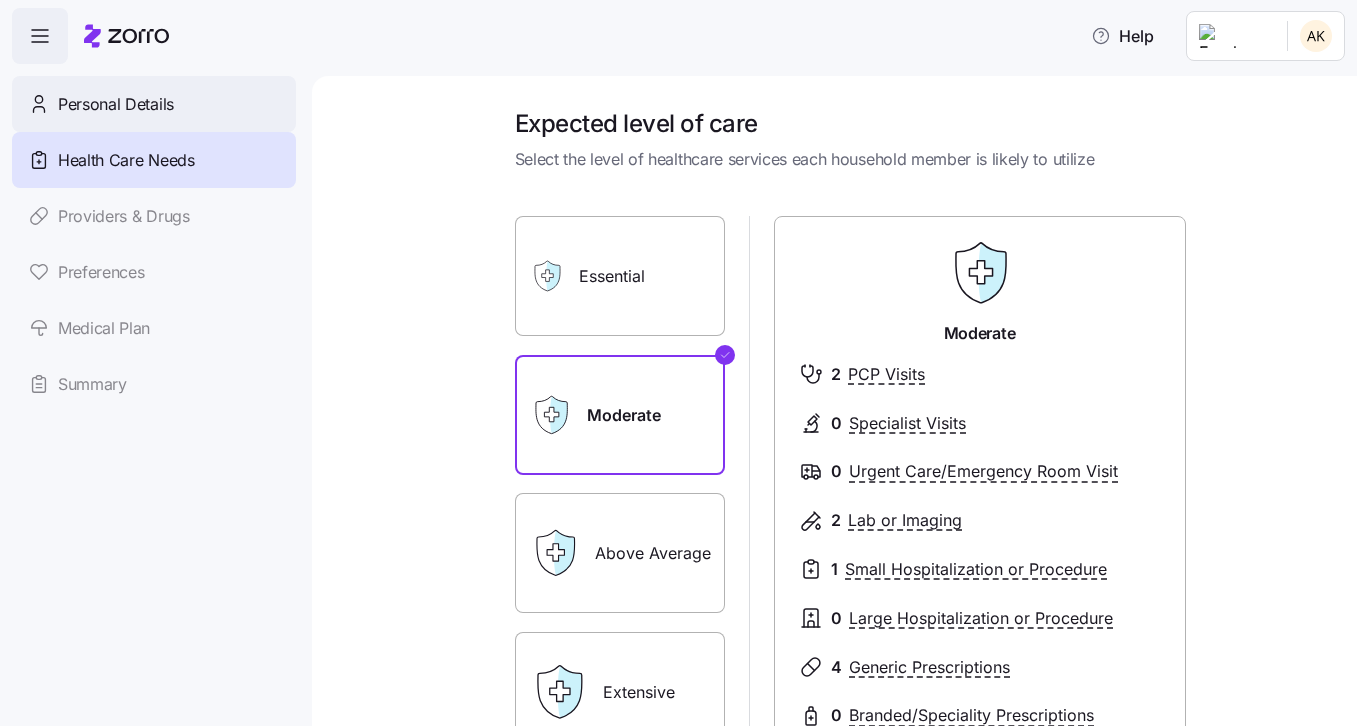 click on "Personal Details" at bounding box center (116, 104) 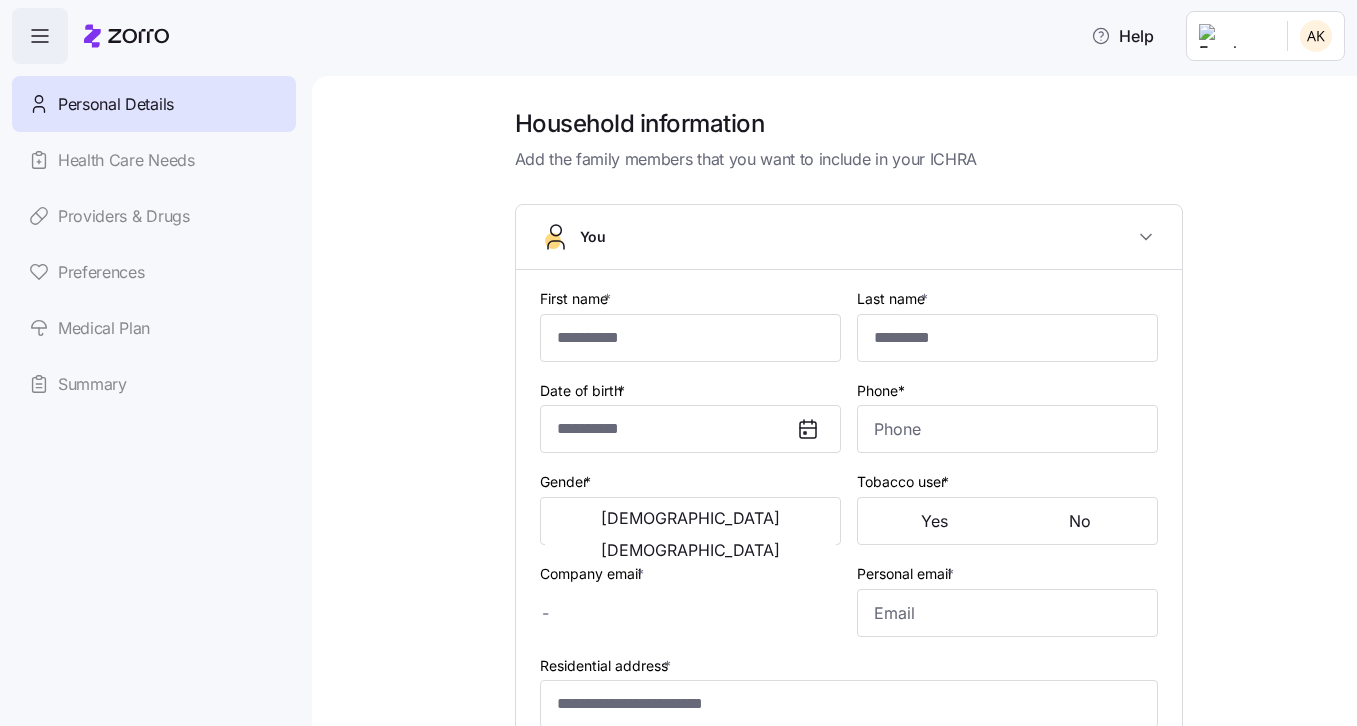 type on "******" 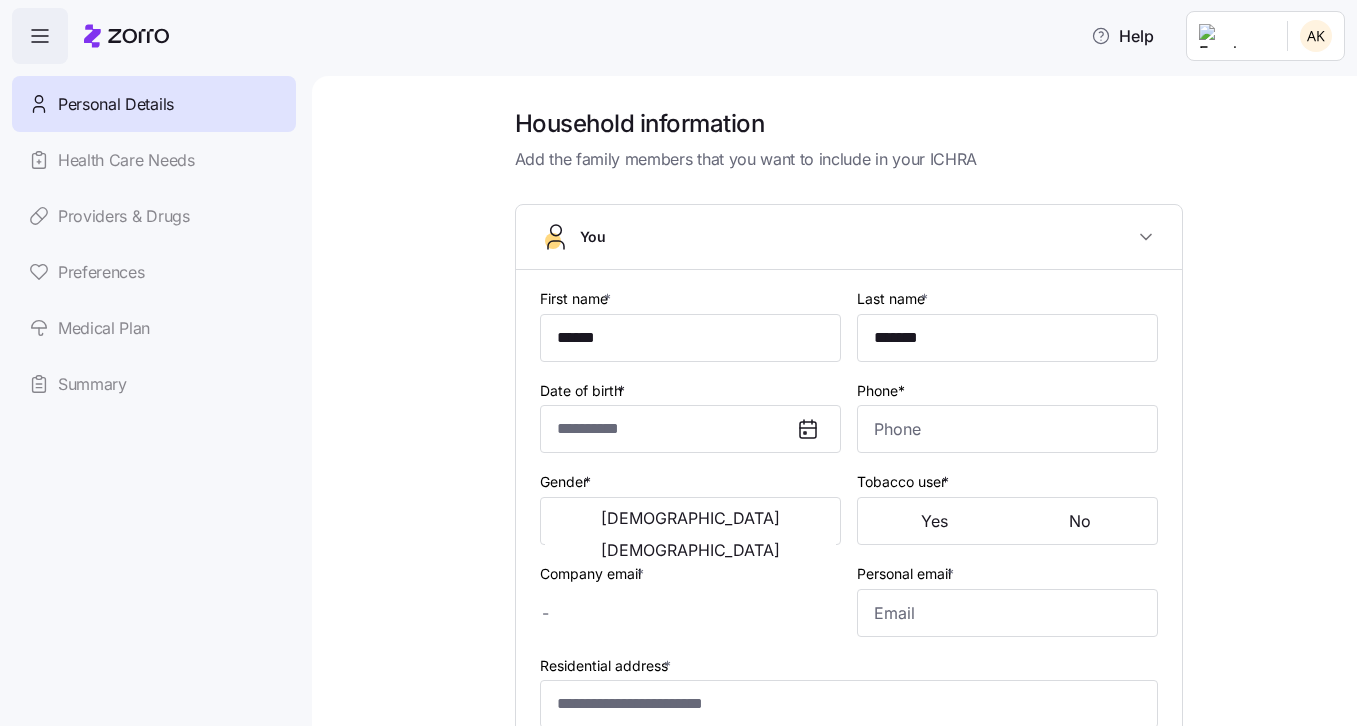 type on "**********" 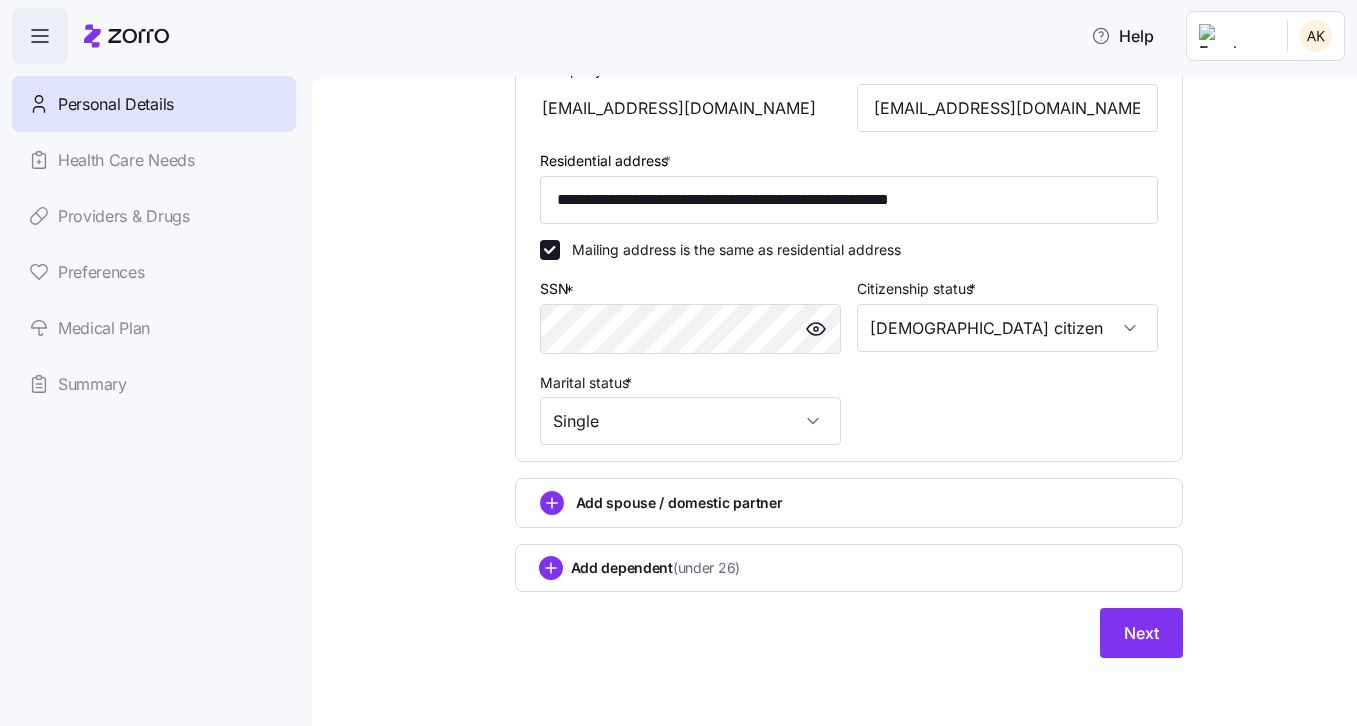 scroll, scrollTop: 594, scrollLeft: 0, axis: vertical 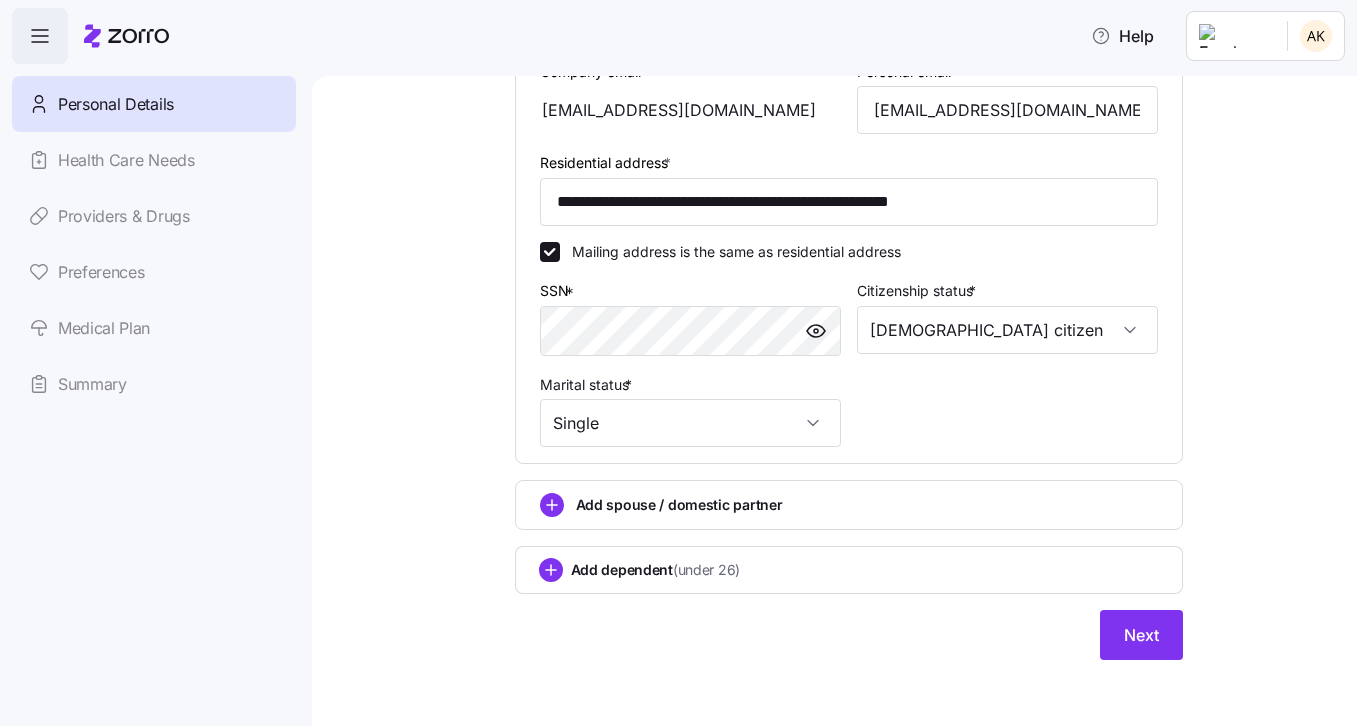 click on "Add spouse / domestic partner" at bounding box center [849, 505] 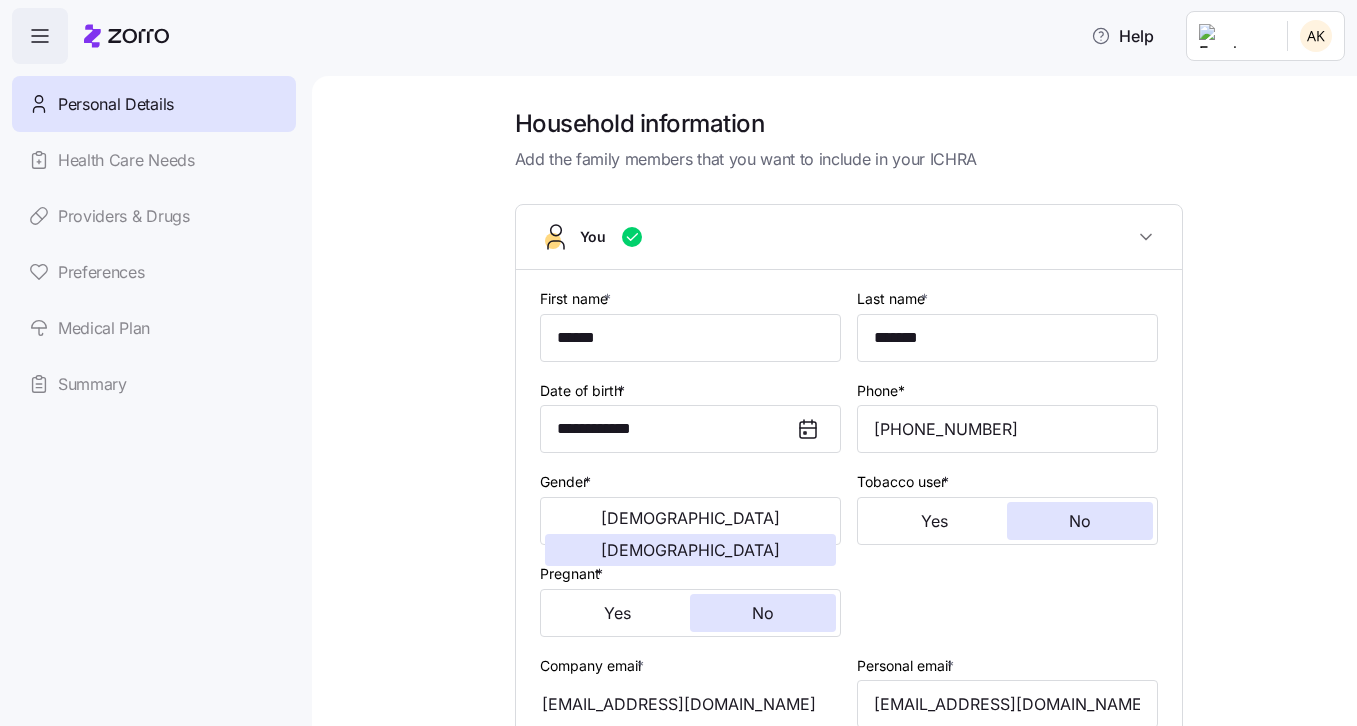 scroll, scrollTop: 0, scrollLeft: 0, axis: both 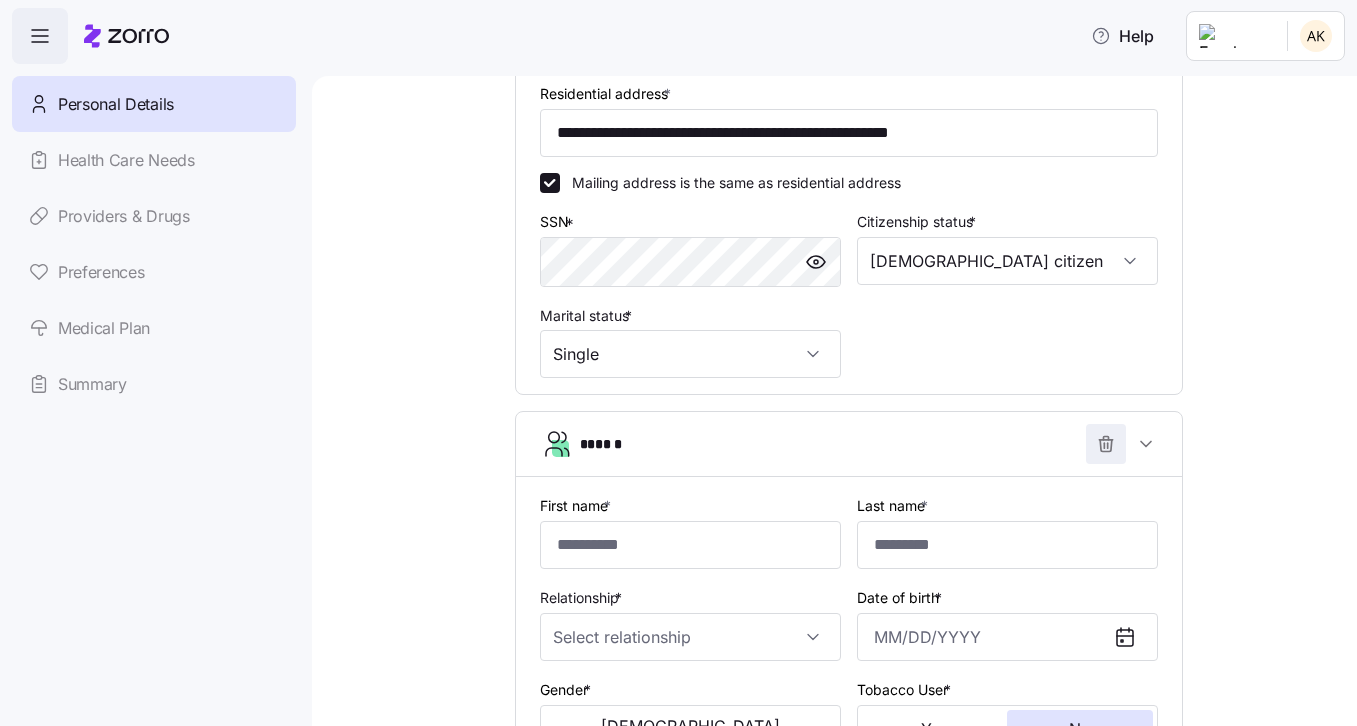 click at bounding box center (1106, 444) 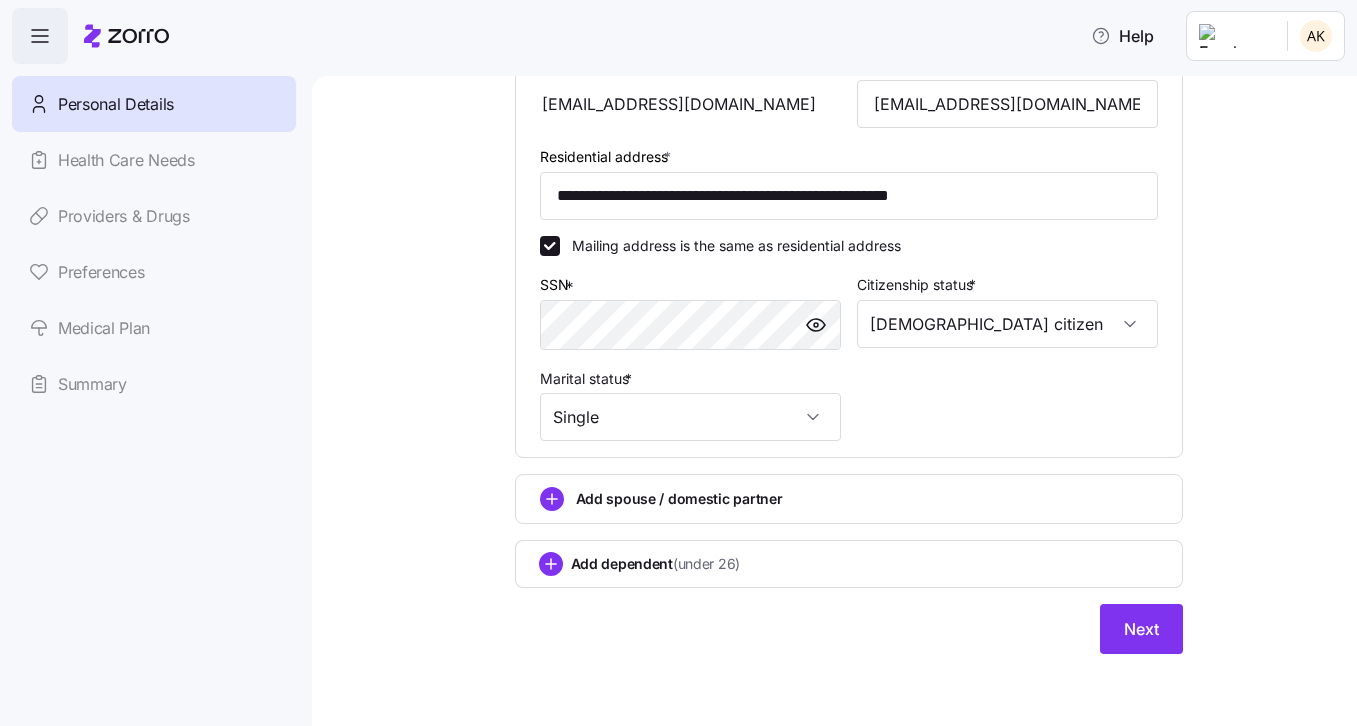 scroll 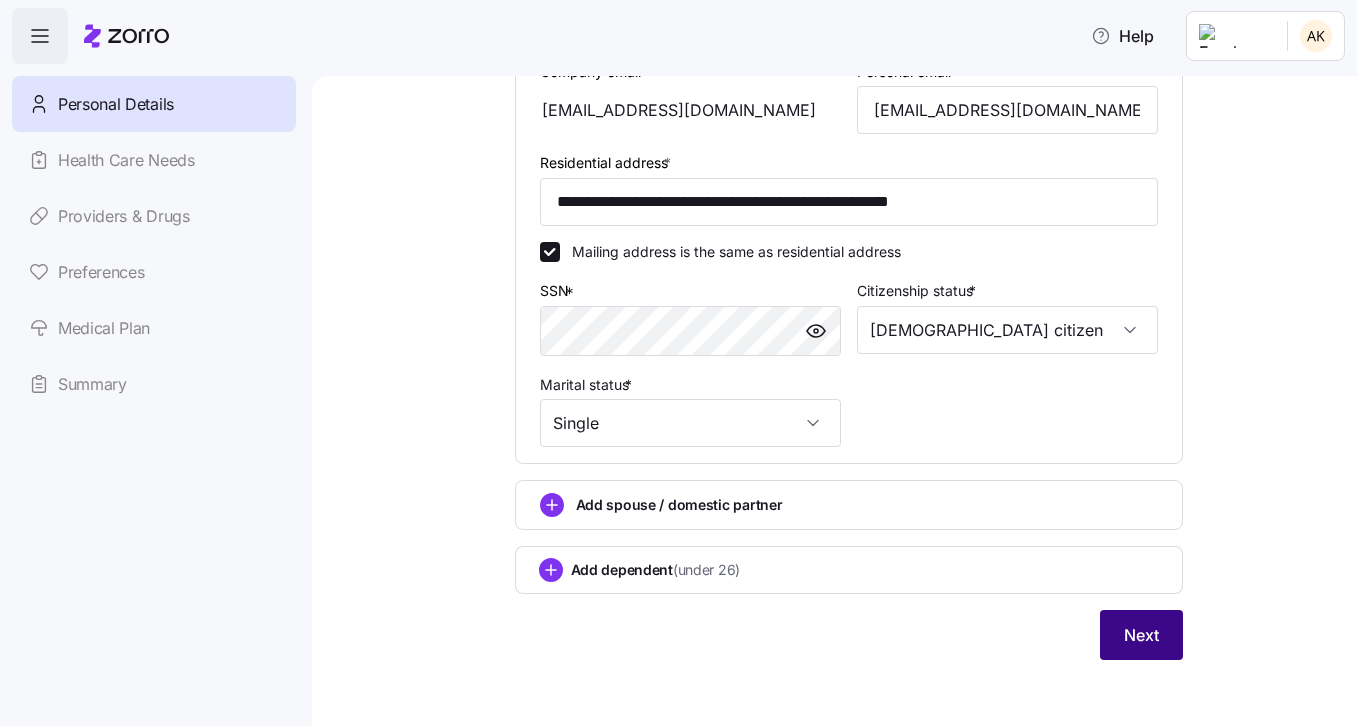 click on "Next" at bounding box center [1141, 635] 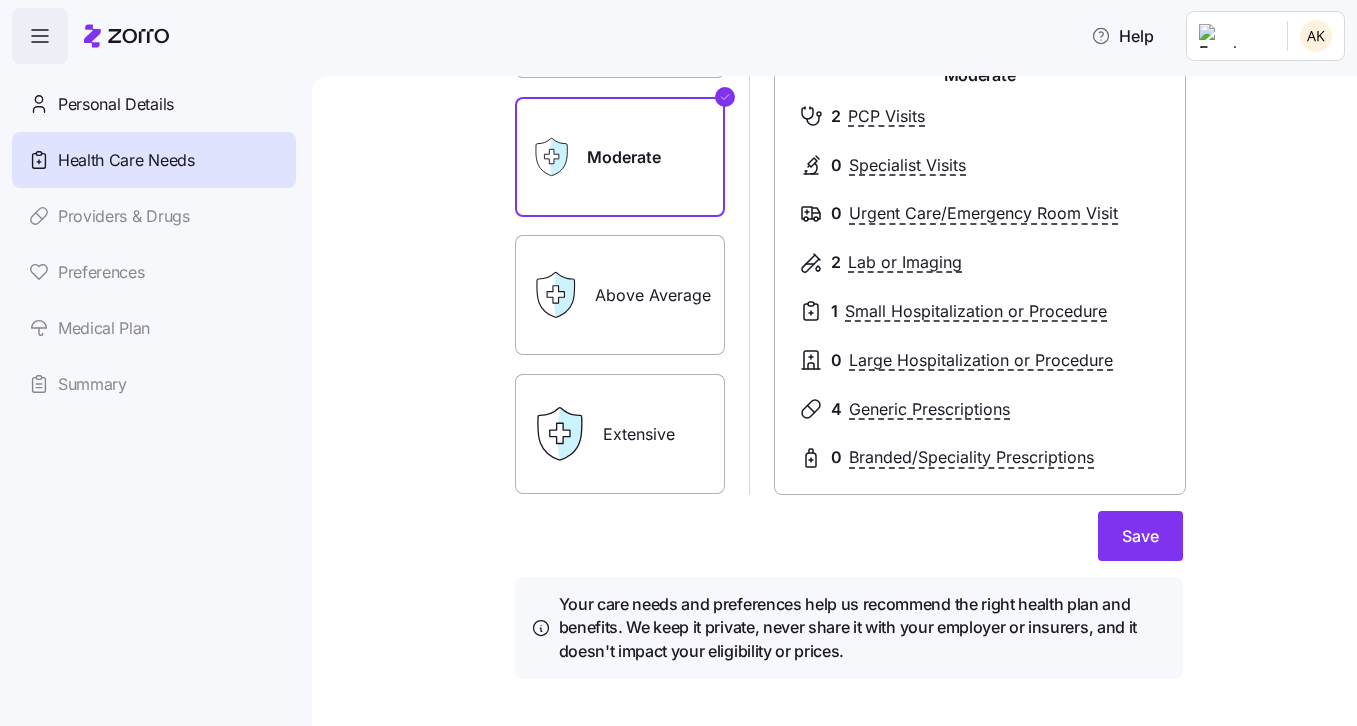 scroll, scrollTop: 246, scrollLeft: 0, axis: vertical 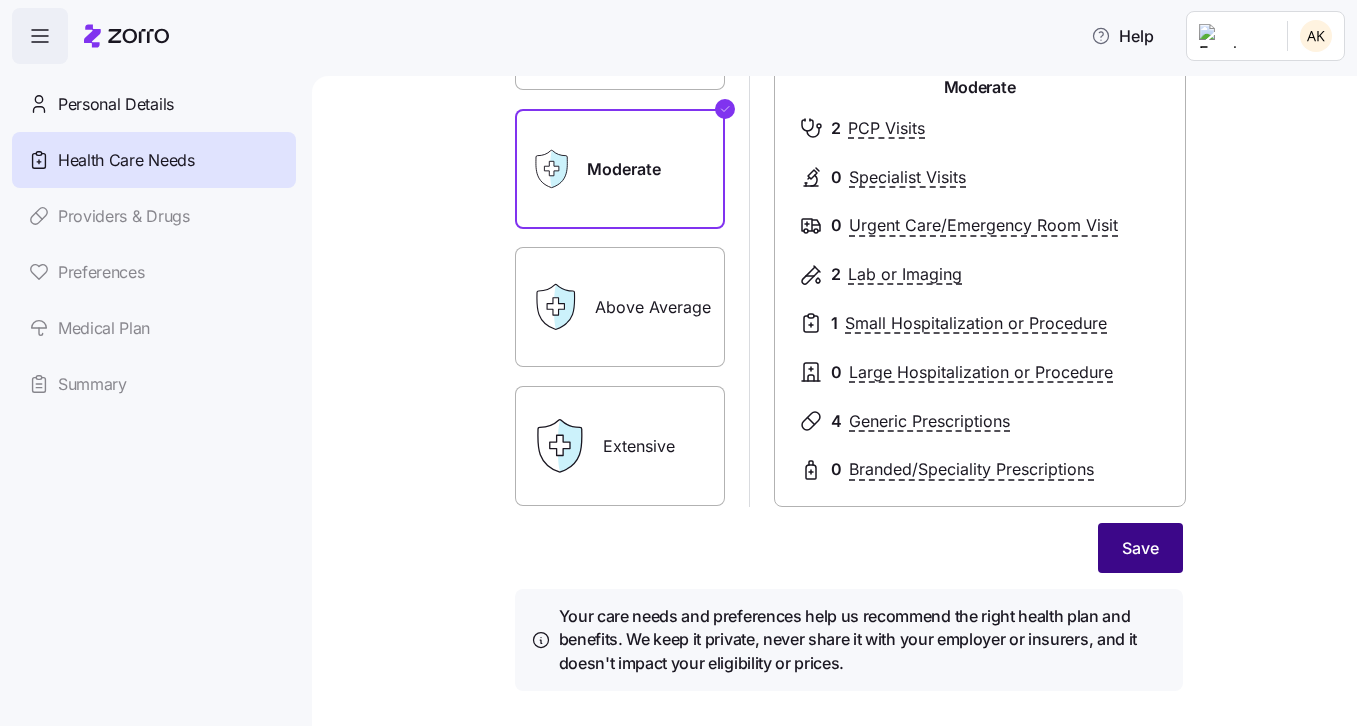 click on "Save" at bounding box center [1140, 548] 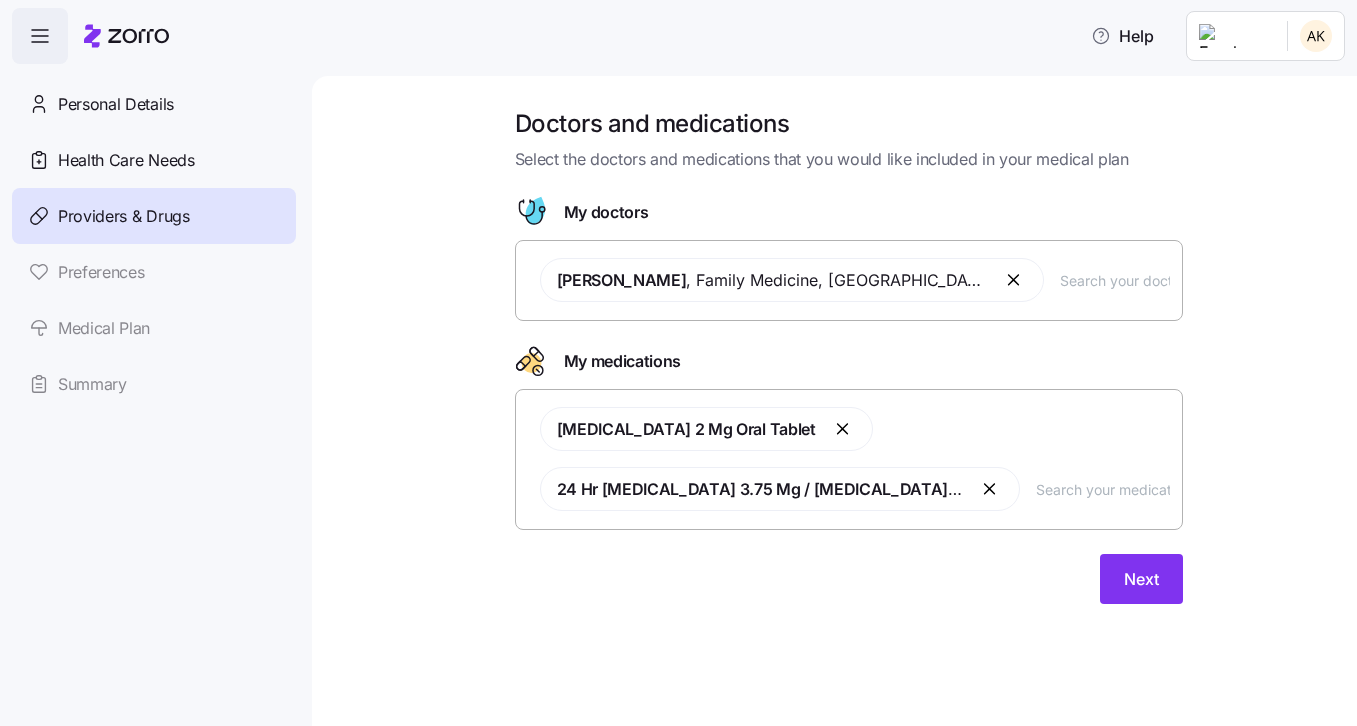 click at bounding box center (1115, 280) 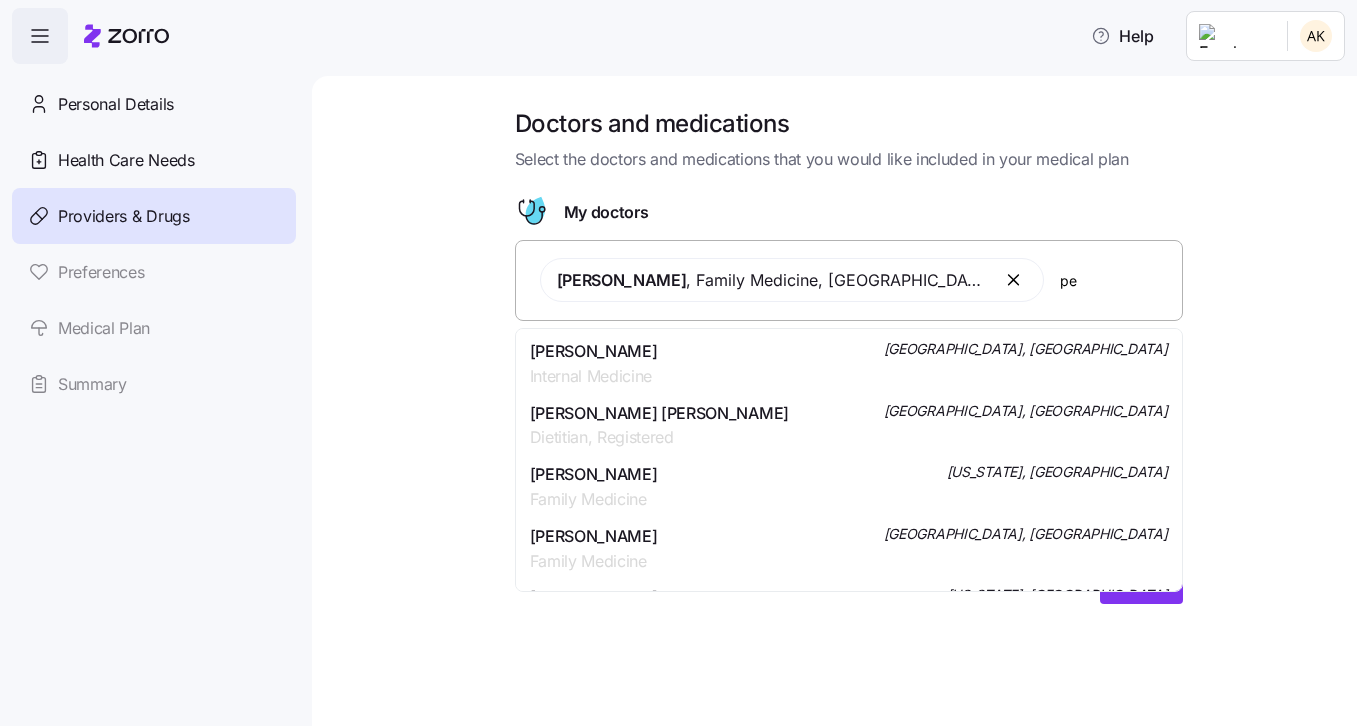 type on "p" 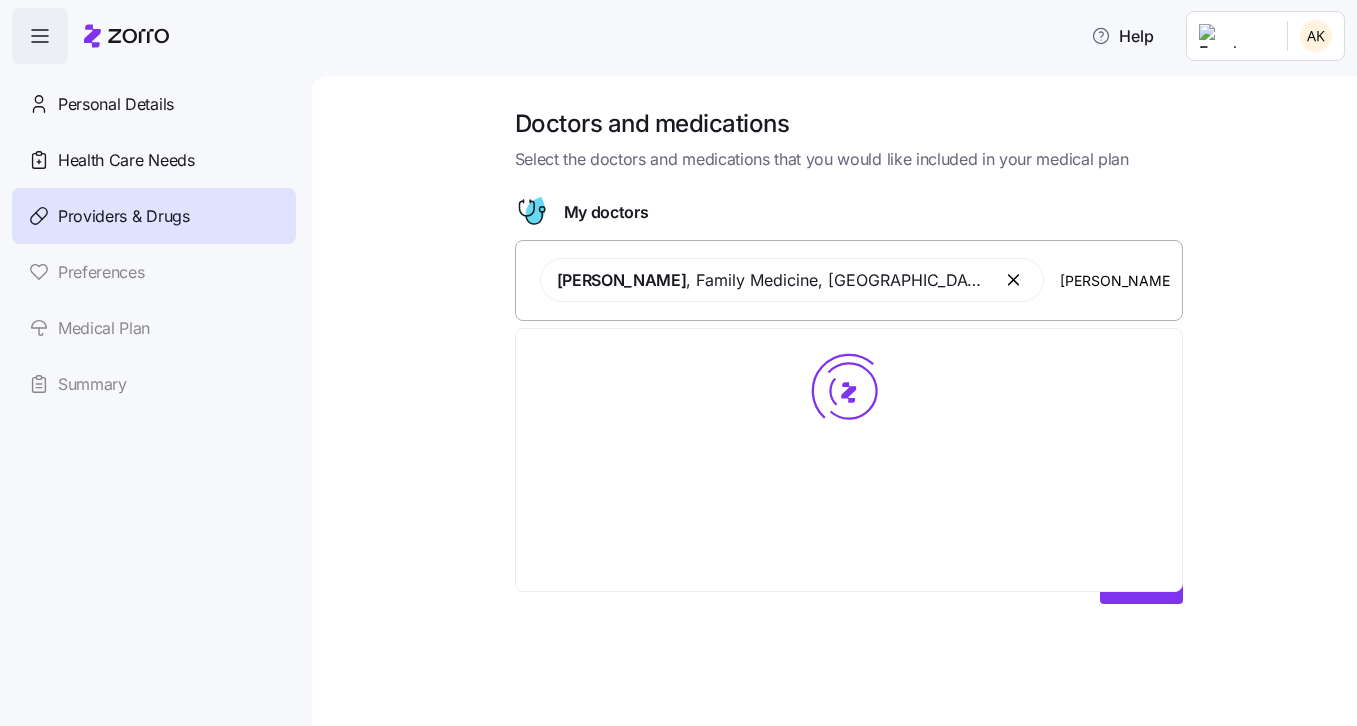 type on "Nicolas pecorelli" 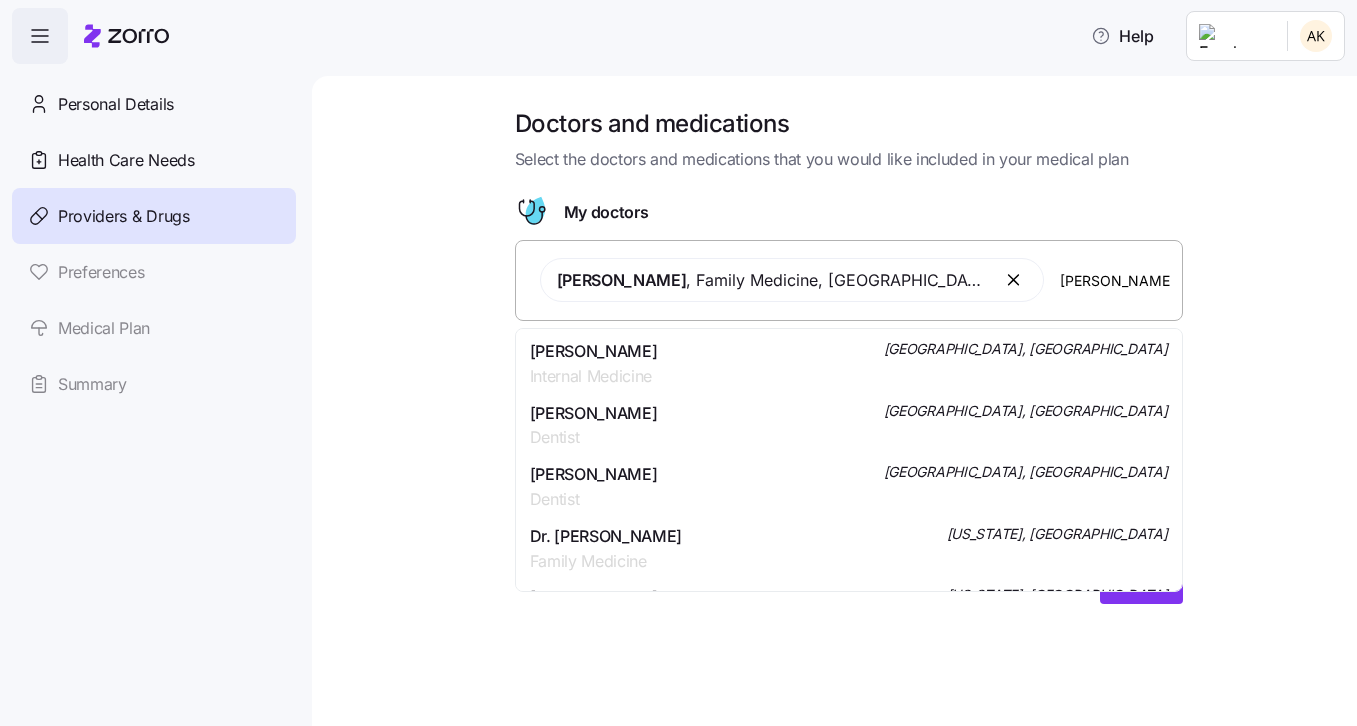 click on "Nicholas T Pecorelli Internal Medicine Wood Ridge, NJ" at bounding box center (849, 364) 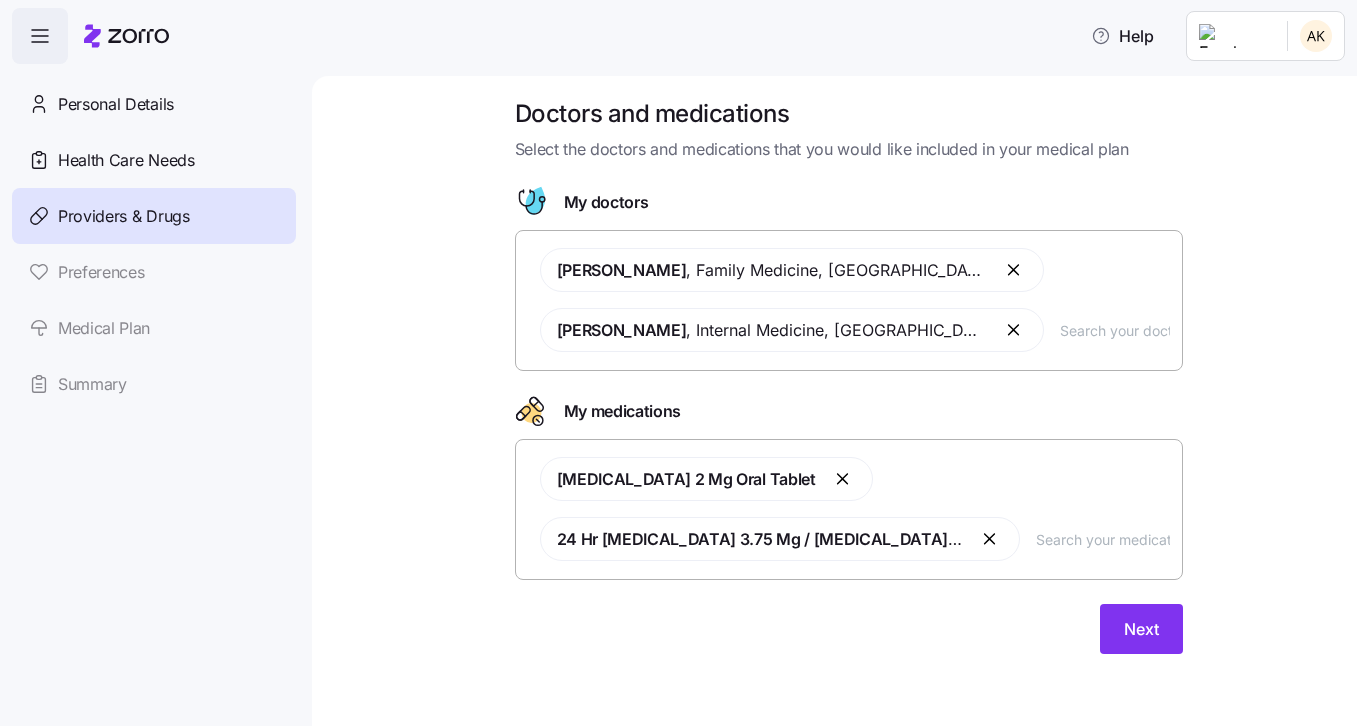 scroll, scrollTop: 9, scrollLeft: 0, axis: vertical 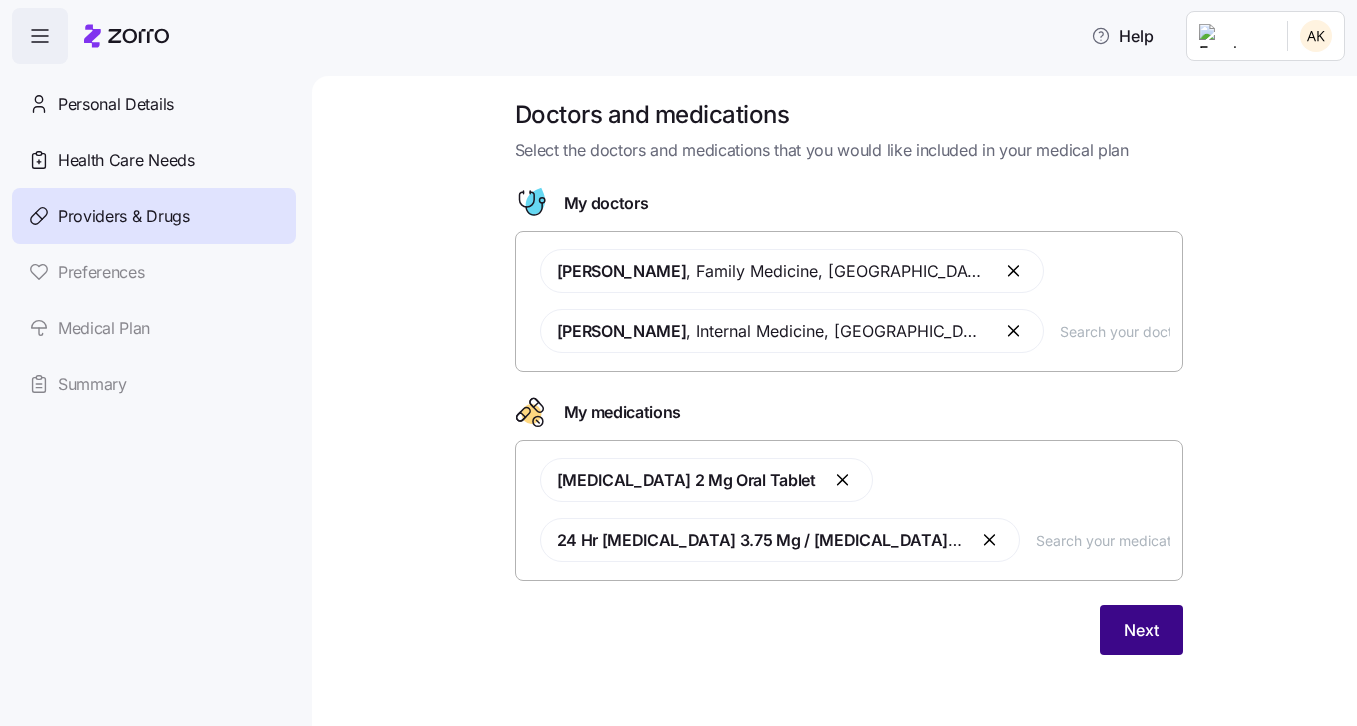 click on "Next" at bounding box center [1141, 630] 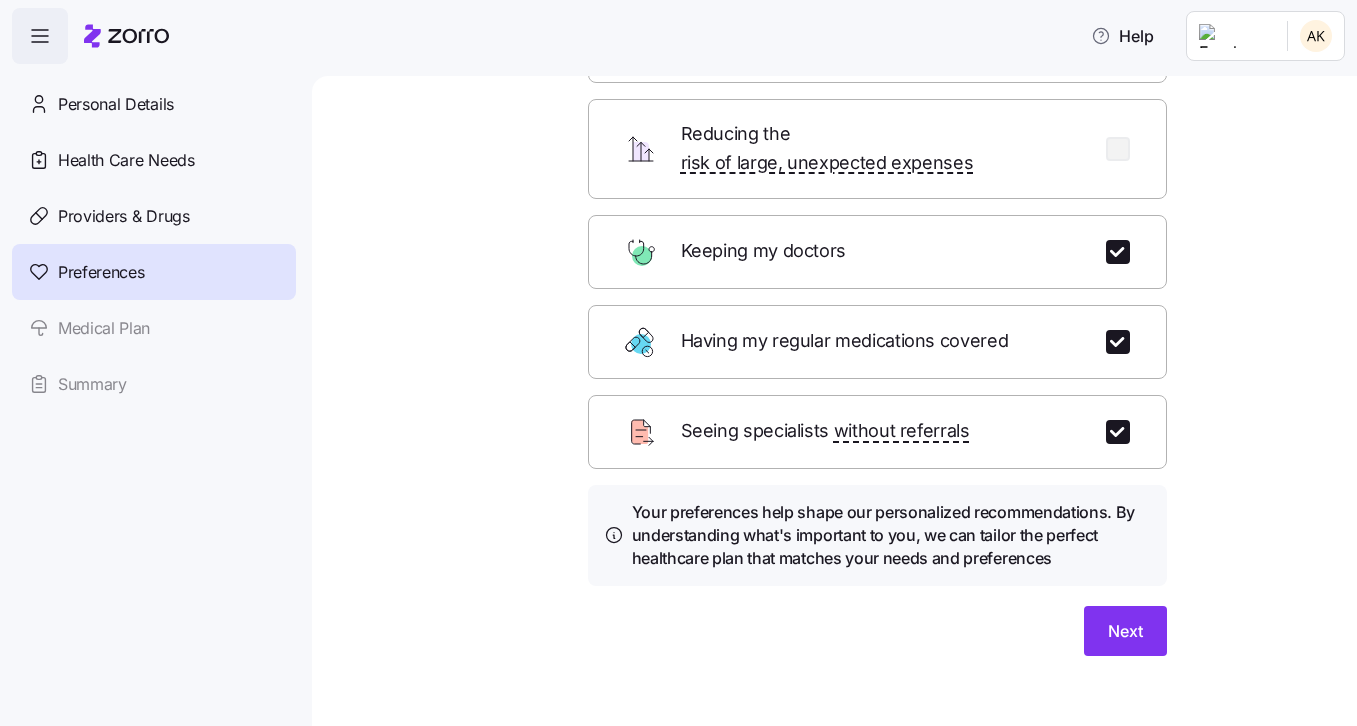 scroll, scrollTop: 186, scrollLeft: 0, axis: vertical 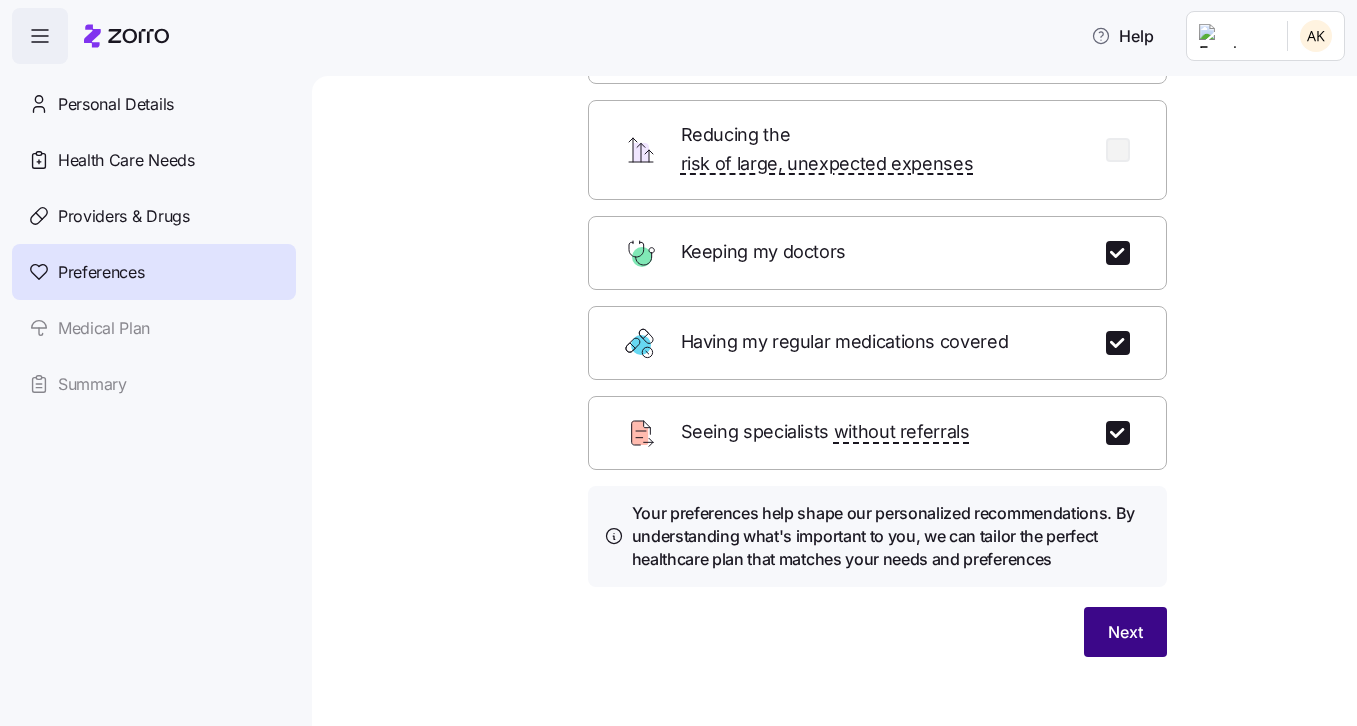 click on "Next" at bounding box center (1125, 632) 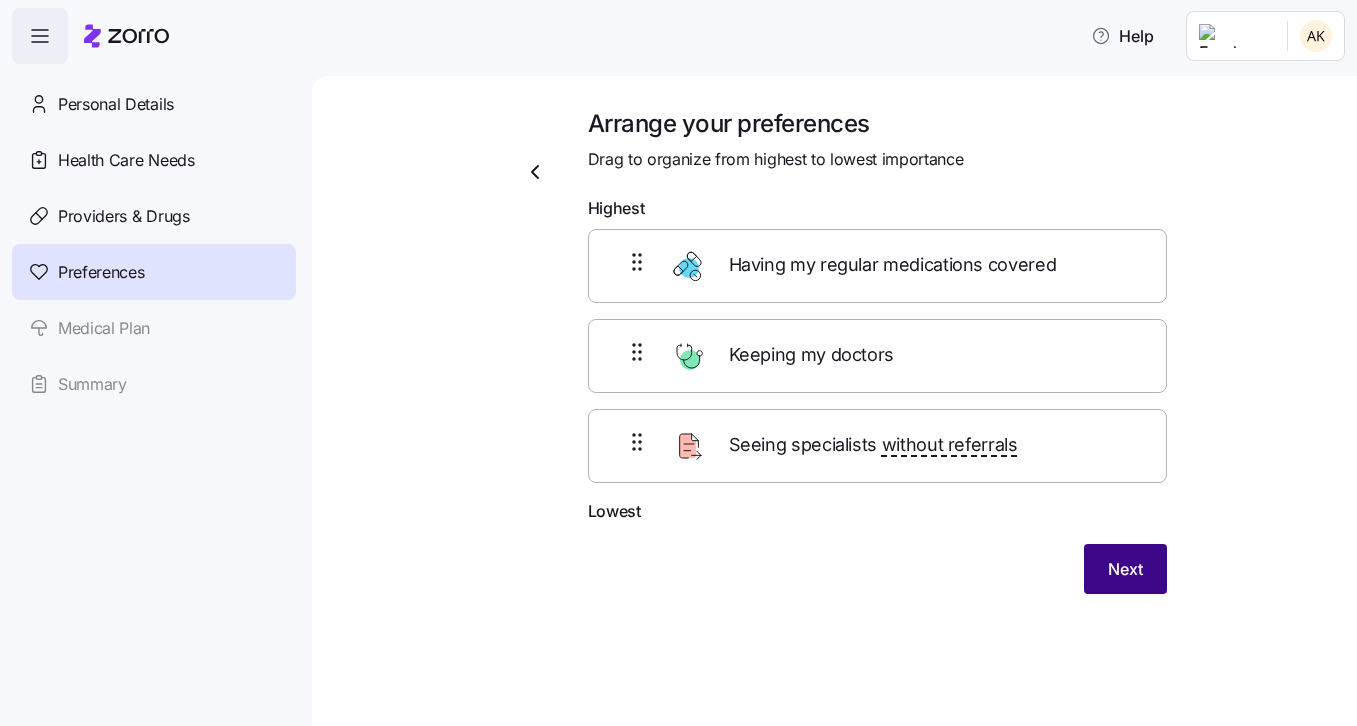 scroll, scrollTop: 0, scrollLeft: 0, axis: both 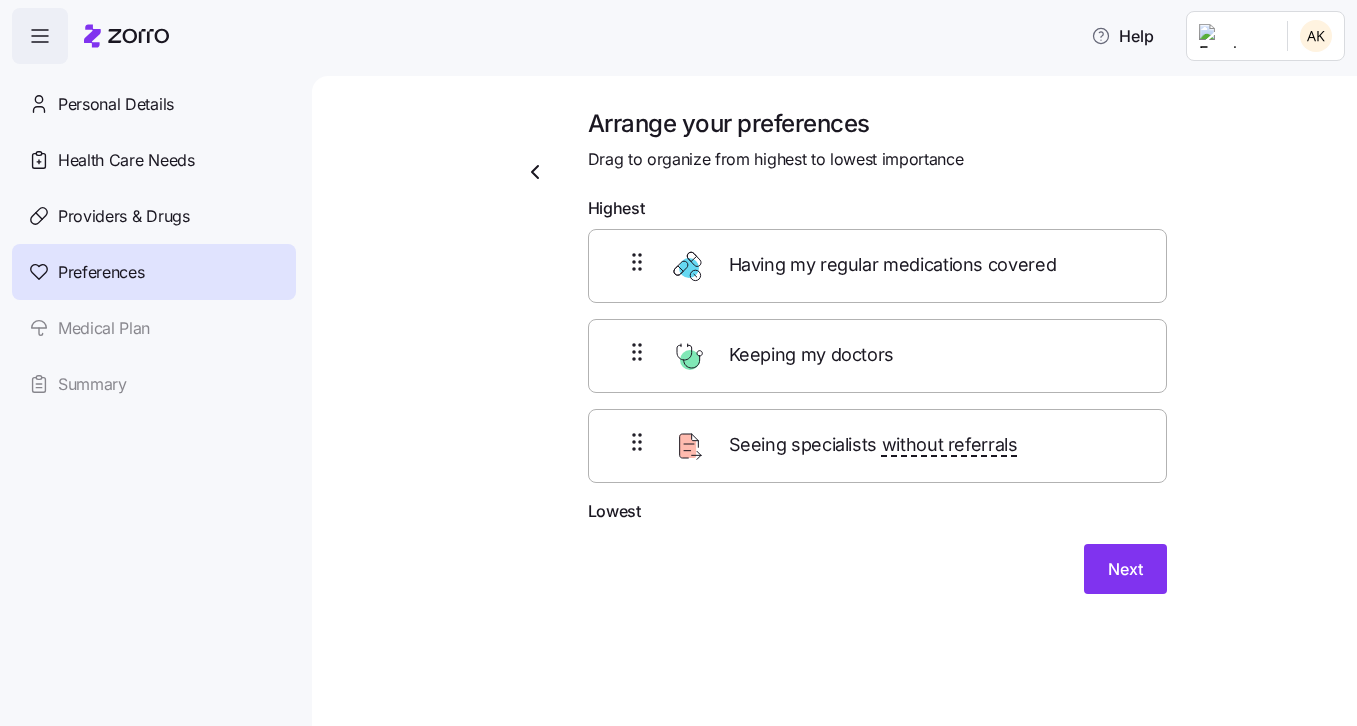 click at bounding box center (539, 172) 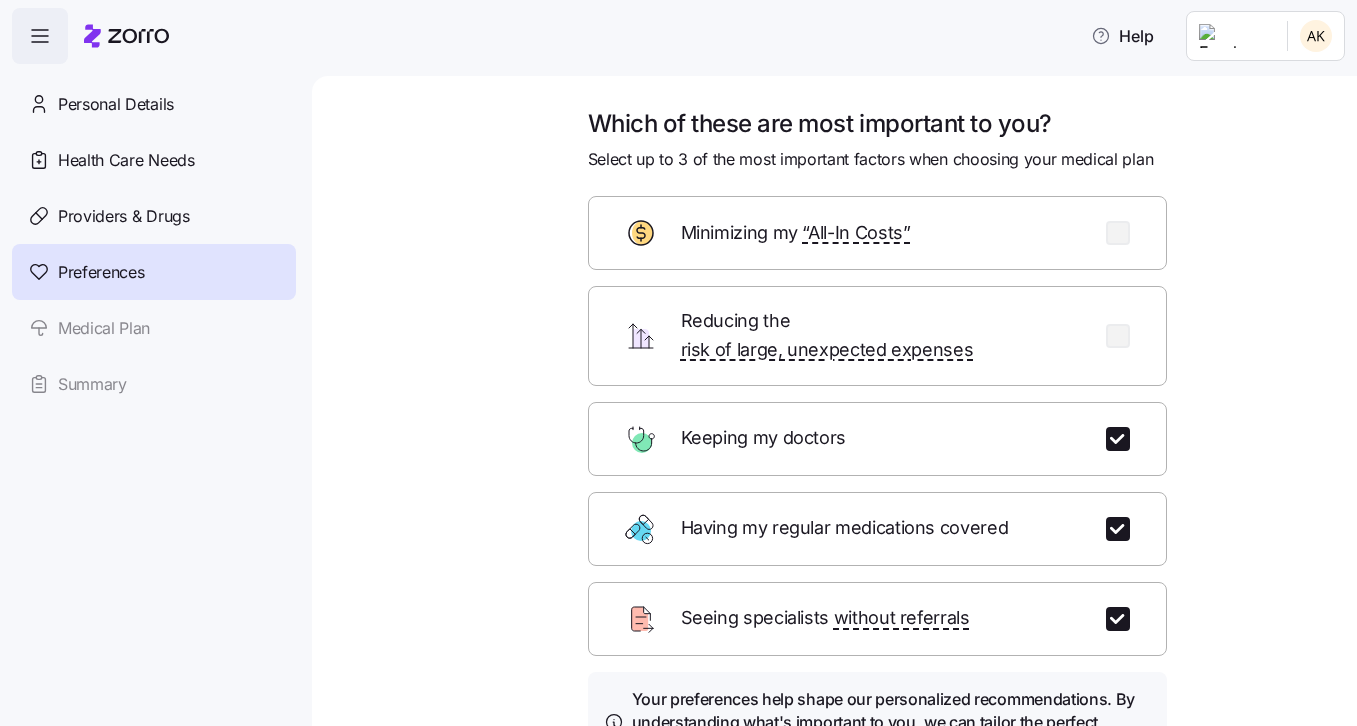 scroll, scrollTop: 0, scrollLeft: 0, axis: both 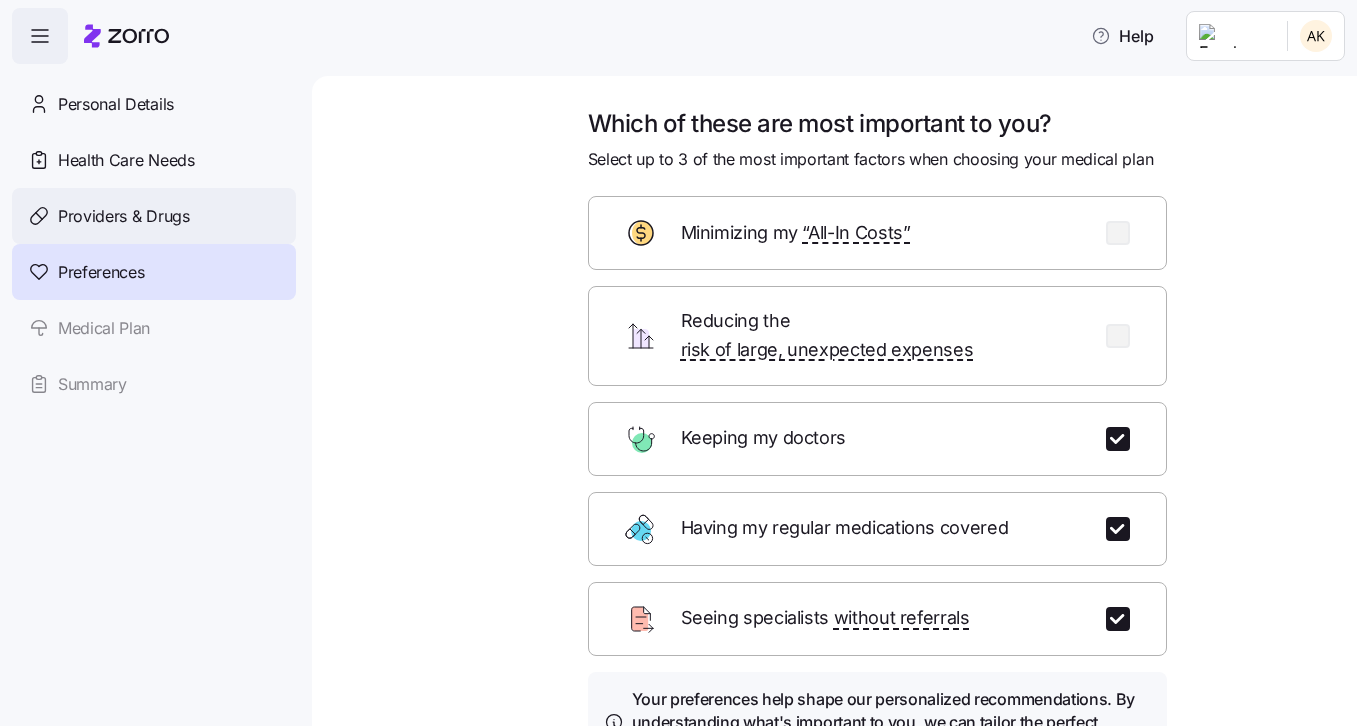 click on "Providers & Drugs" at bounding box center [154, 216] 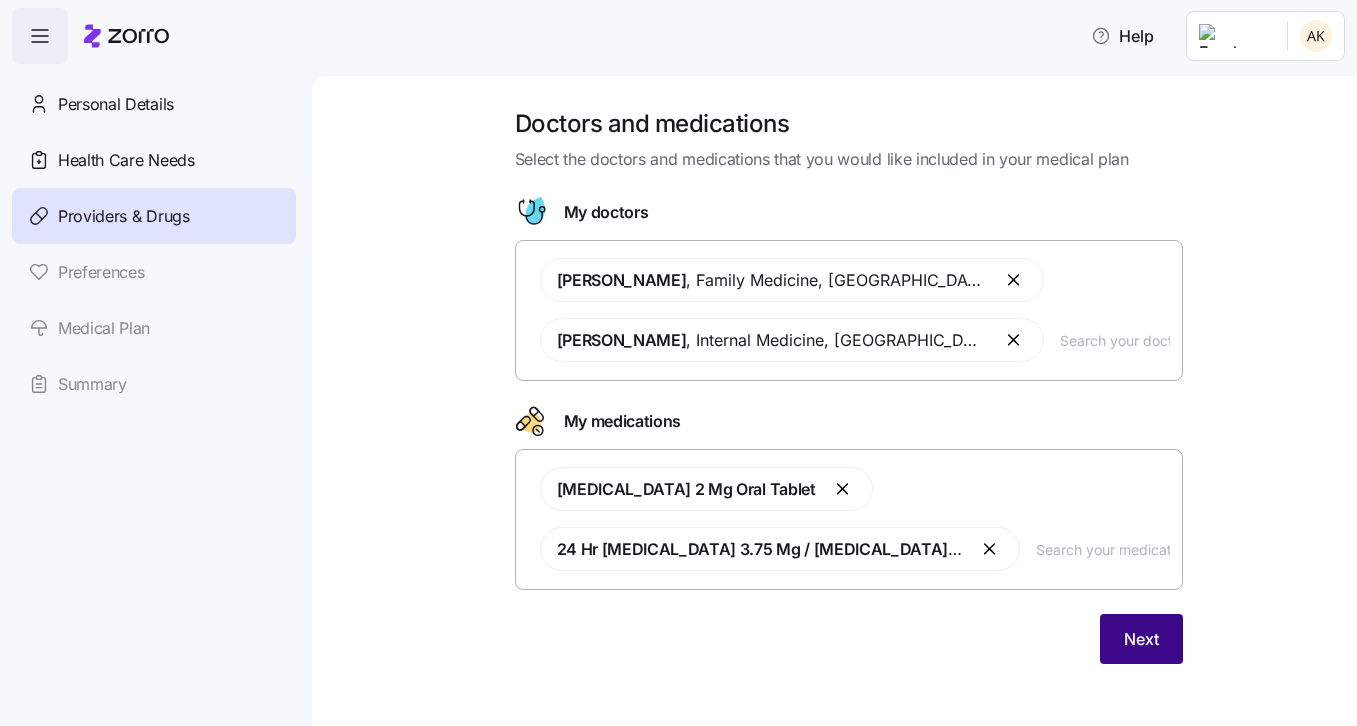 click on "Next" at bounding box center (1141, 639) 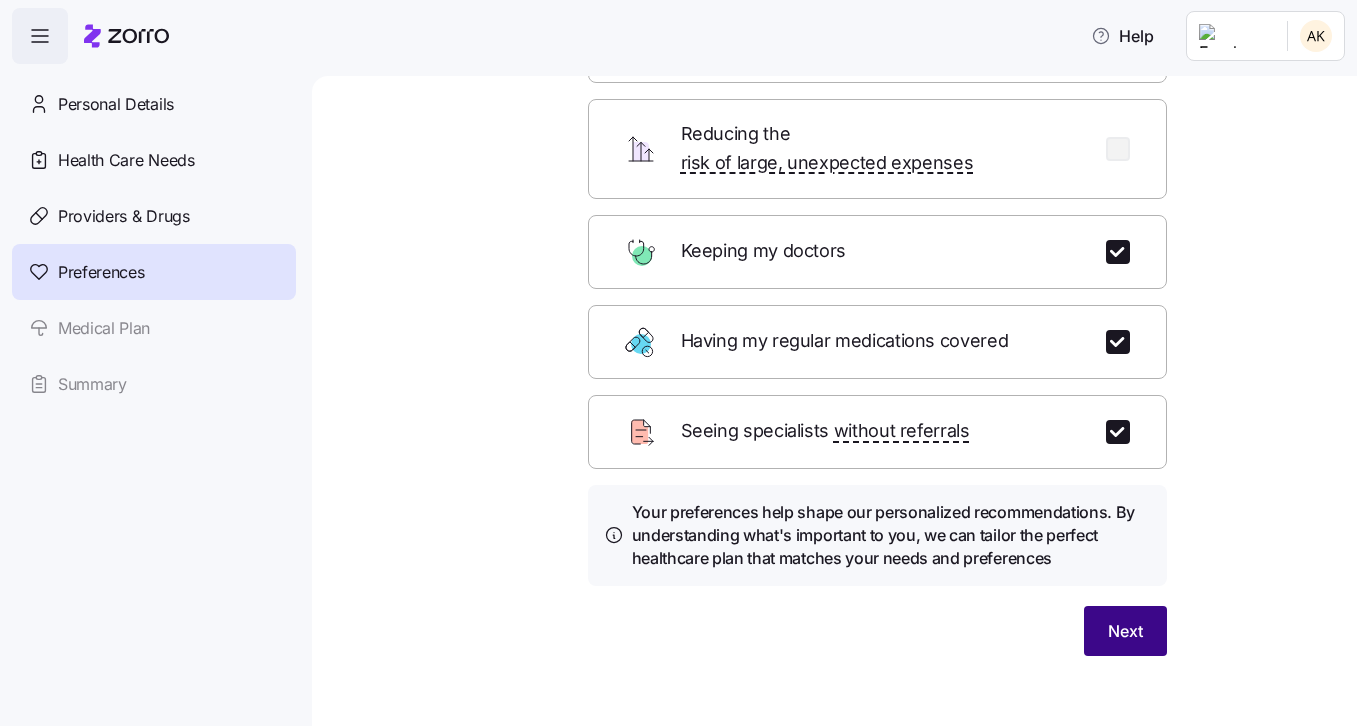 scroll, scrollTop: 186, scrollLeft: 0, axis: vertical 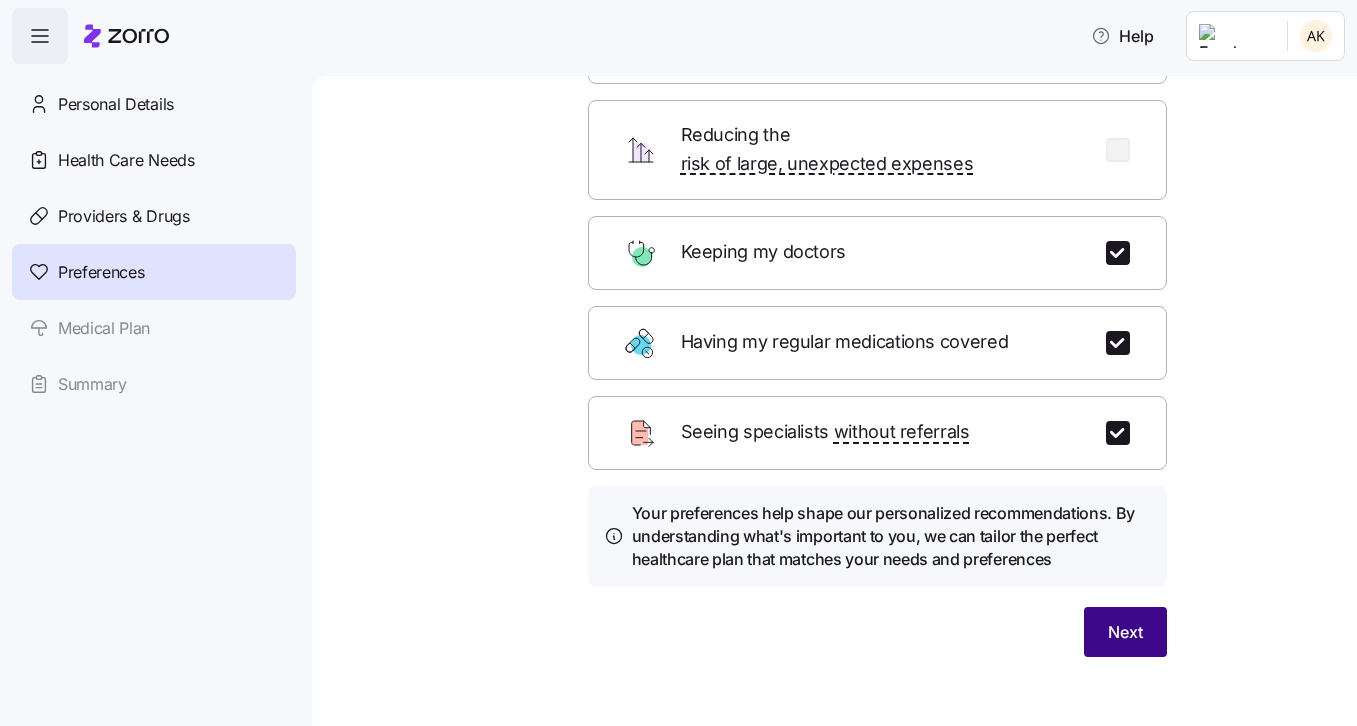 click on "Next" at bounding box center [1125, 632] 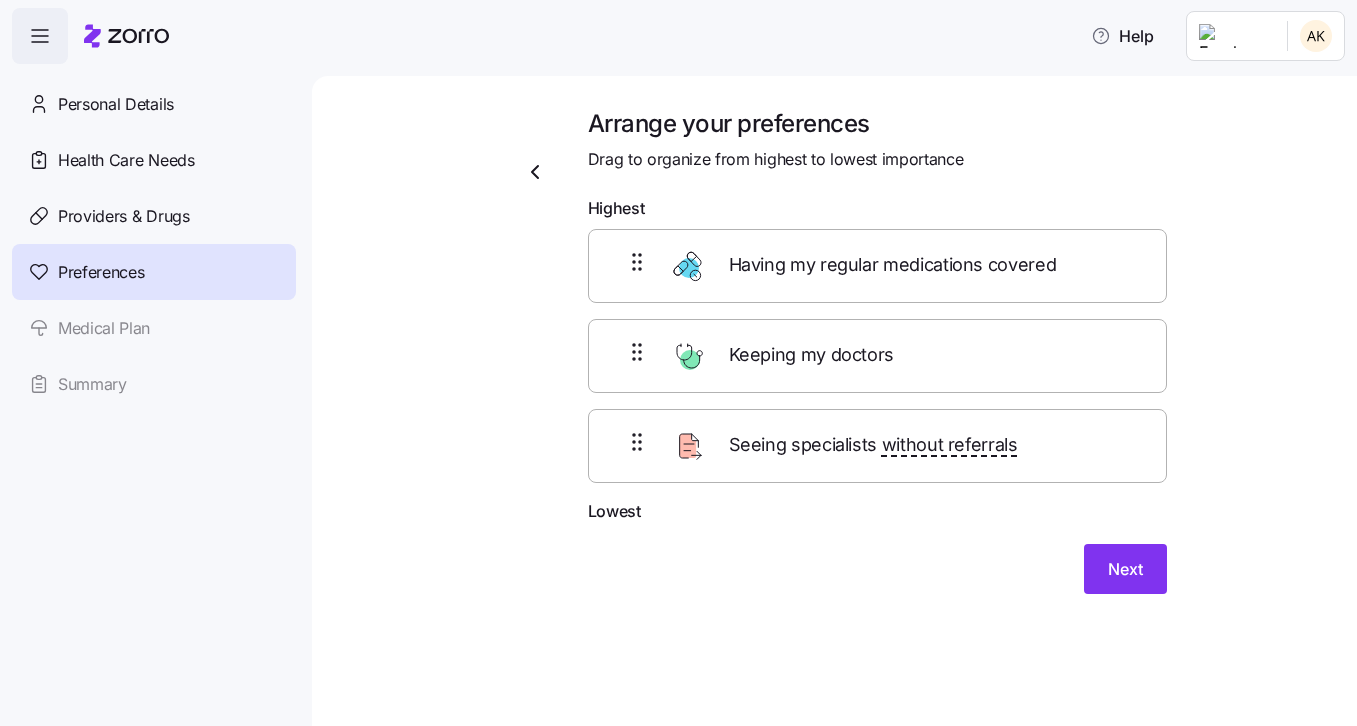 scroll, scrollTop: 0, scrollLeft: 0, axis: both 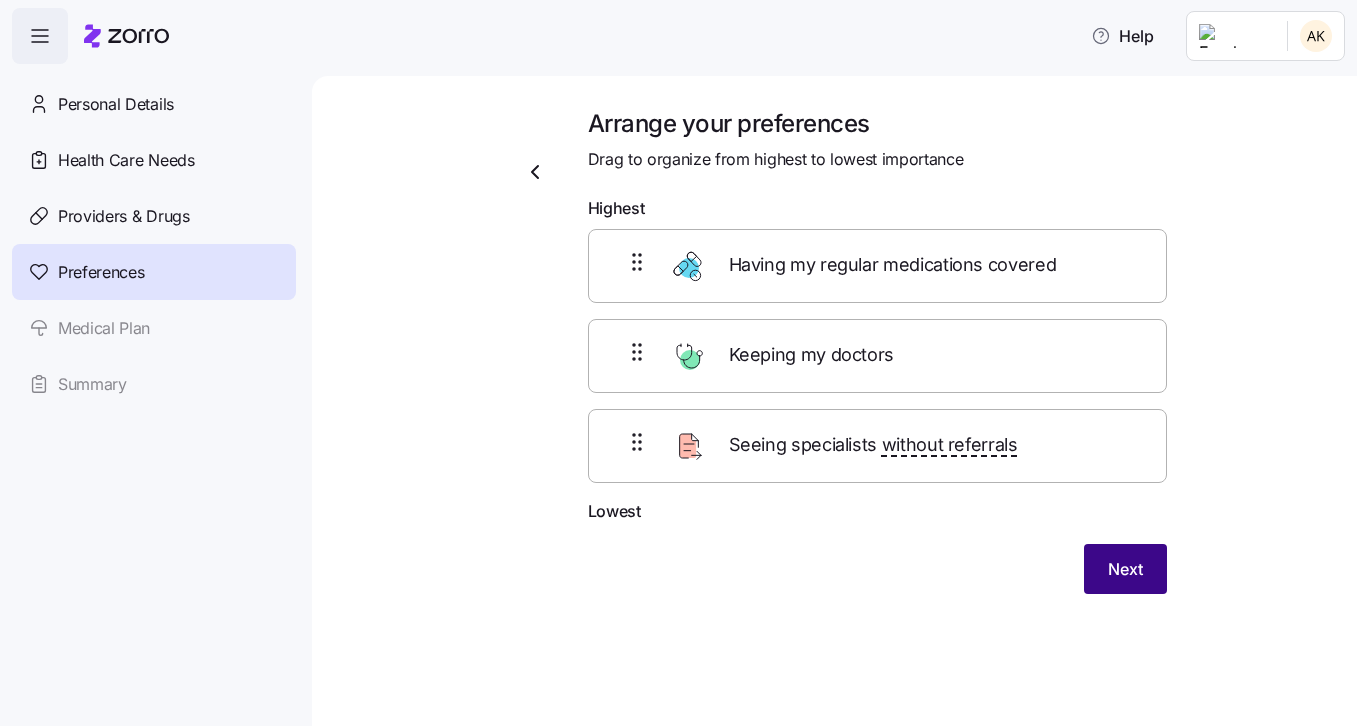 click on "Next" at bounding box center (1125, 569) 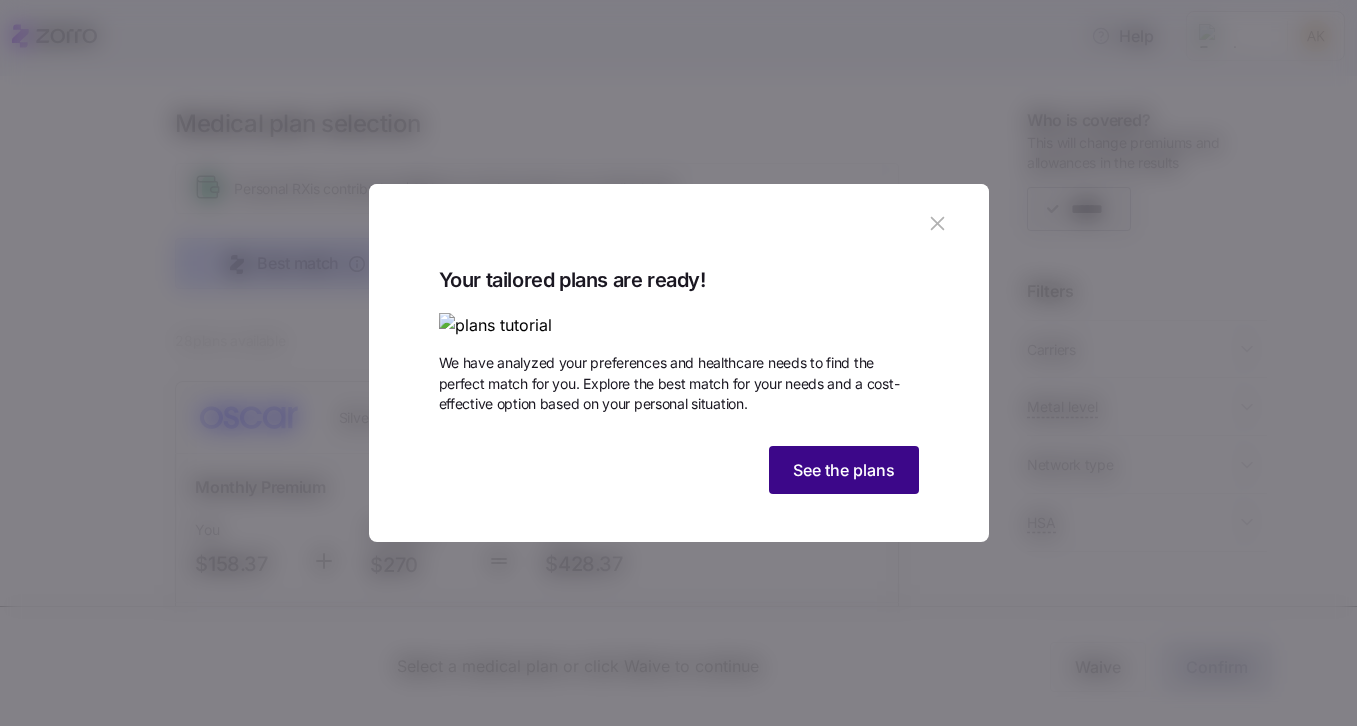 click on "See the plans" at bounding box center (844, 470) 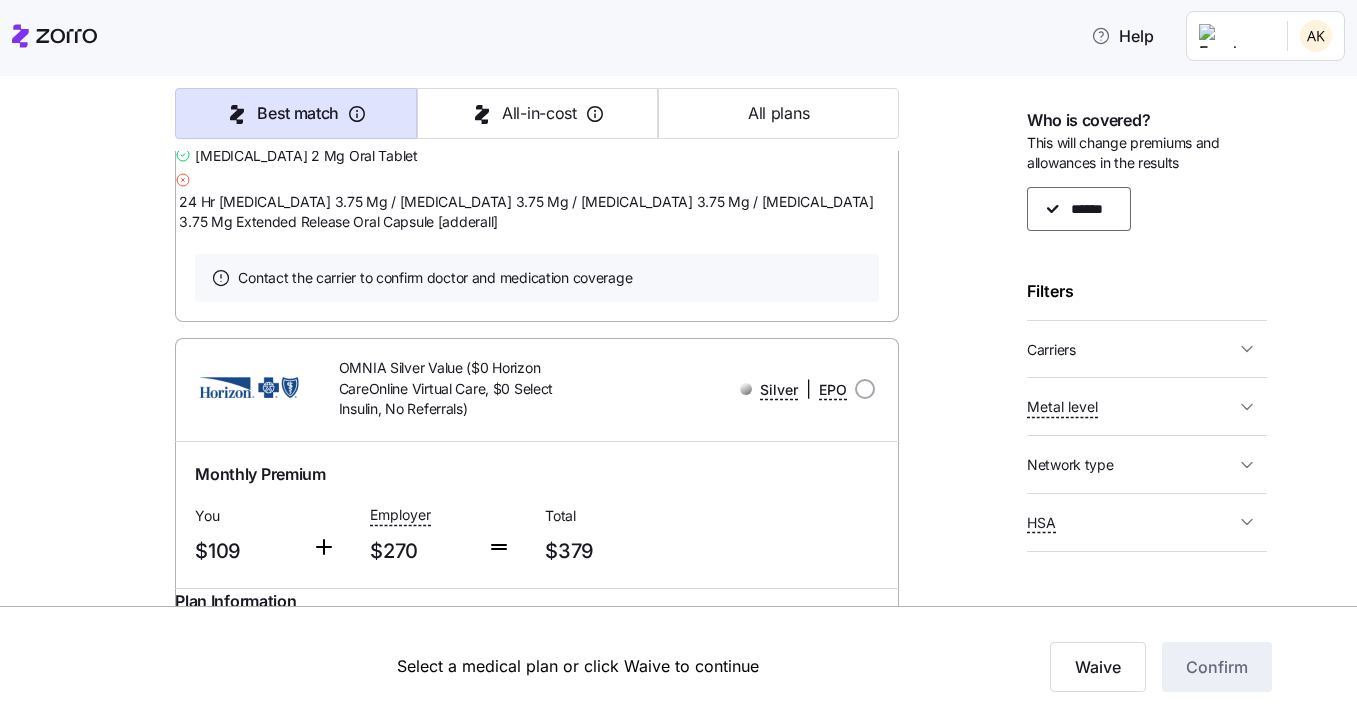 scroll, scrollTop: 1044, scrollLeft: 0, axis: vertical 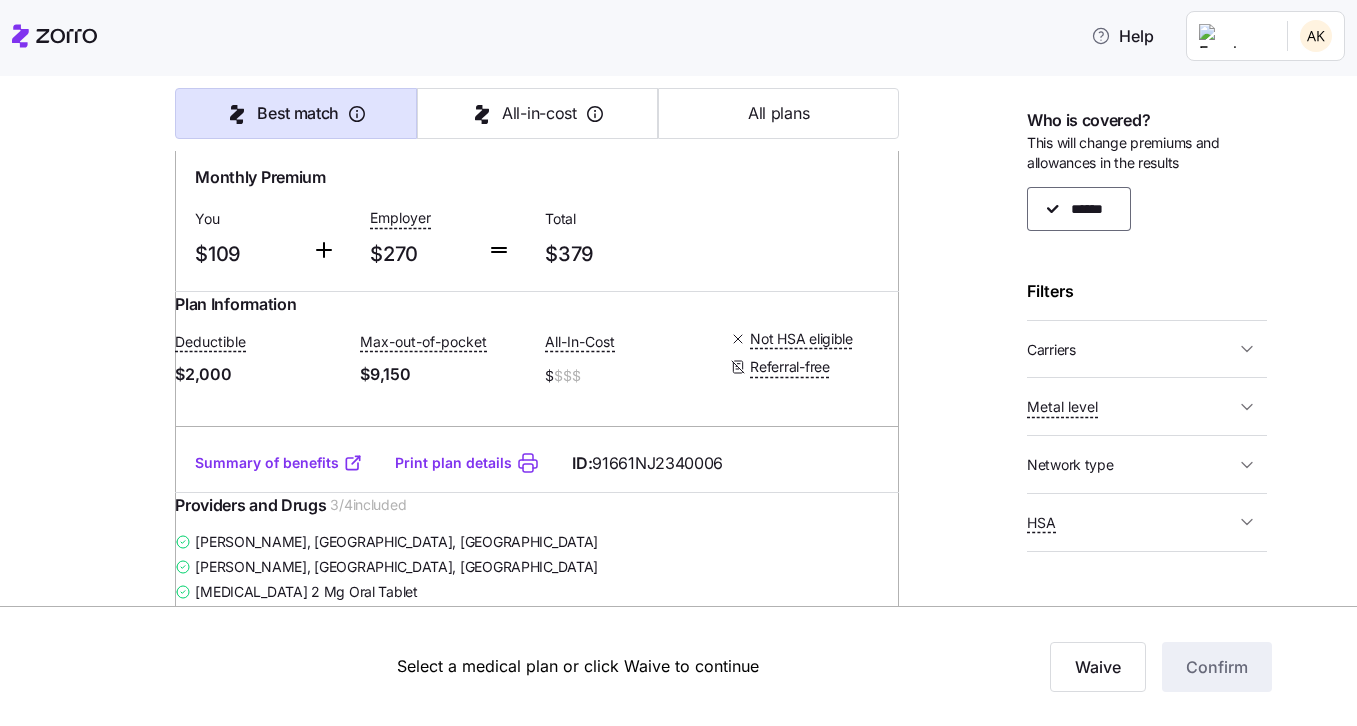 click on "Carriers" at bounding box center [1131, 349] 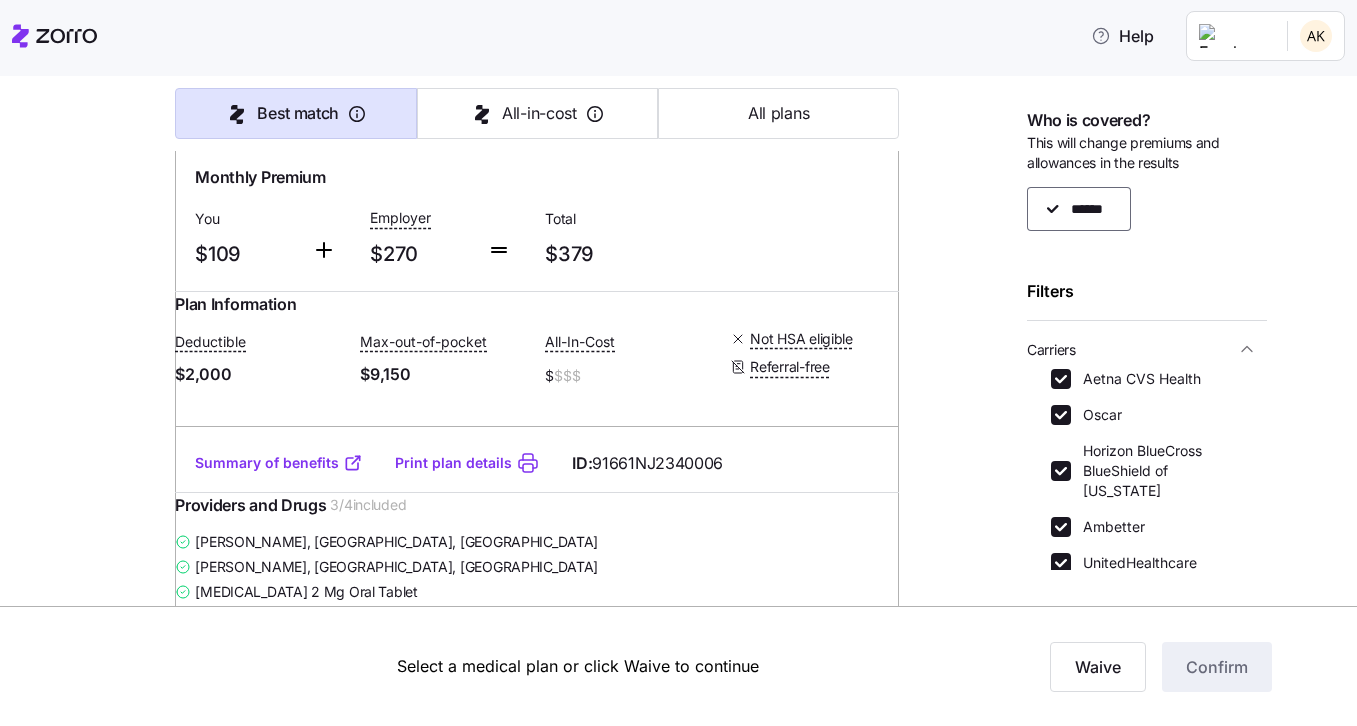 click on "Oscar" at bounding box center [1096, 415] 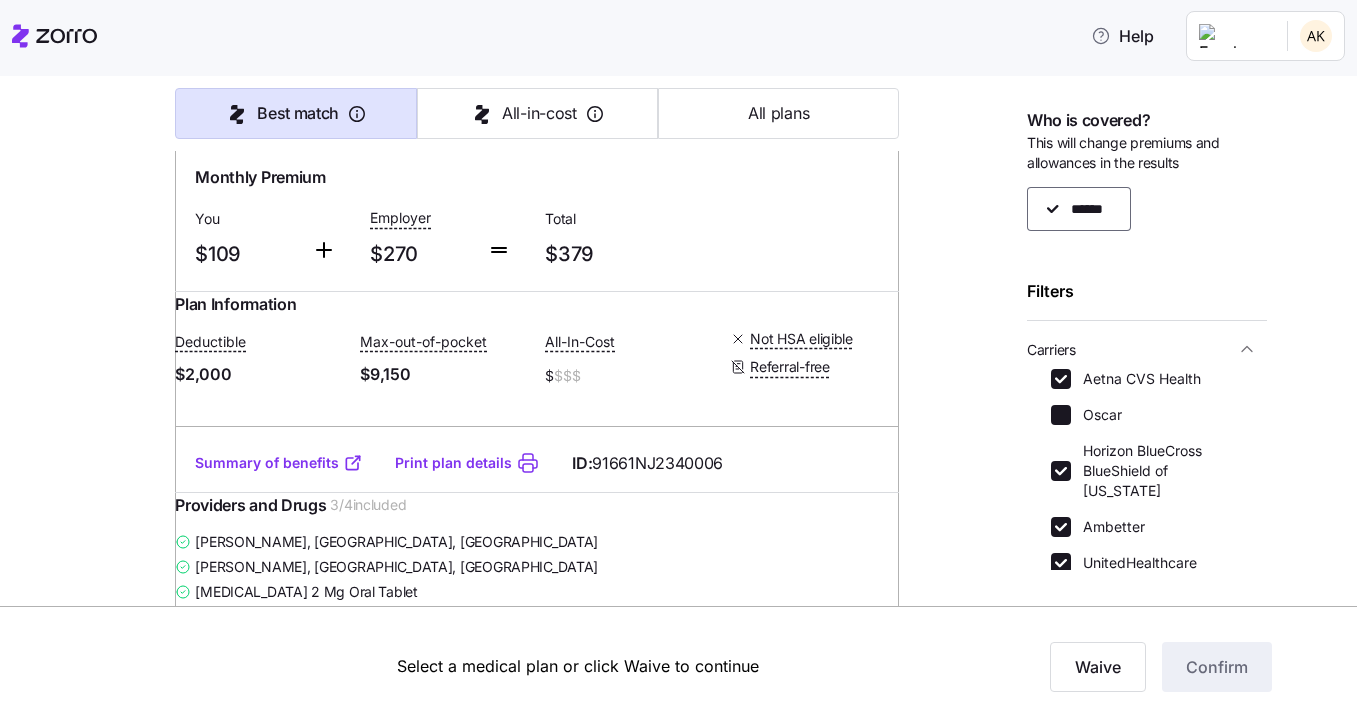 checkbox on "false" 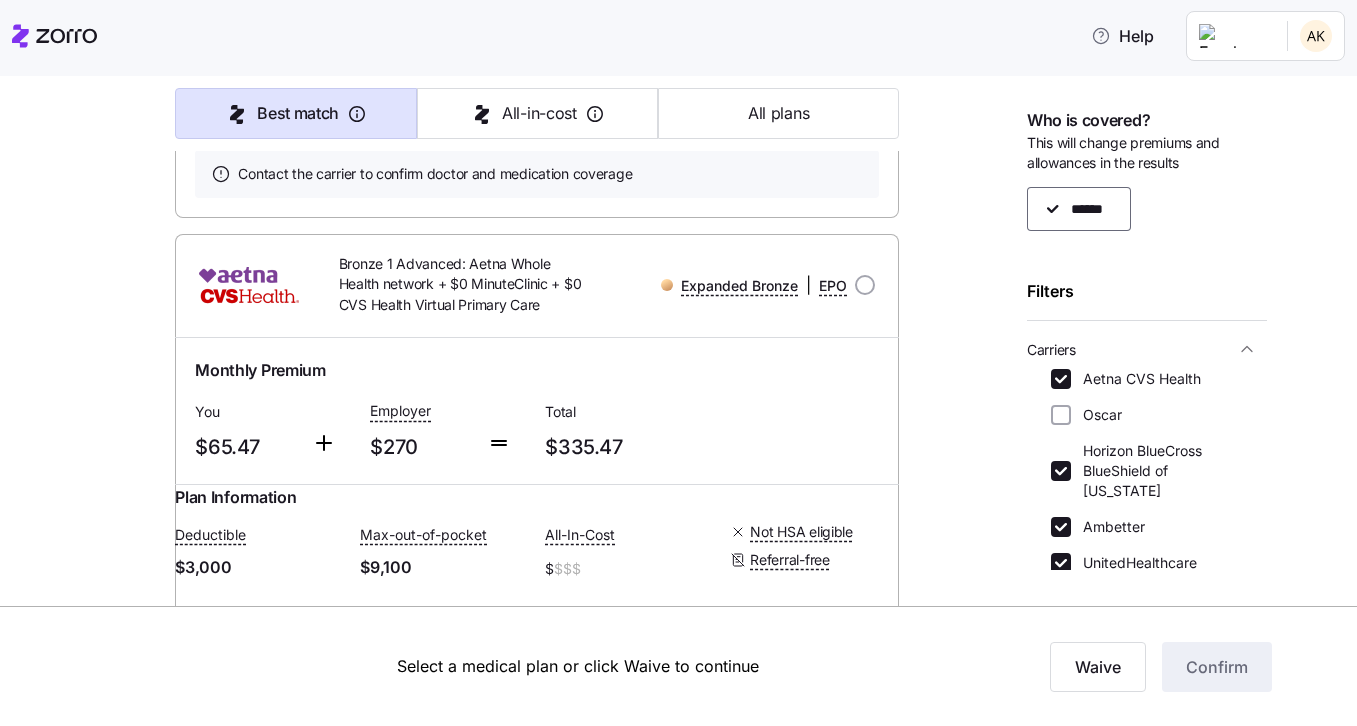scroll, scrollTop: 5287, scrollLeft: 0, axis: vertical 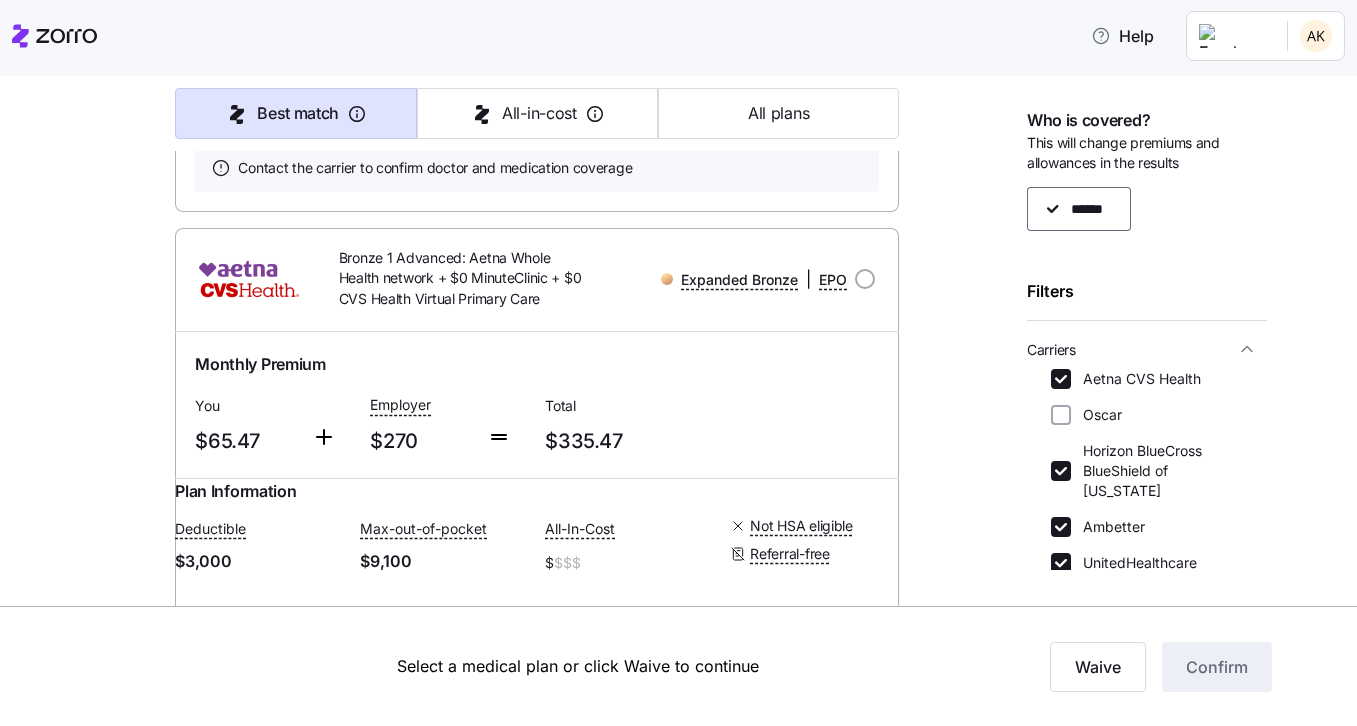 click on "Summary of benefits" at bounding box center (279, -83) 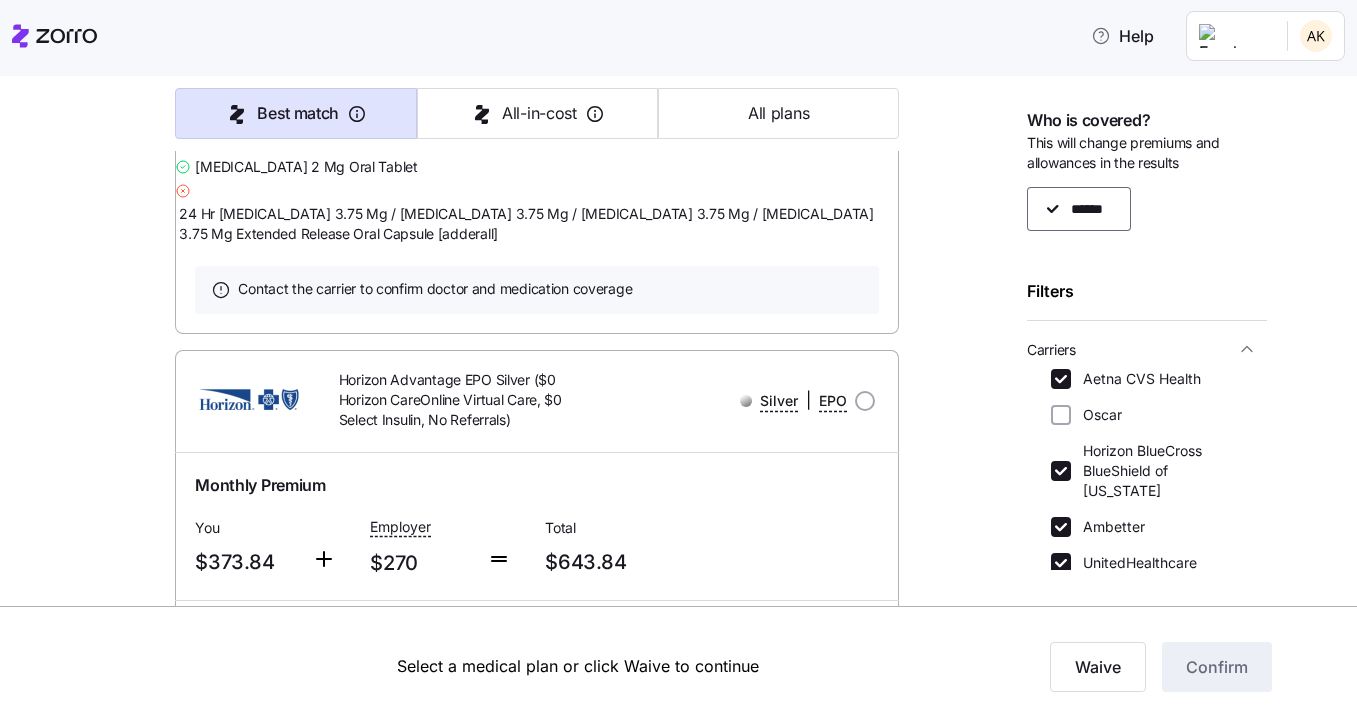 scroll, scrollTop: 5898, scrollLeft: 0, axis: vertical 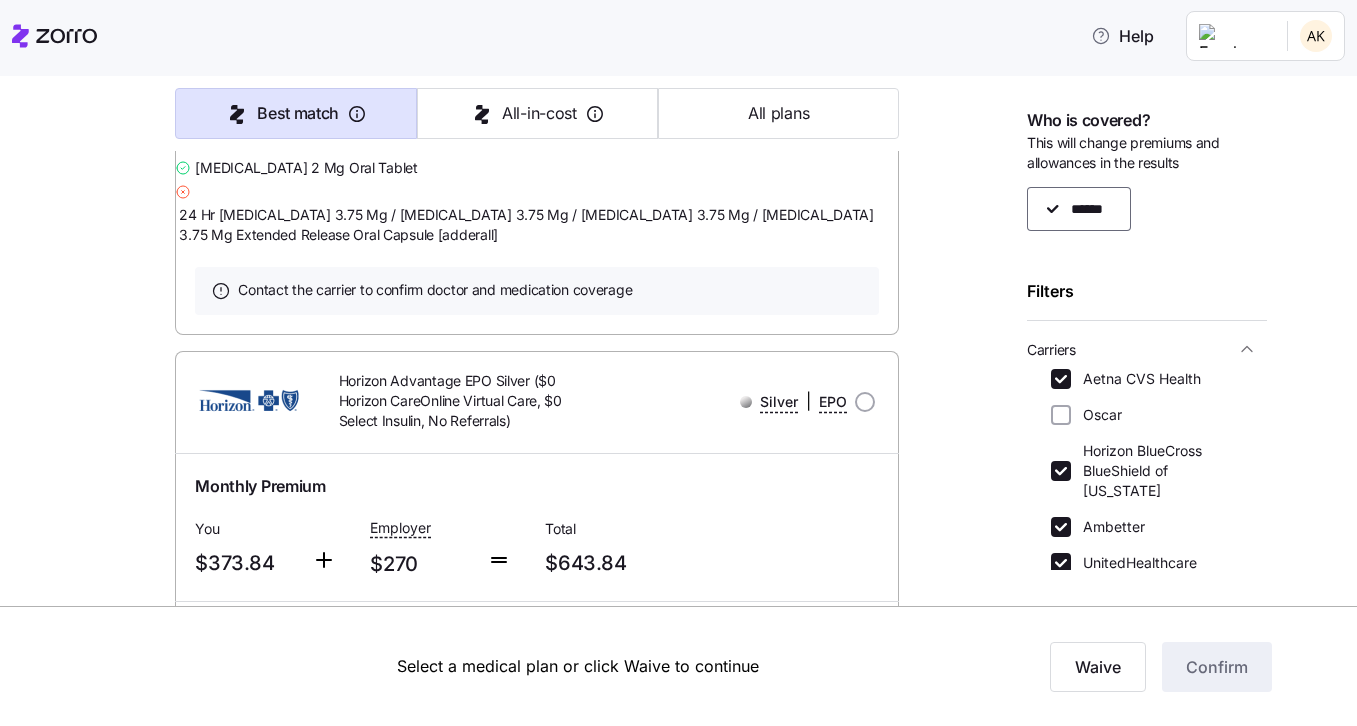 click on "Summary of benefits" at bounding box center (279, 39) 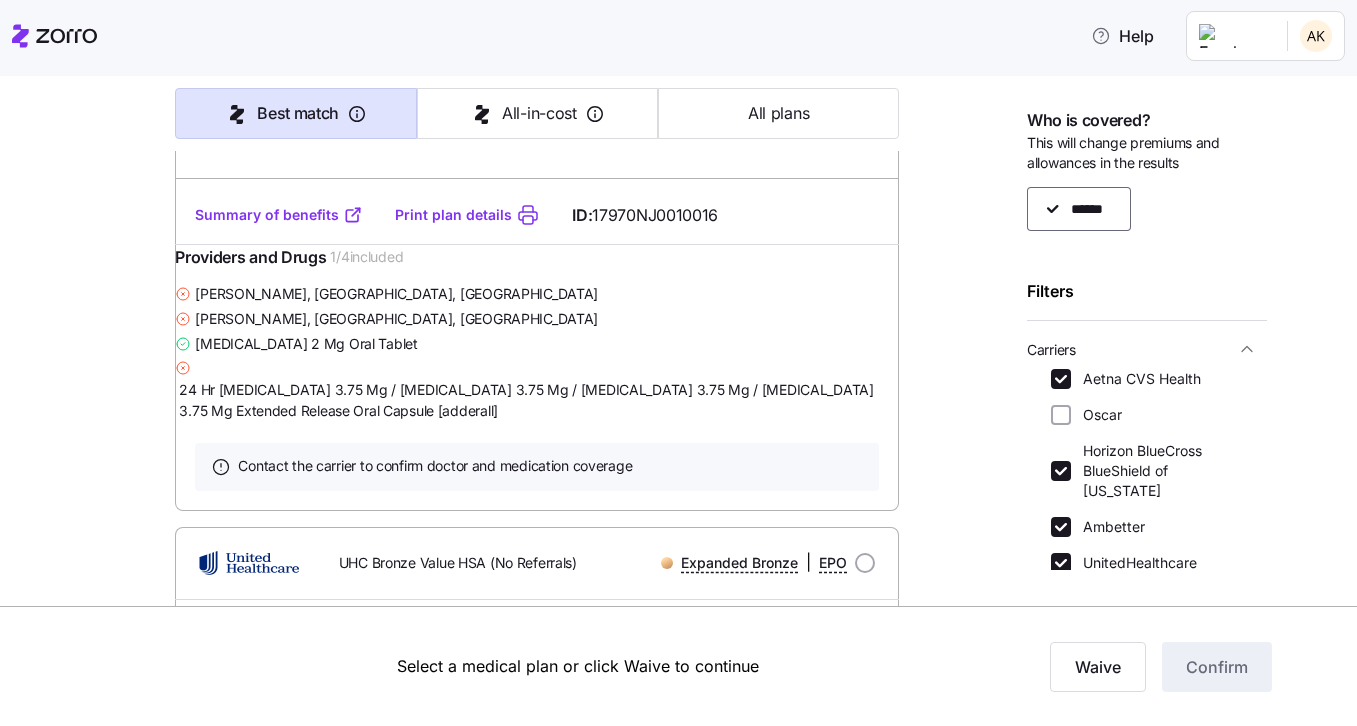 scroll, scrollTop: 9362, scrollLeft: 0, axis: vertical 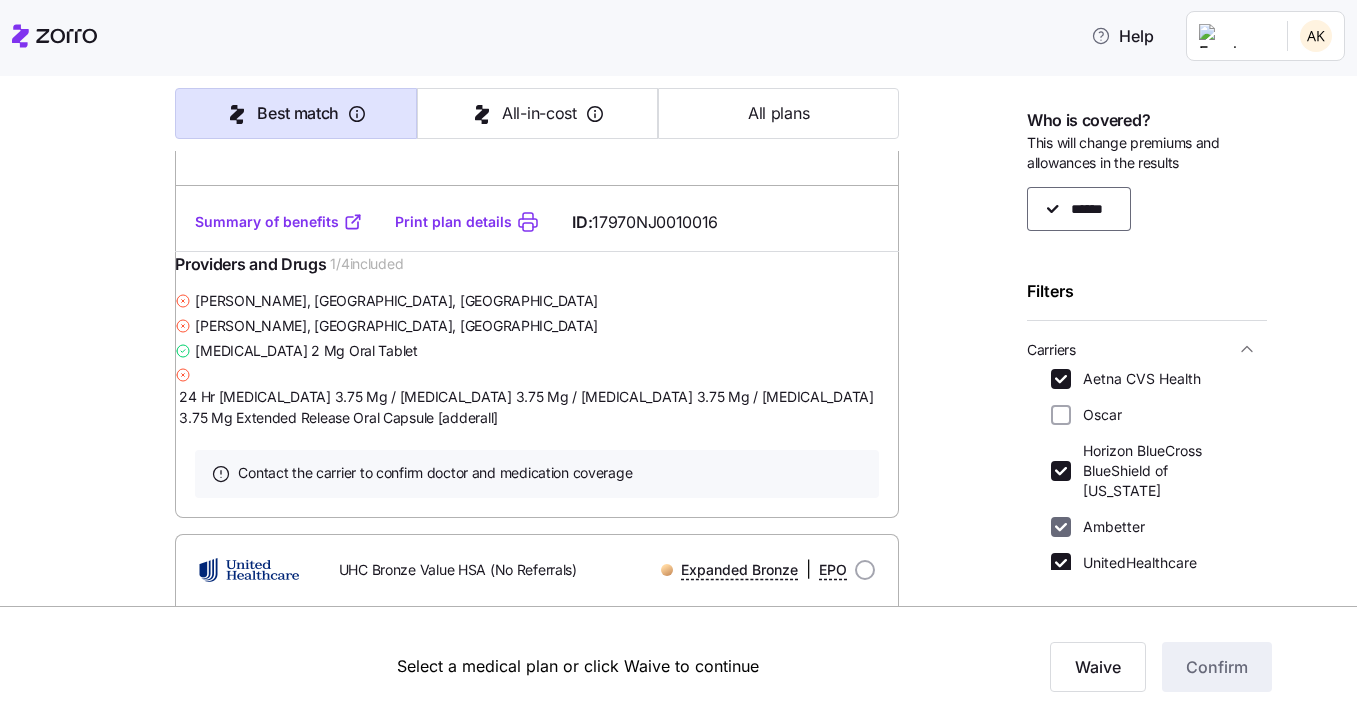 click on "Ambetter" at bounding box center (1061, 527) 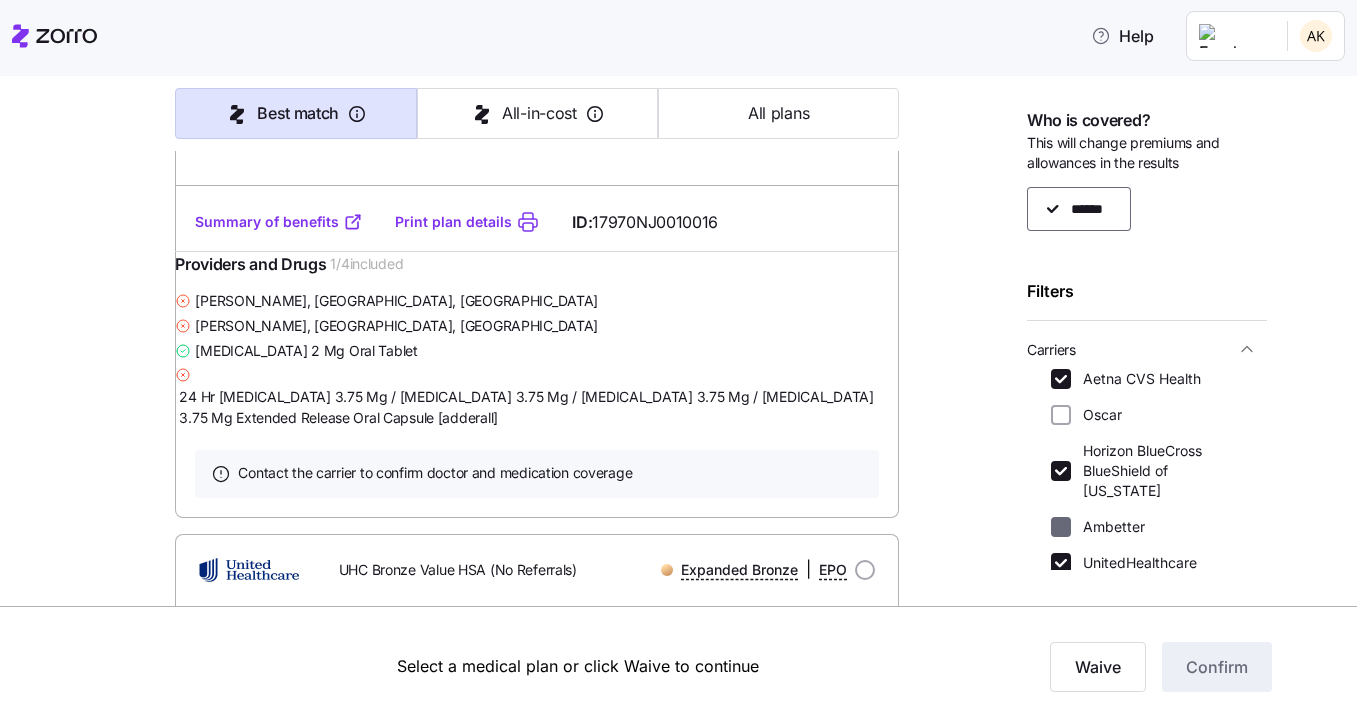 checkbox on "false" 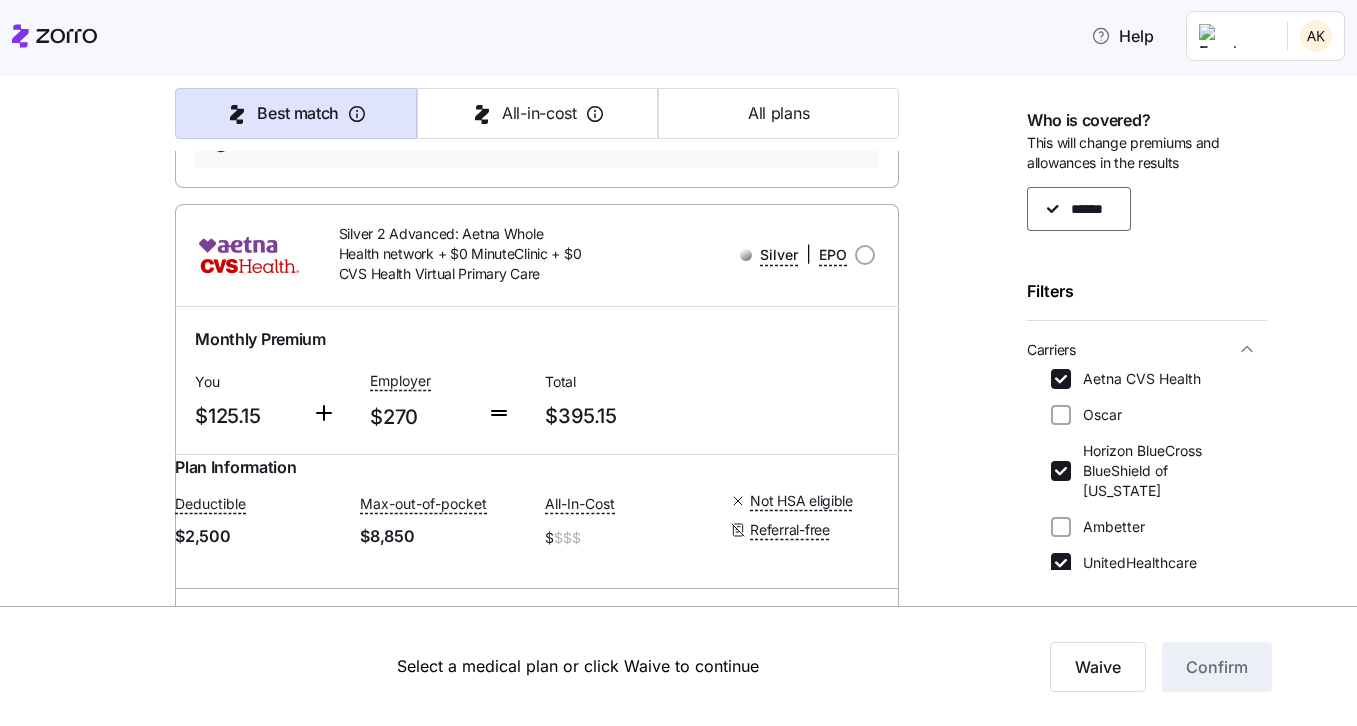 scroll, scrollTop: 7514, scrollLeft: 0, axis: vertical 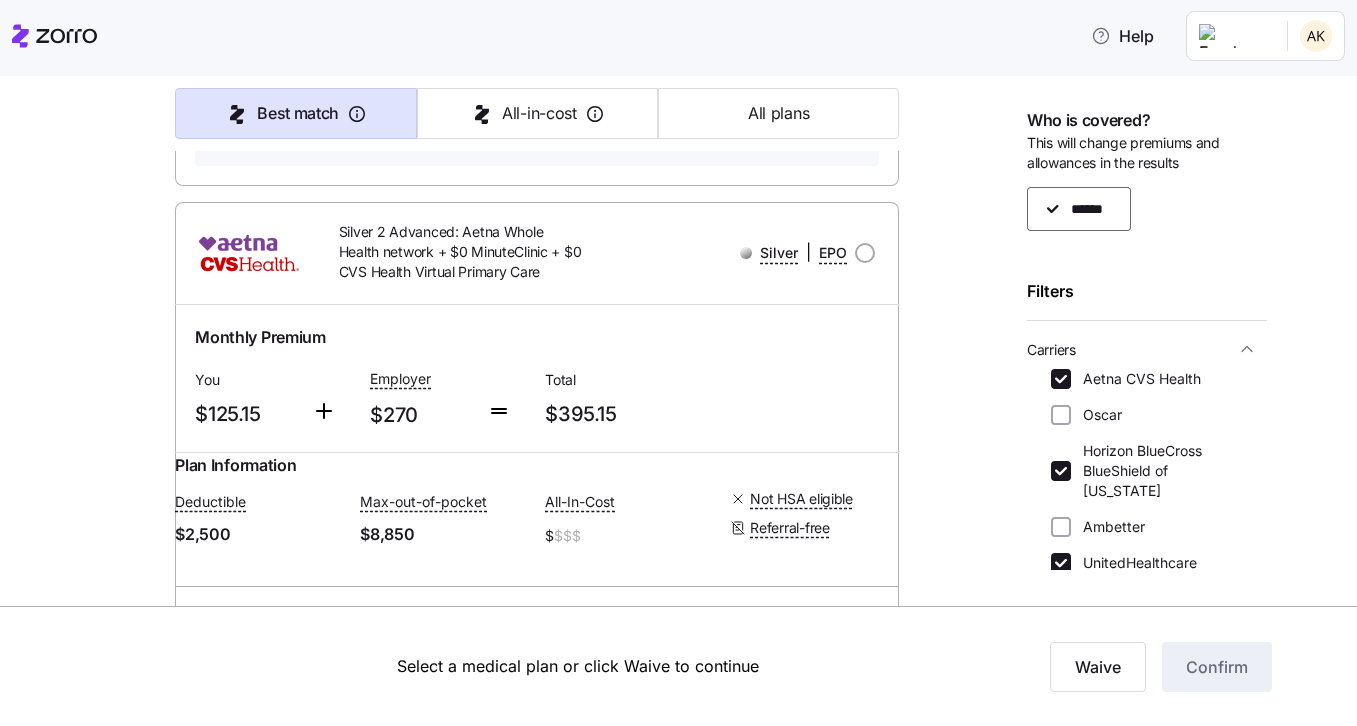click on "Summary of benefits Print plan details ID:  89217NJ0130004" at bounding box center [537, -110] 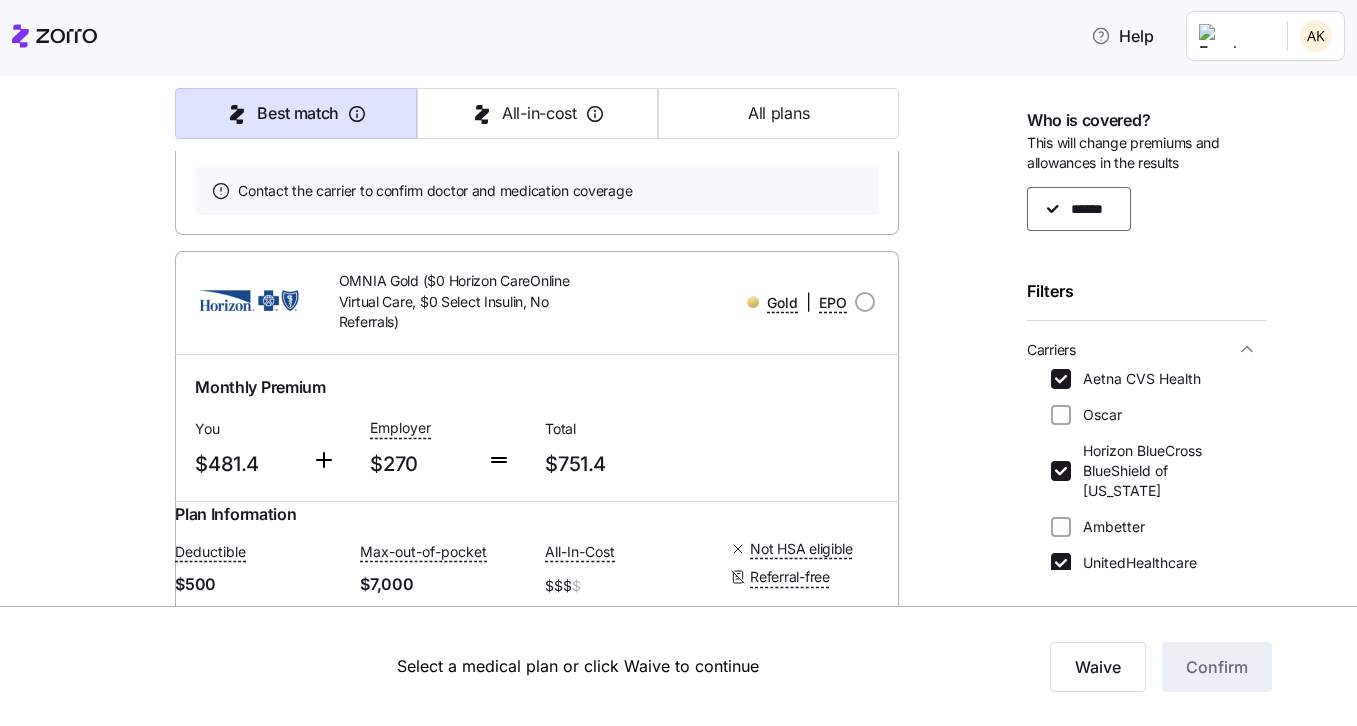scroll, scrollTop: 3725, scrollLeft: 0, axis: vertical 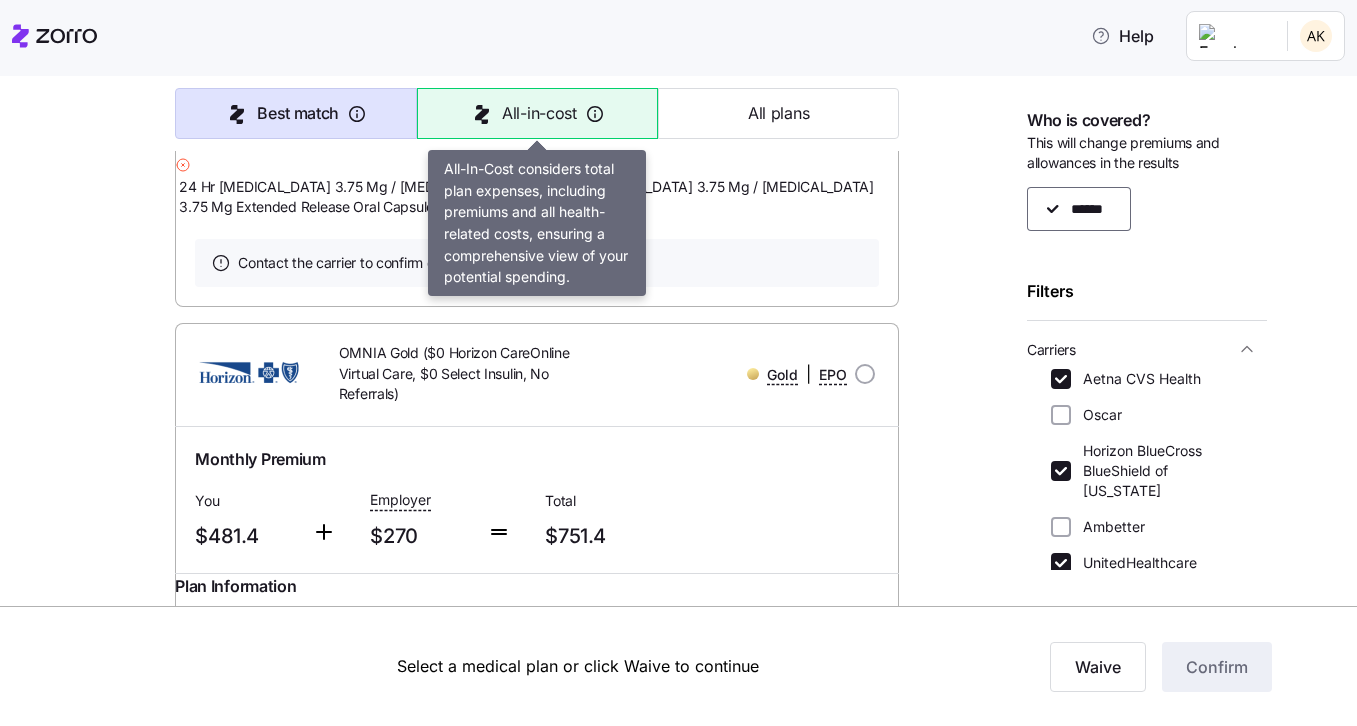 click on "All-in-cost" at bounding box center (539, 113) 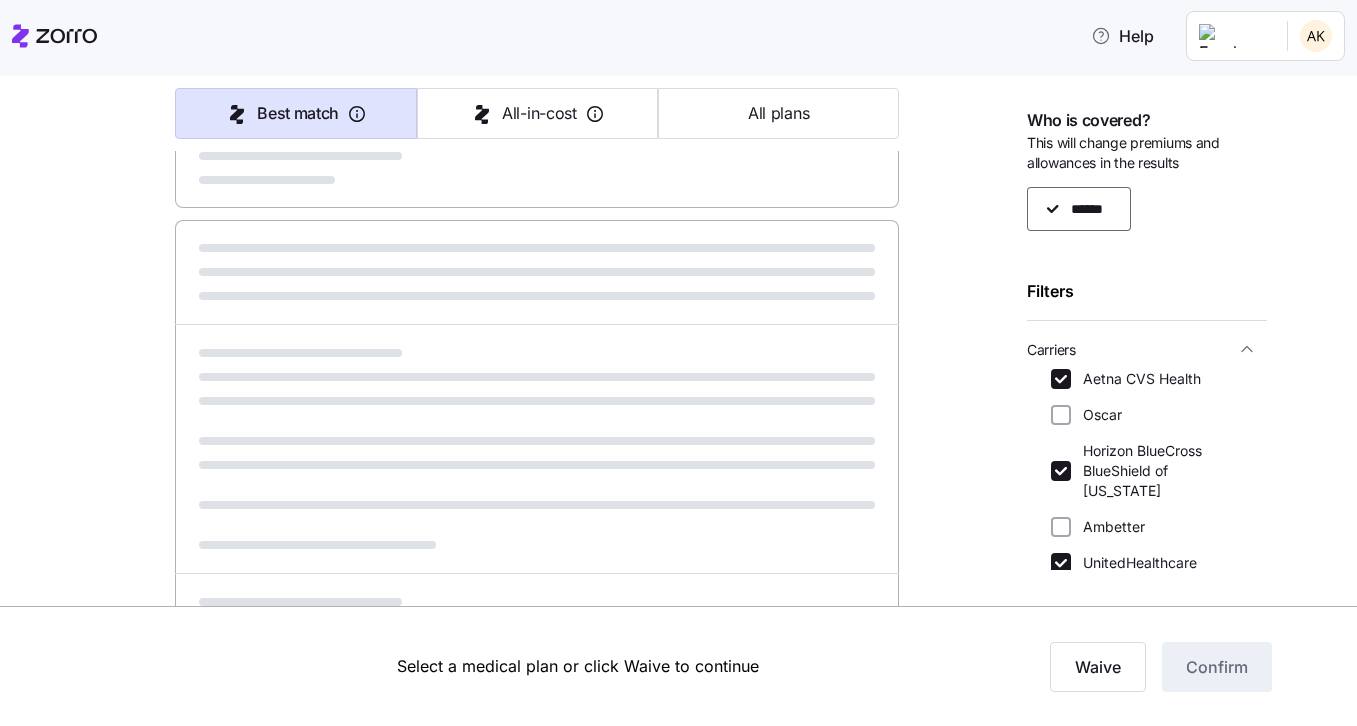 scroll, scrollTop: 1052, scrollLeft: 0, axis: vertical 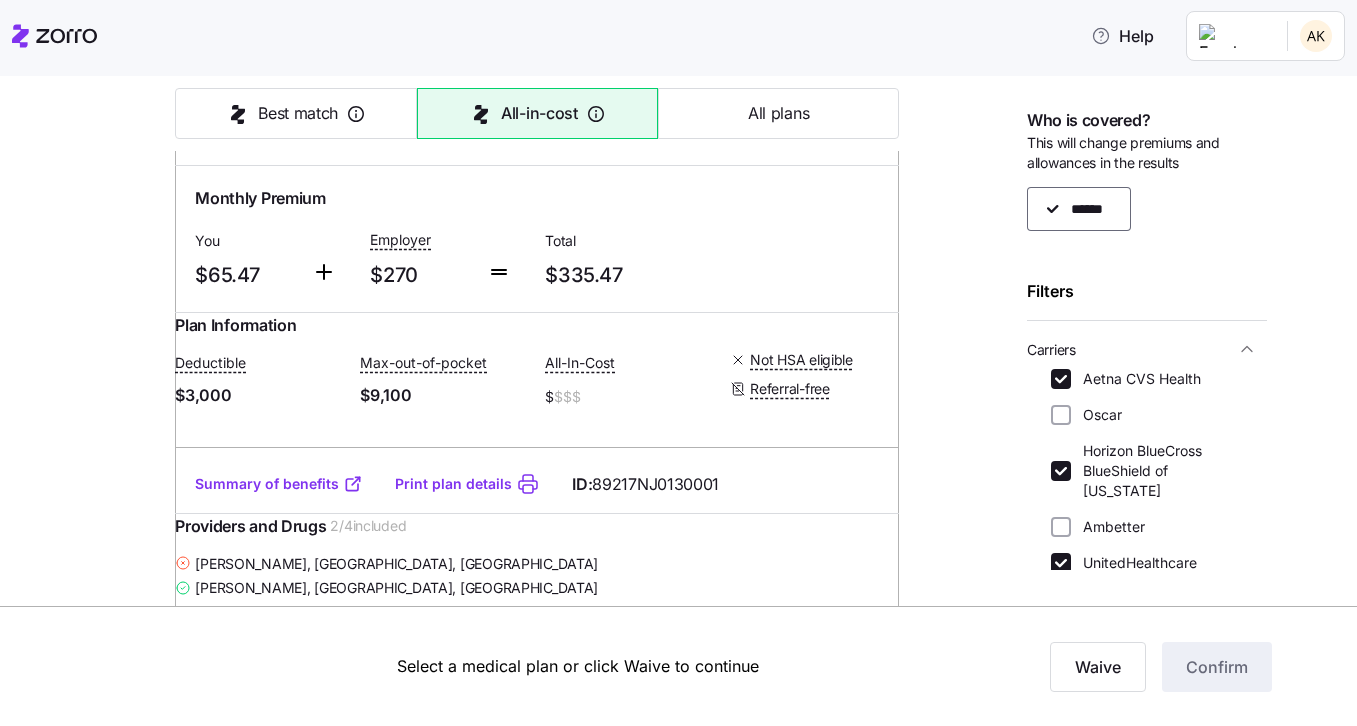 type on "All-in-cost" 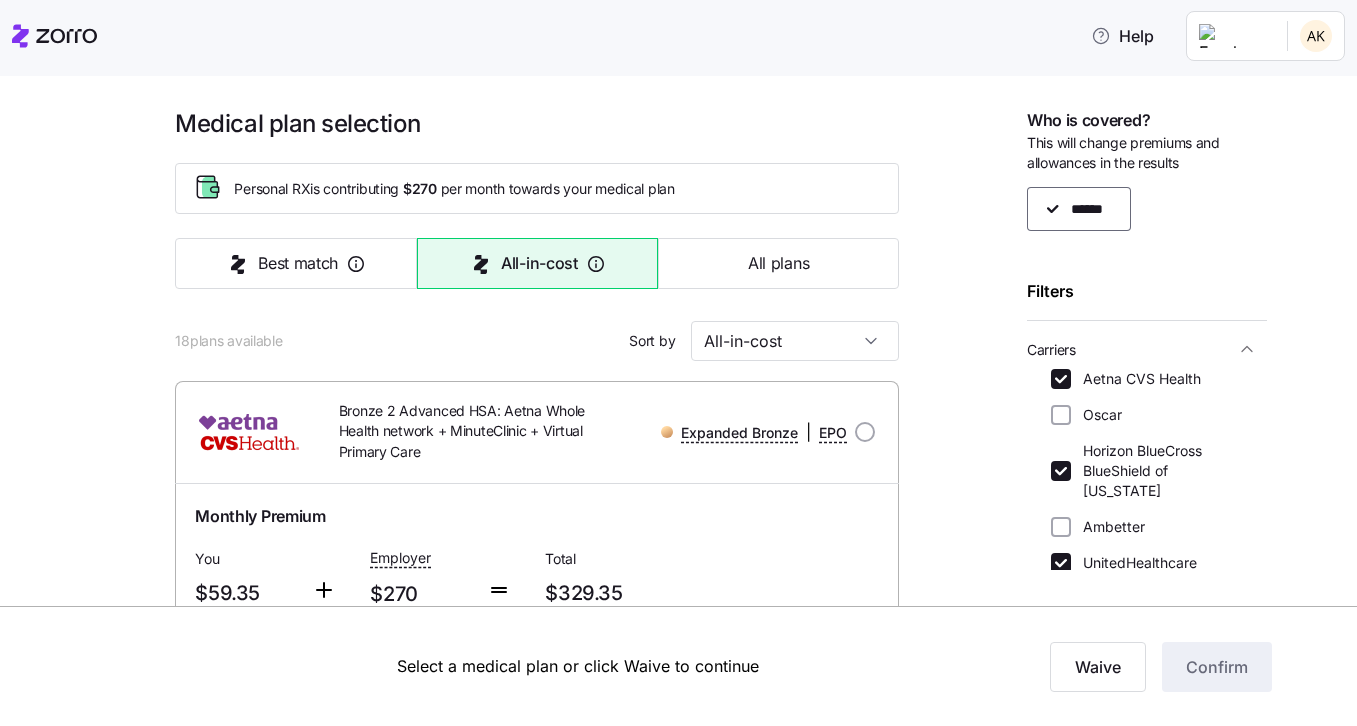 scroll, scrollTop: -4, scrollLeft: 0, axis: vertical 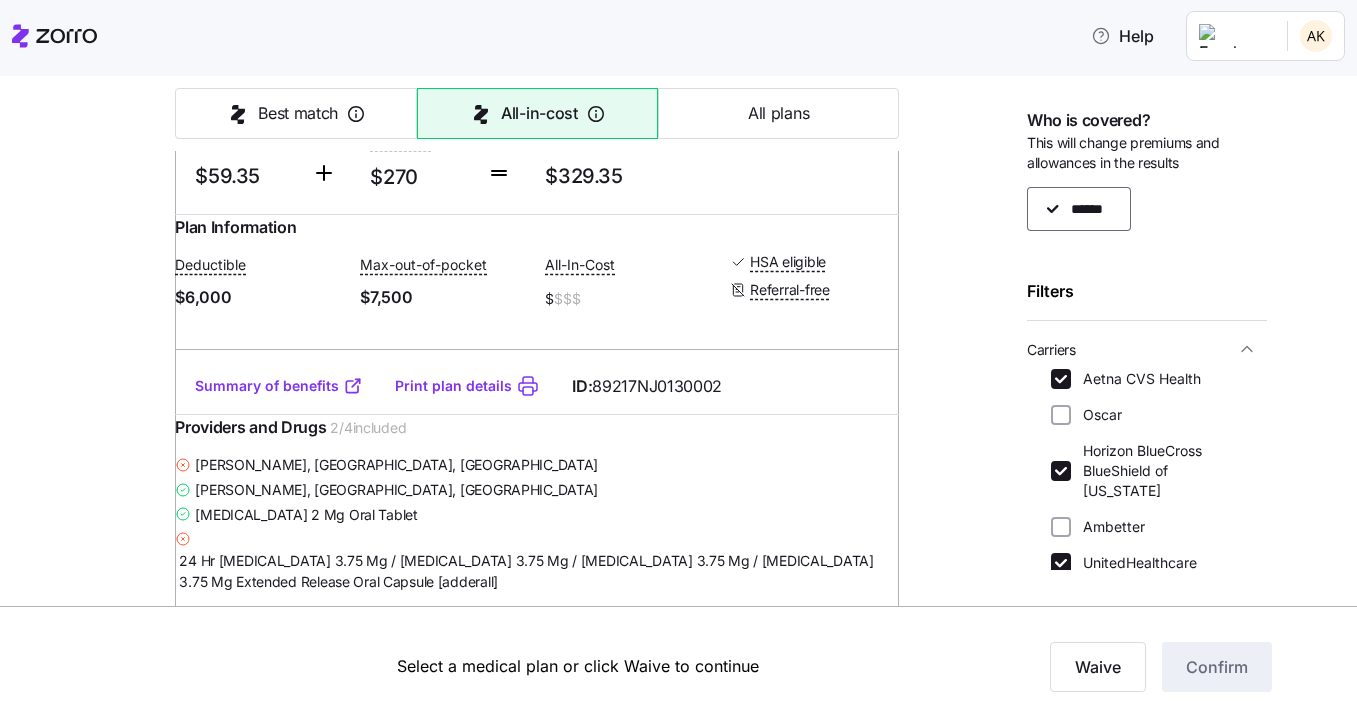 click on "Print plan details" at bounding box center [453, 386] 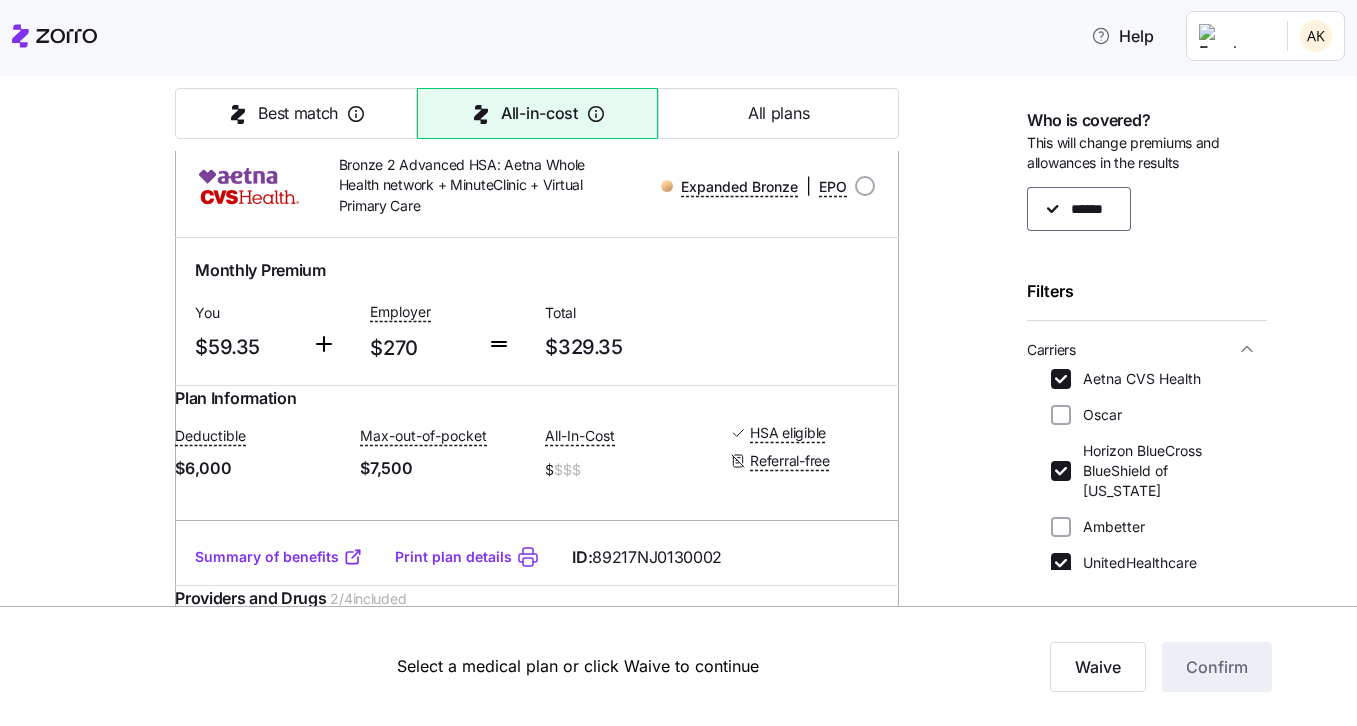 scroll, scrollTop: 244, scrollLeft: 0, axis: vertical 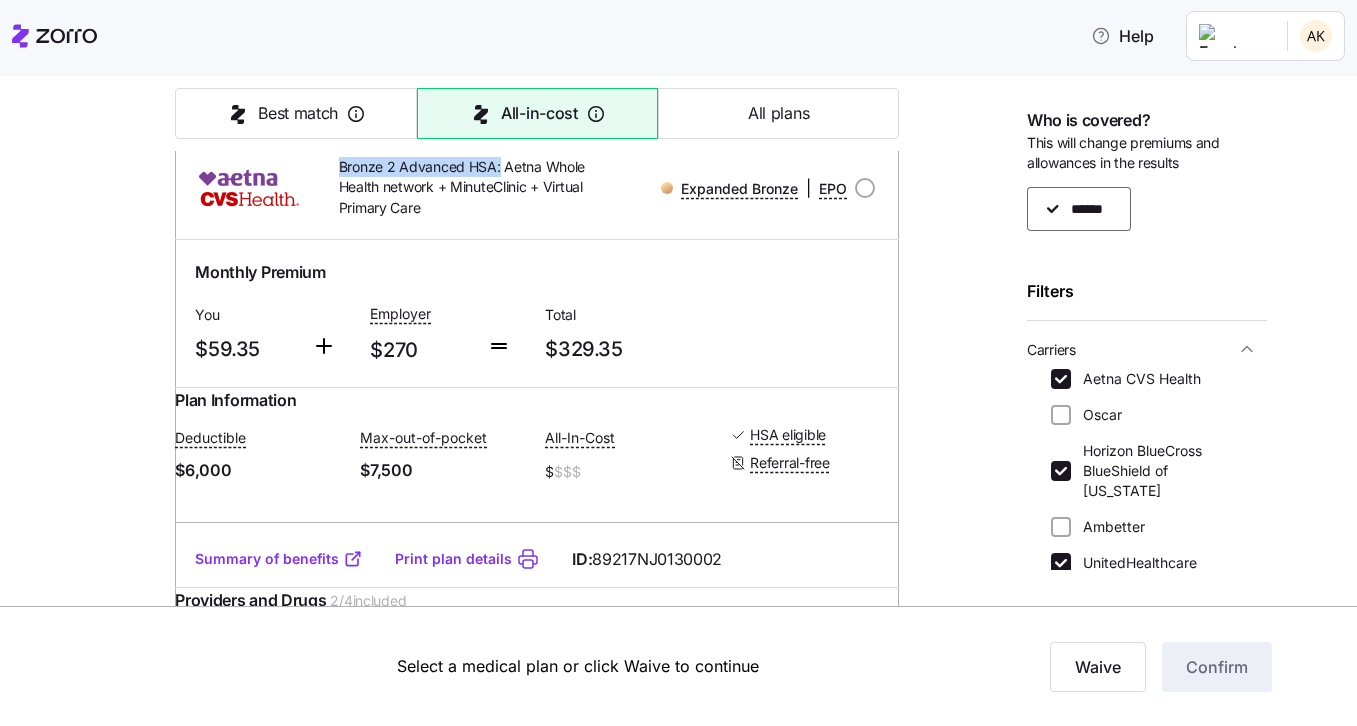 drag, startPoint x: 339, startPoint y: 170, endPoint x: 498, endPoint y: 167, distance: 159.0283 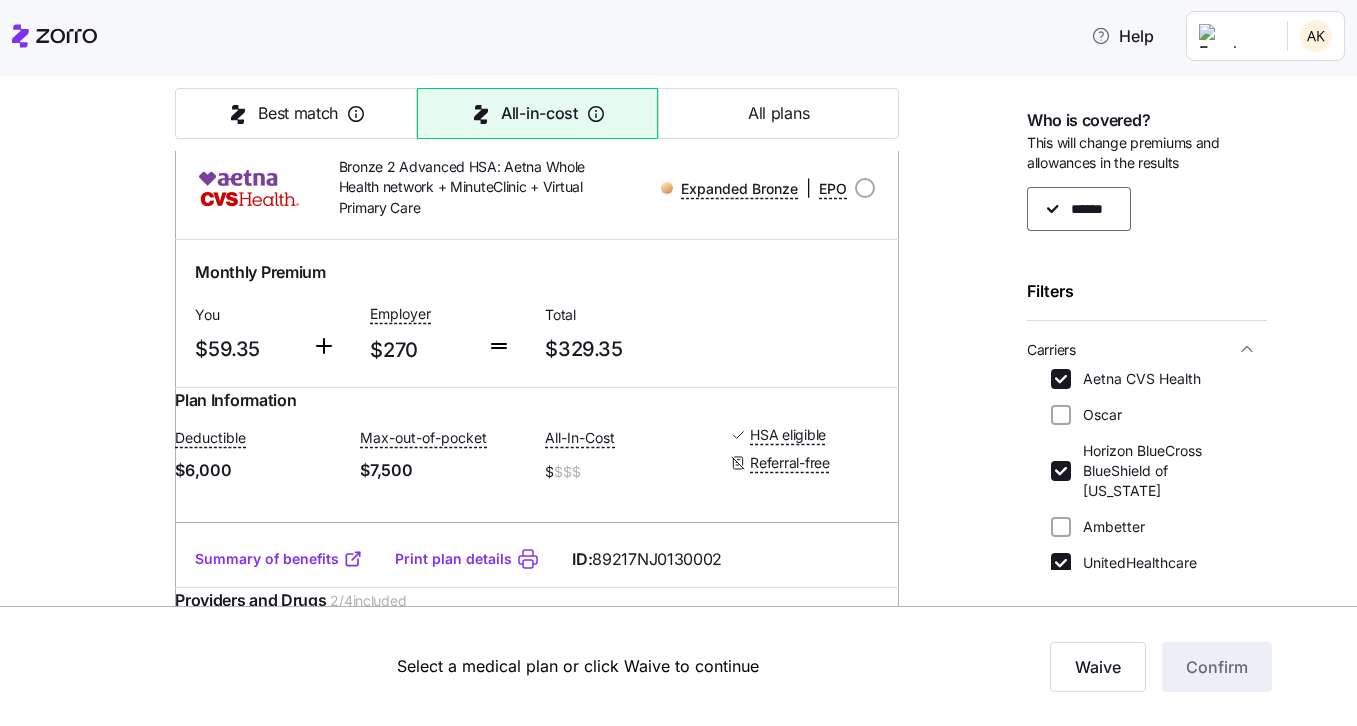 drag, startPoint x: 497, startPoint y: 167, endPoint x: 425, endPoint y: 168, distance: 72.00694 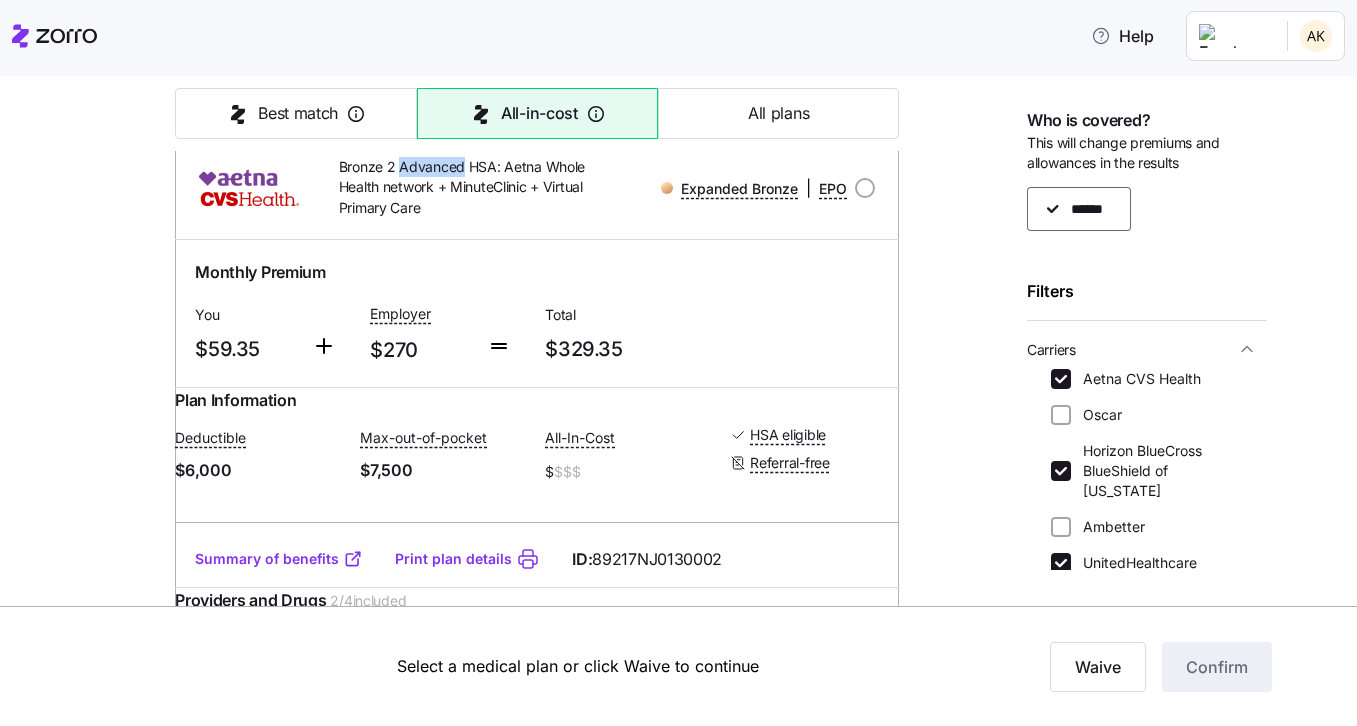click on "Bronze 2 Advanced HSA: Aetna Whole Health network + MinuteClinic + Virtual Primary Care" at bounding box center [463, 187] 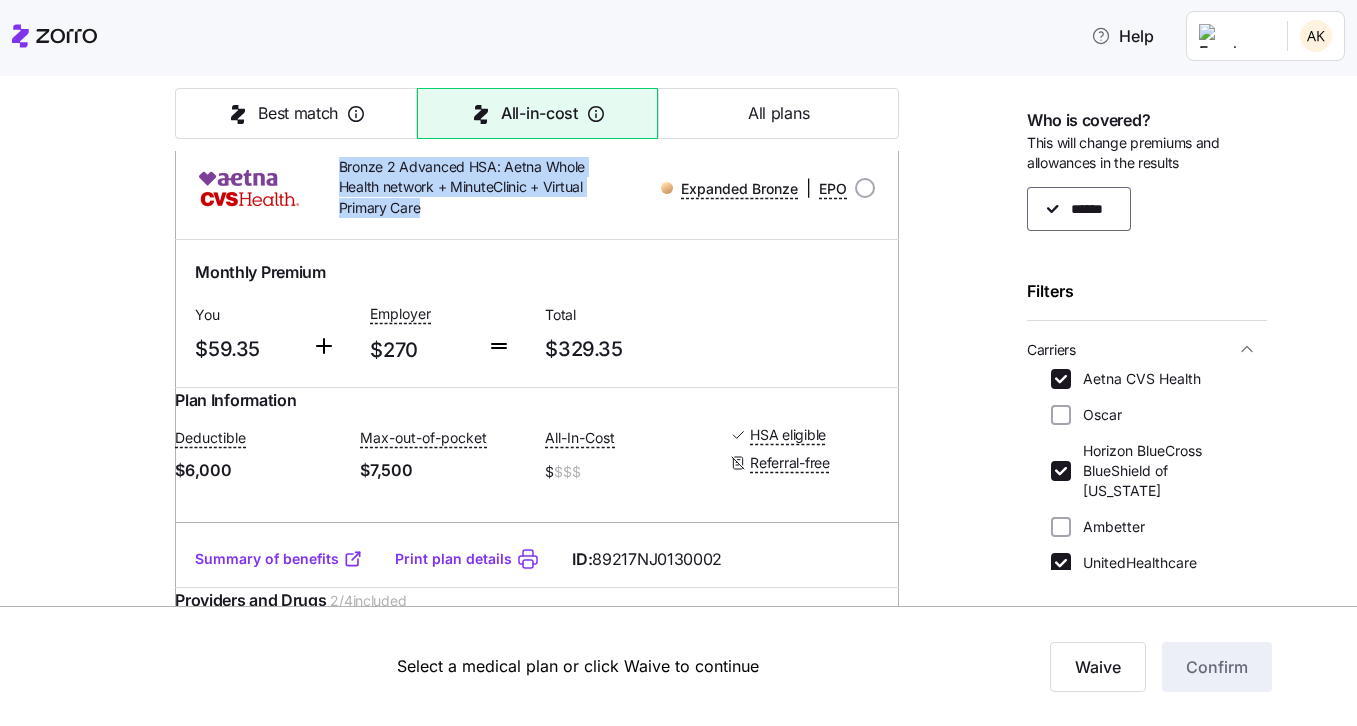 click on "Bronze 2 Advanced HSA: Aetna Whole Health network + MinuteClinic + Virtual Primary Care" at bounding box center (463, 187) 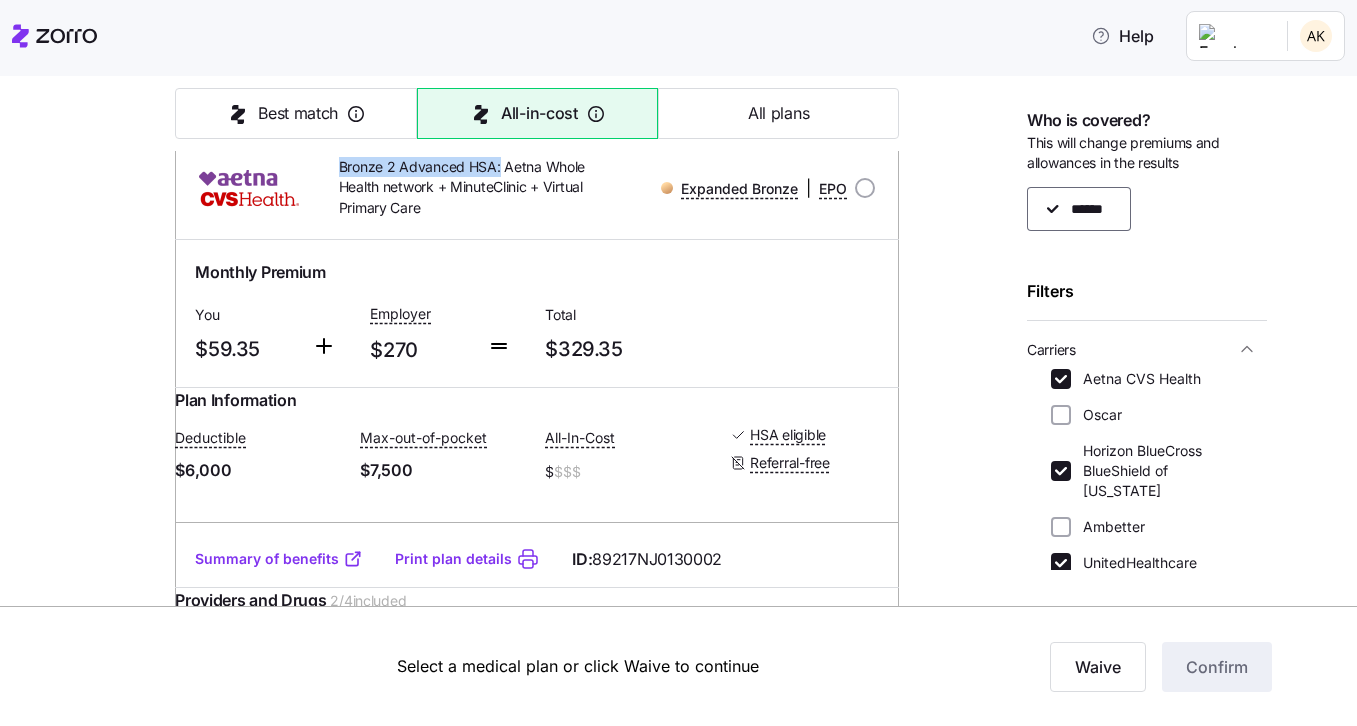 drag, startPoint x: 498, startPoint y: 168, endPoint x: 342, endPoint y: 159, distance: 156.2594 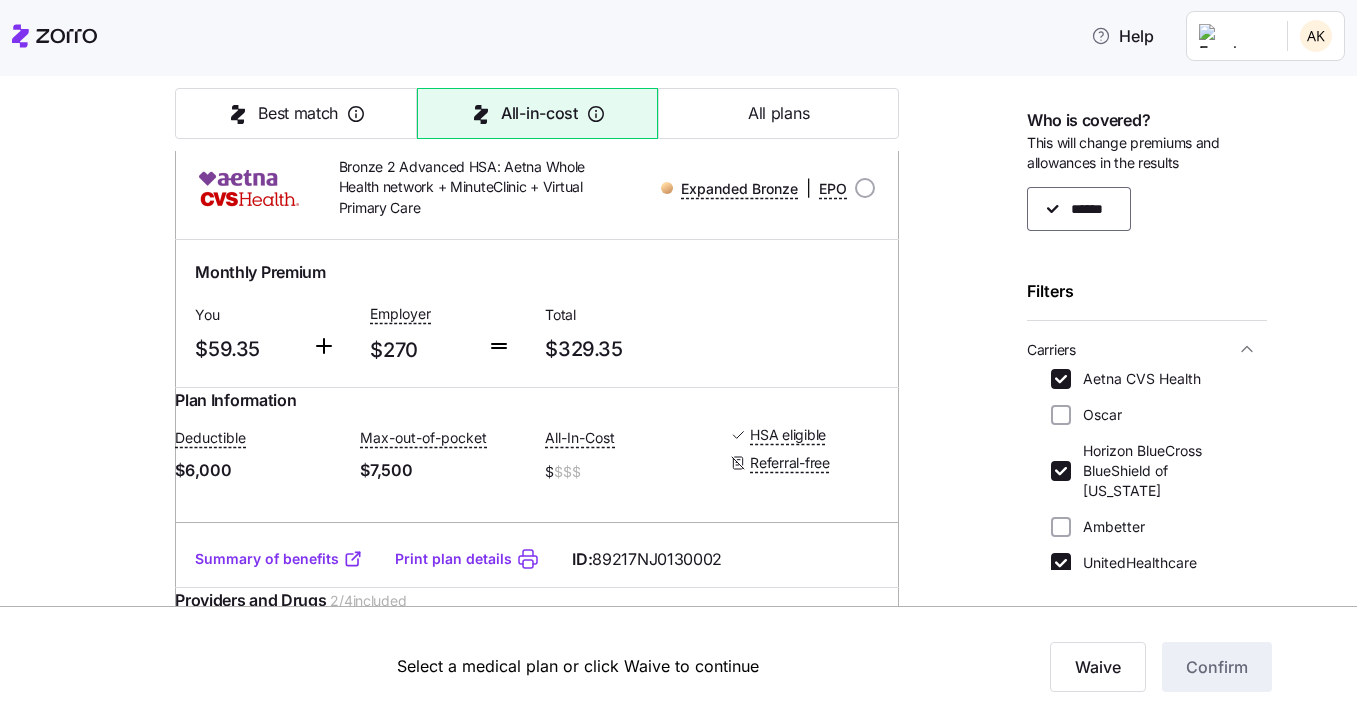 click 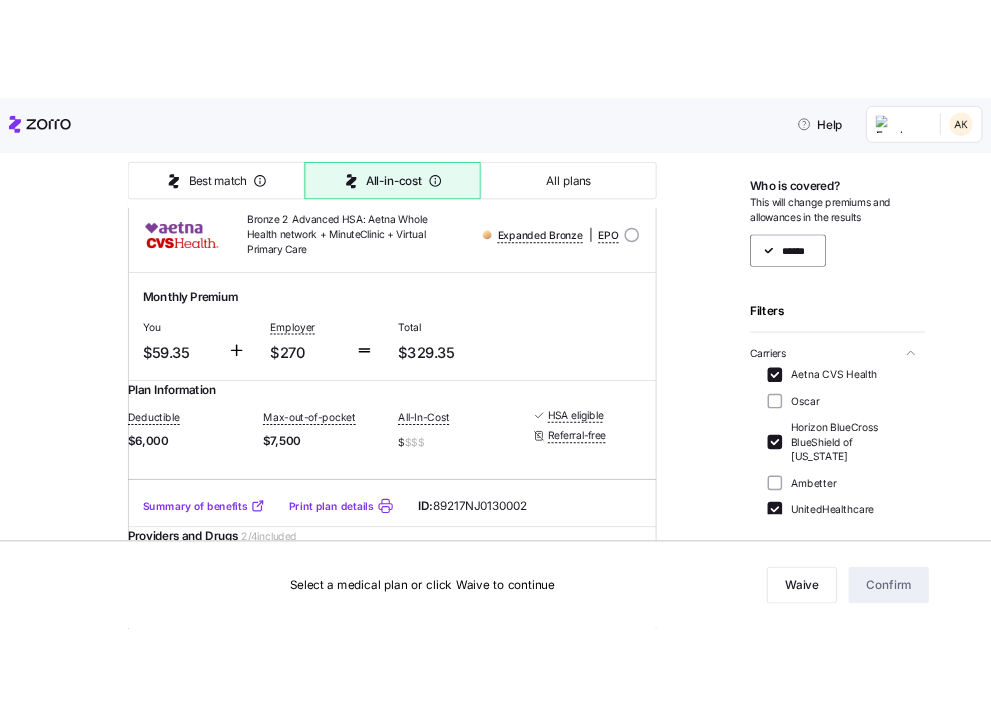 scroll, scrollTop: 0, scrollLeft: 0, axis: both 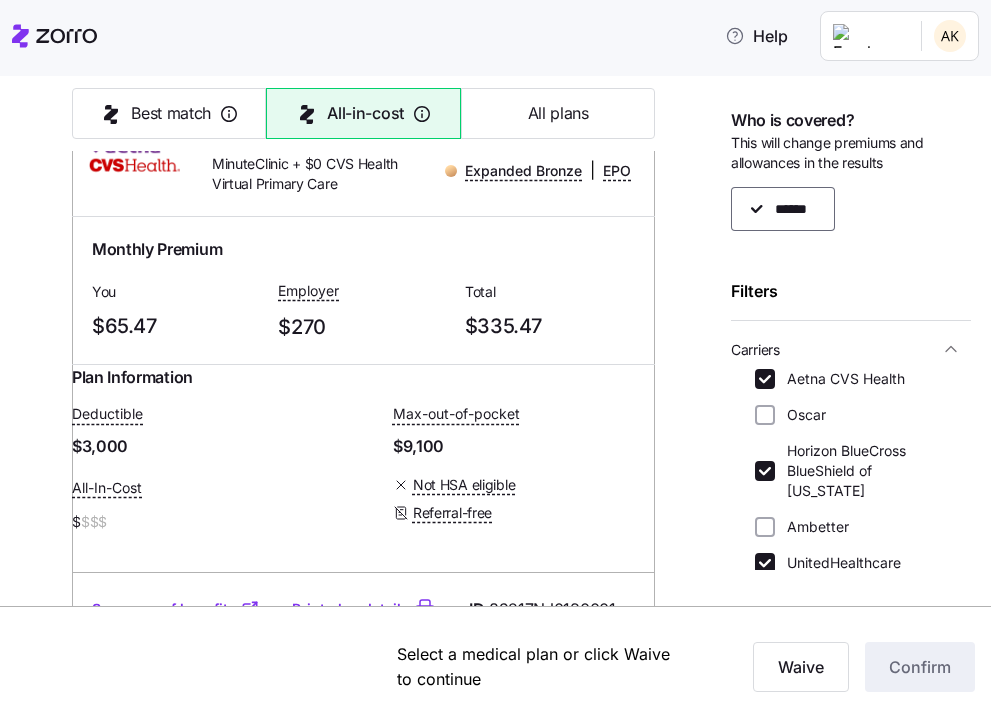 click on "Bronze 1 Advanced: Aetna Whole Health network + $0 MinuteClinic + $0 CVS Health Virtual Primary Care" at bounding box center [295, 154] 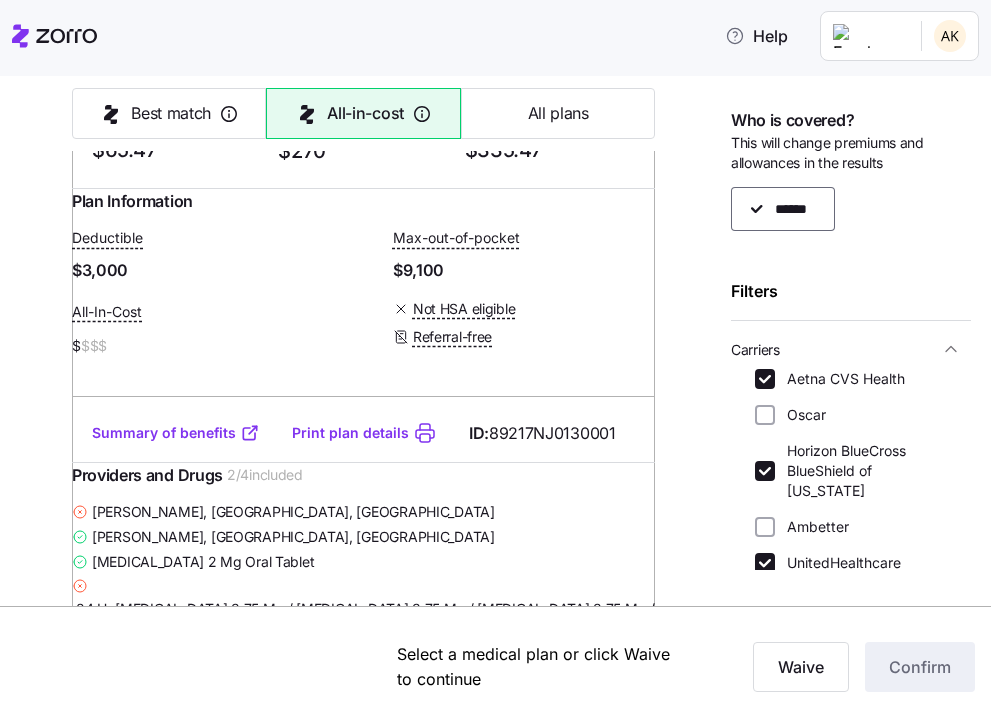 scroll, scrollTop: 1303, scrollLeft: 0, axis: vertical 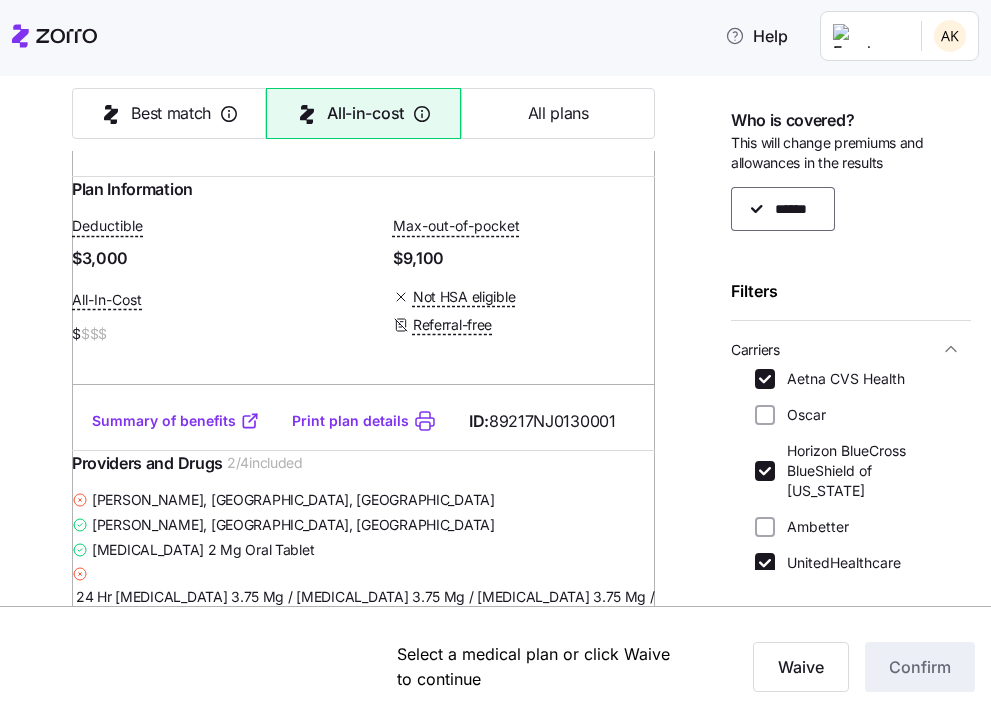 click on "Print plan details" at bounding box center [350, 421] 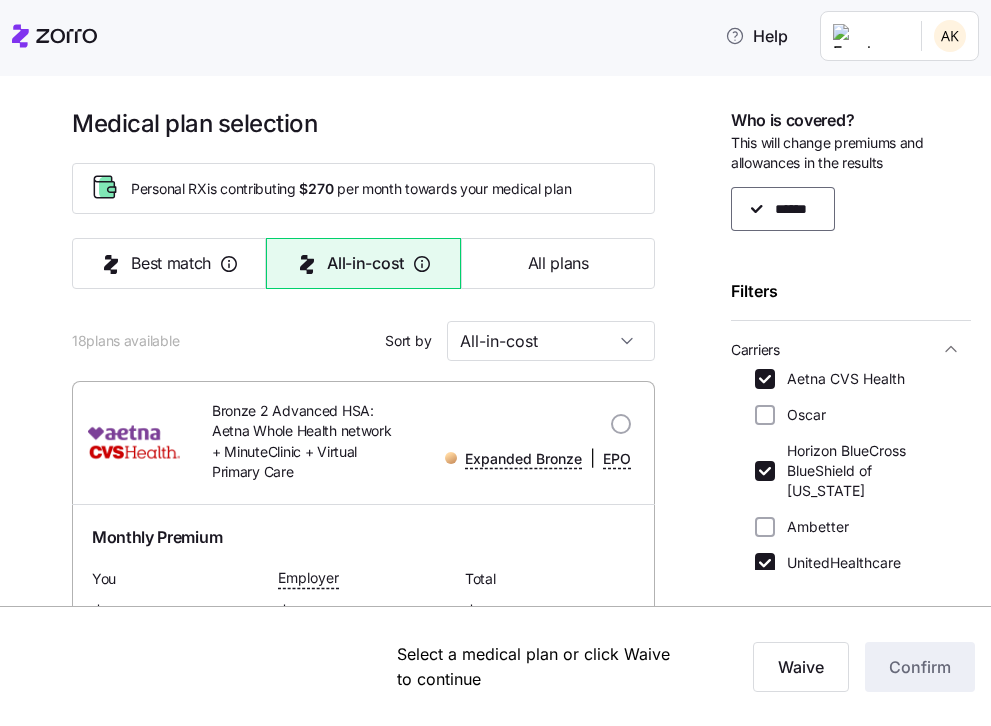 scroll, scrollTop: -2, scrollLeft: 0, axis: vertical 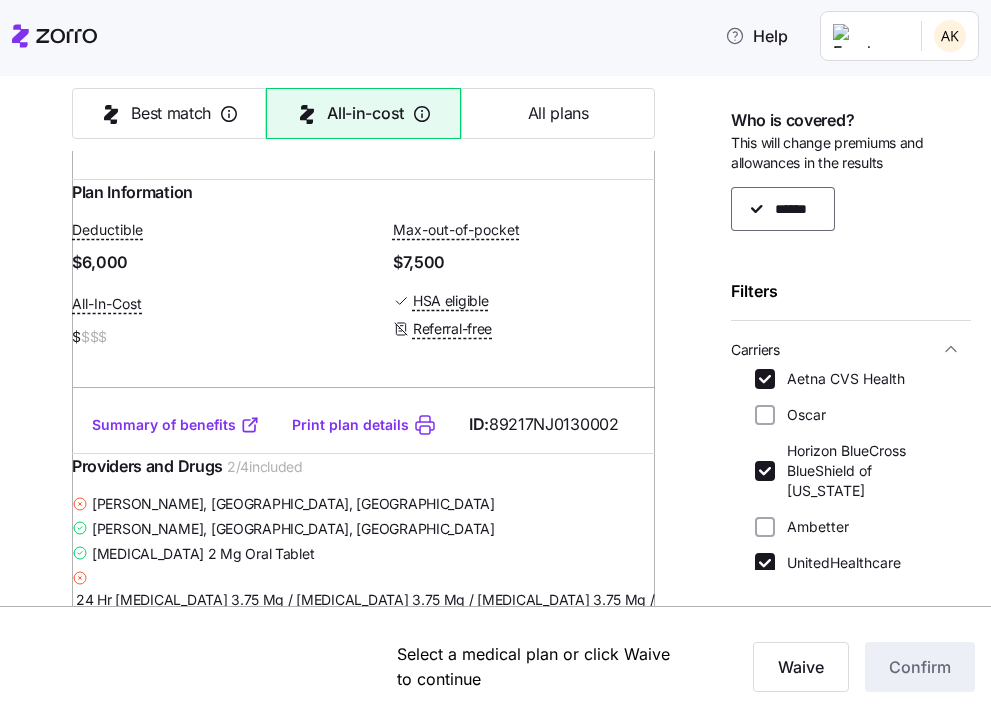 click on "Summary of benefits" at bounding box center (176, 425) 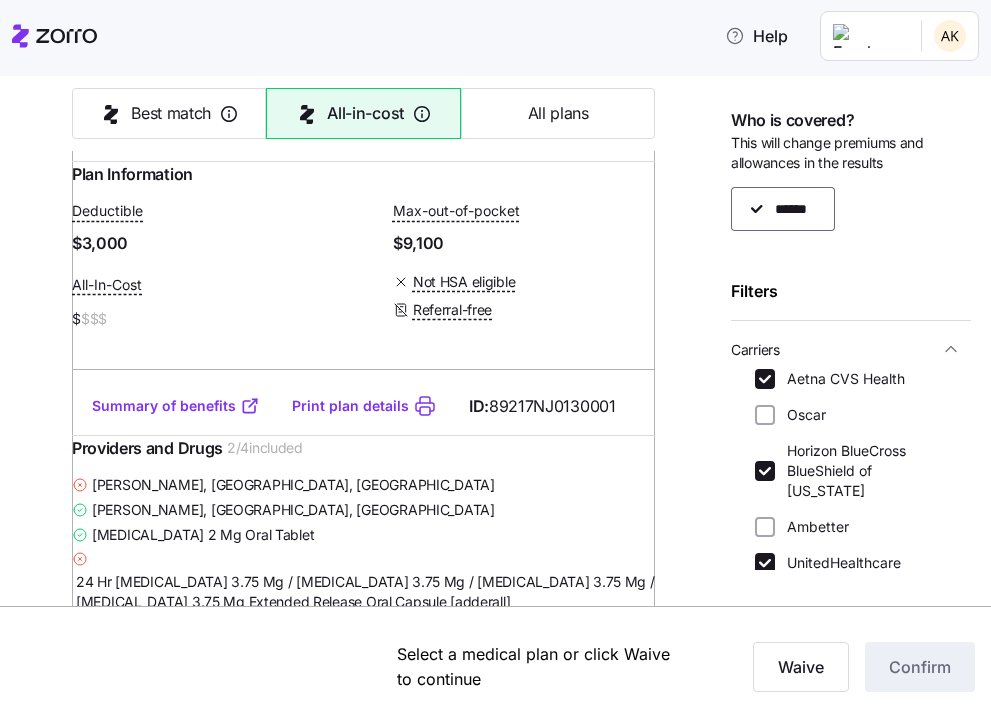 scroll, scrollTop: 1323, scrollLeft: 0, axis: vertical 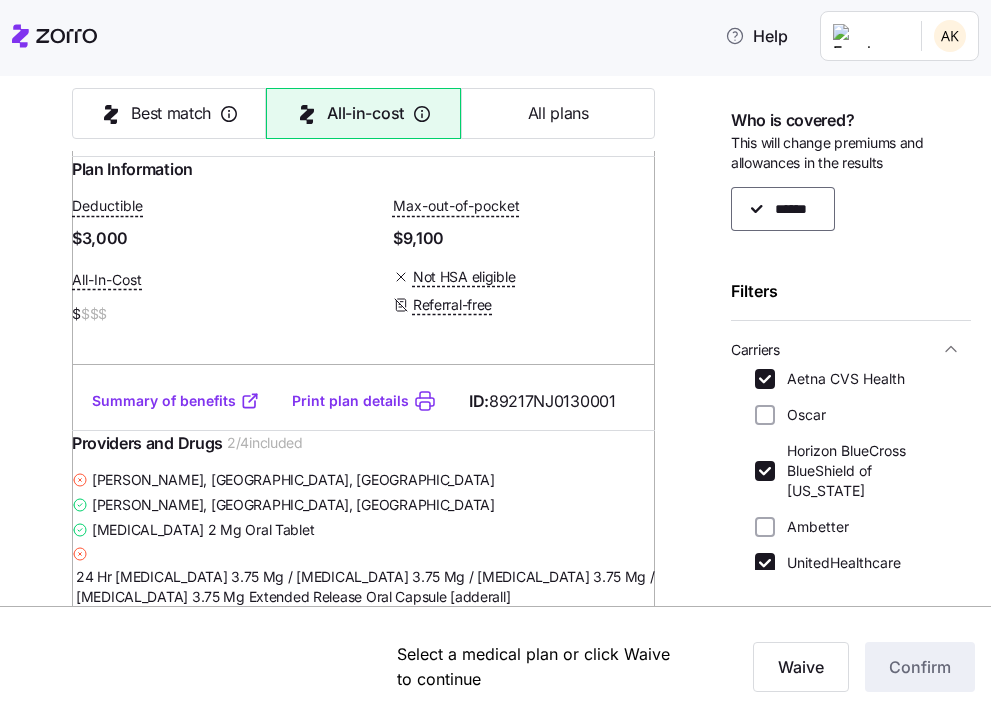 click on "Summary of benefits" at bounding box center (176, 401) 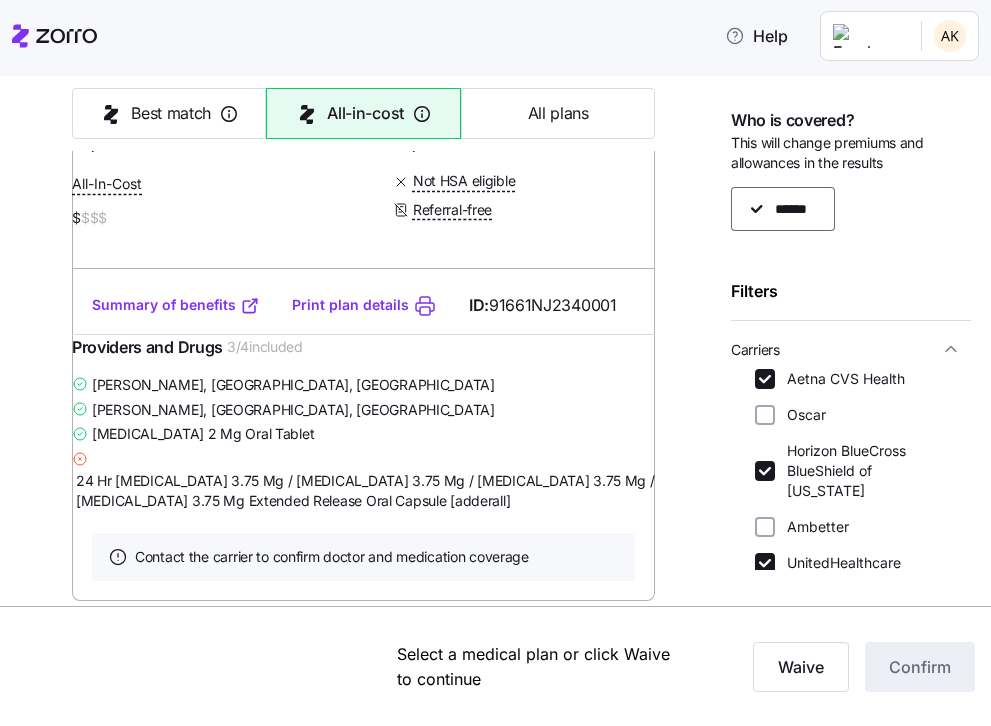 scroll, scrollTop: 3055, scrollLeft: 0, axis: vertical 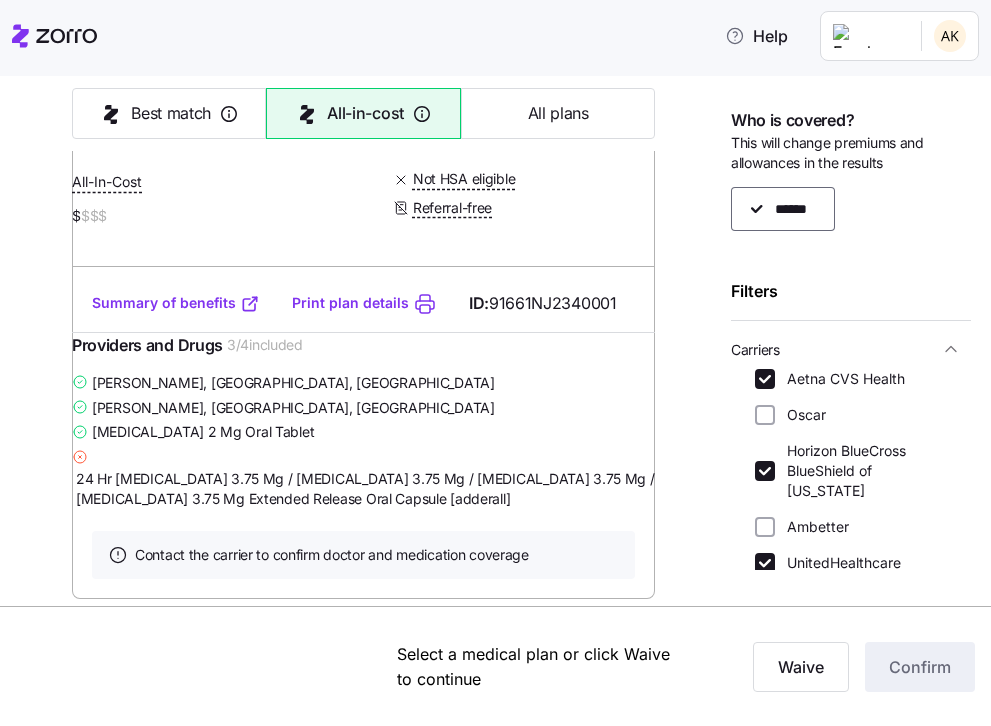 click on "Summary of benefits" at bounding box center [176, 303] 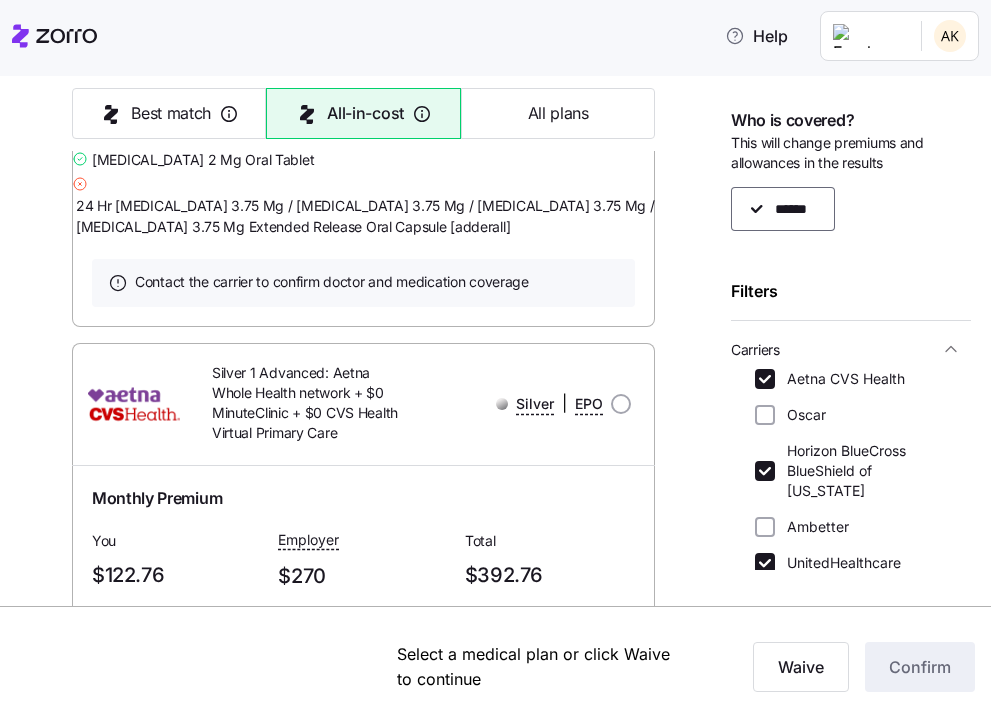 scroll, scrollTop: 4132, scrollLeft: 0, axis: vertical 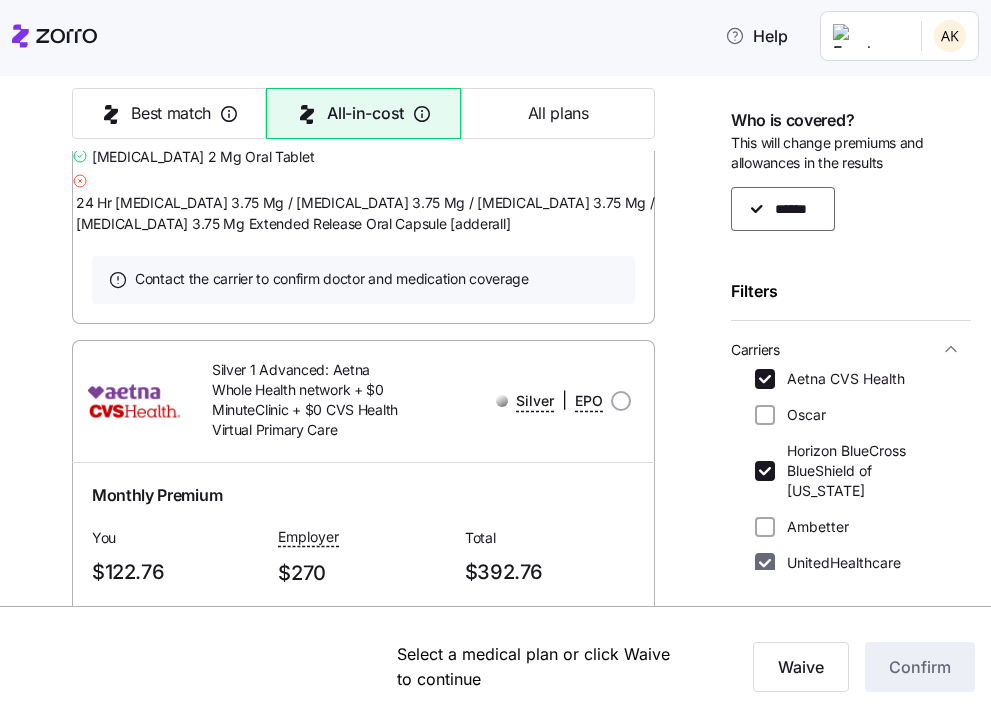 click on "UnitedHealthcare" at bounding box center [765, 563] 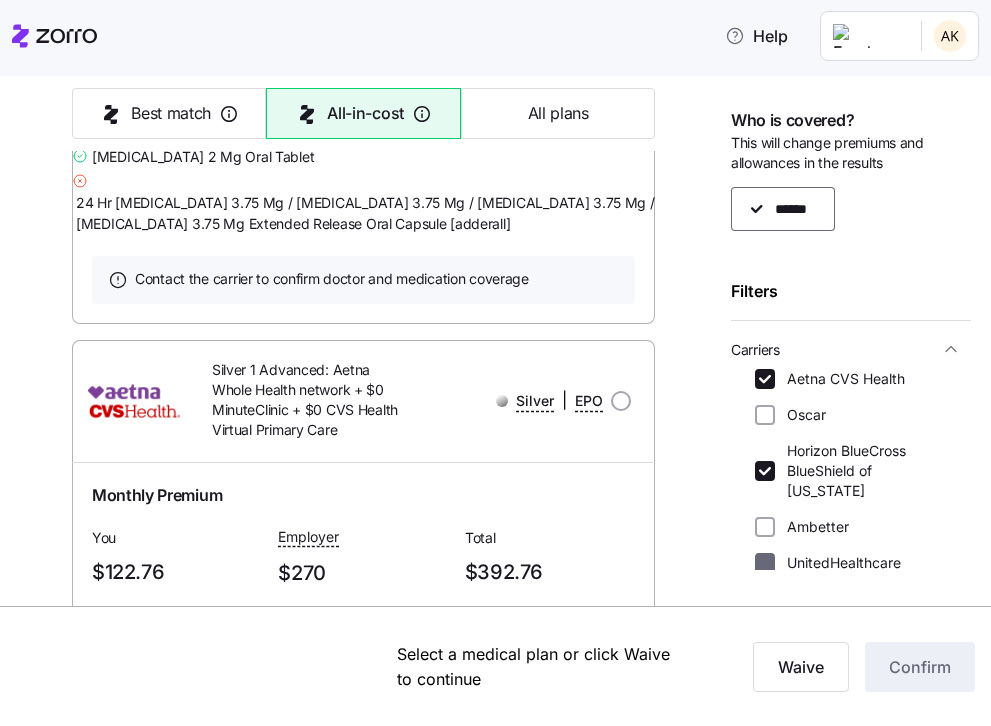 checkbox on "false" 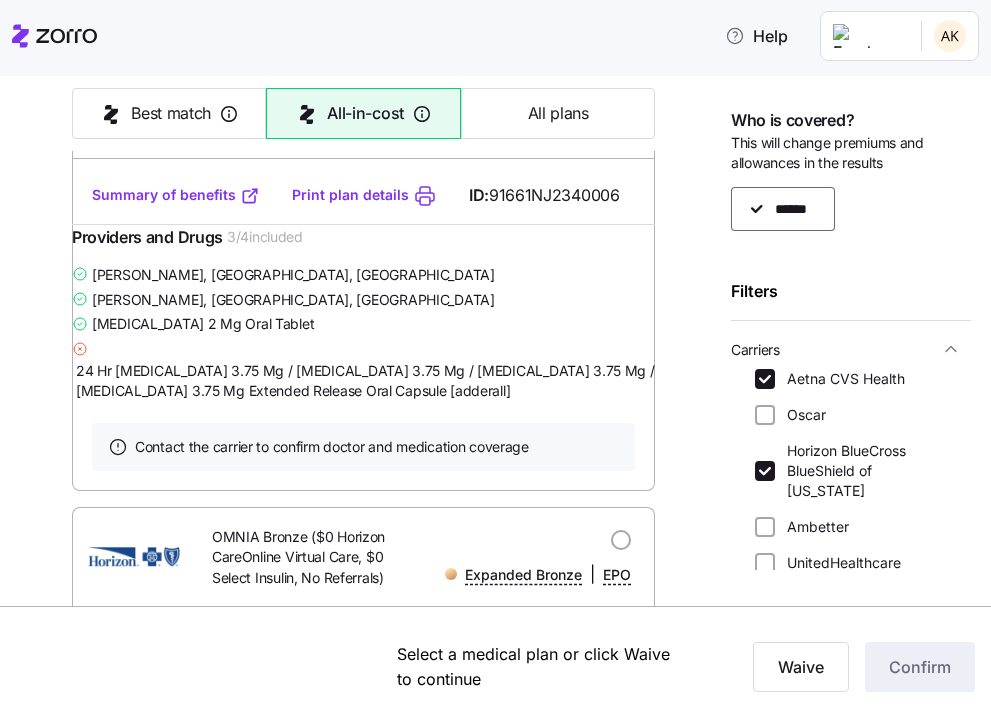 scroll, scrollTop: 2365, scrollLeft: 0, axis: vertical 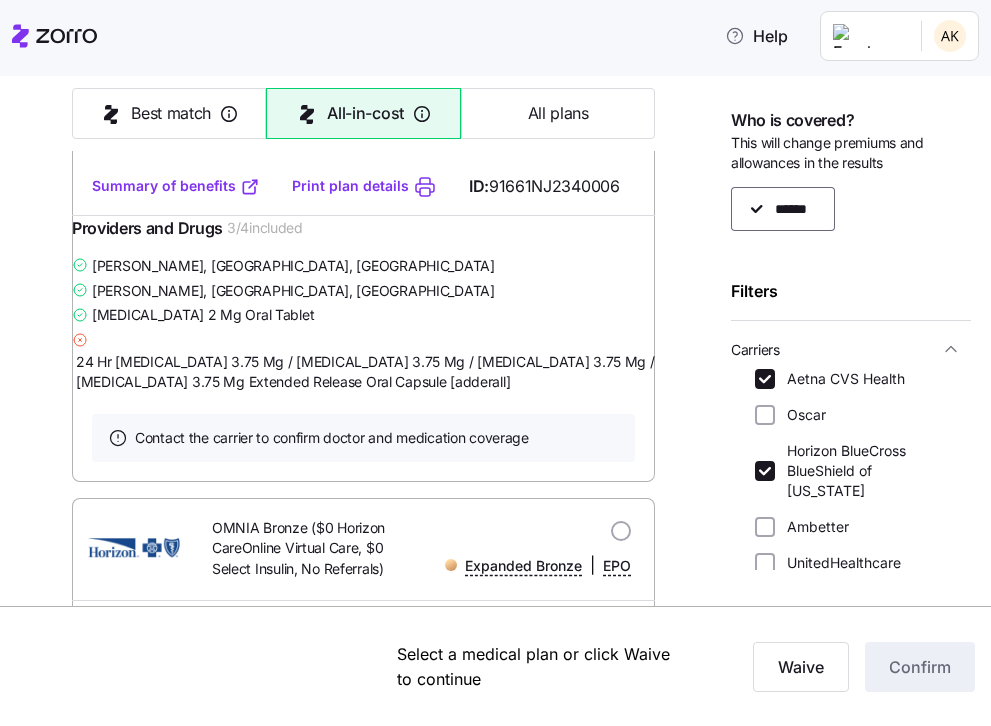 click on "Summary of benefits" at bounding box center (176, 186) 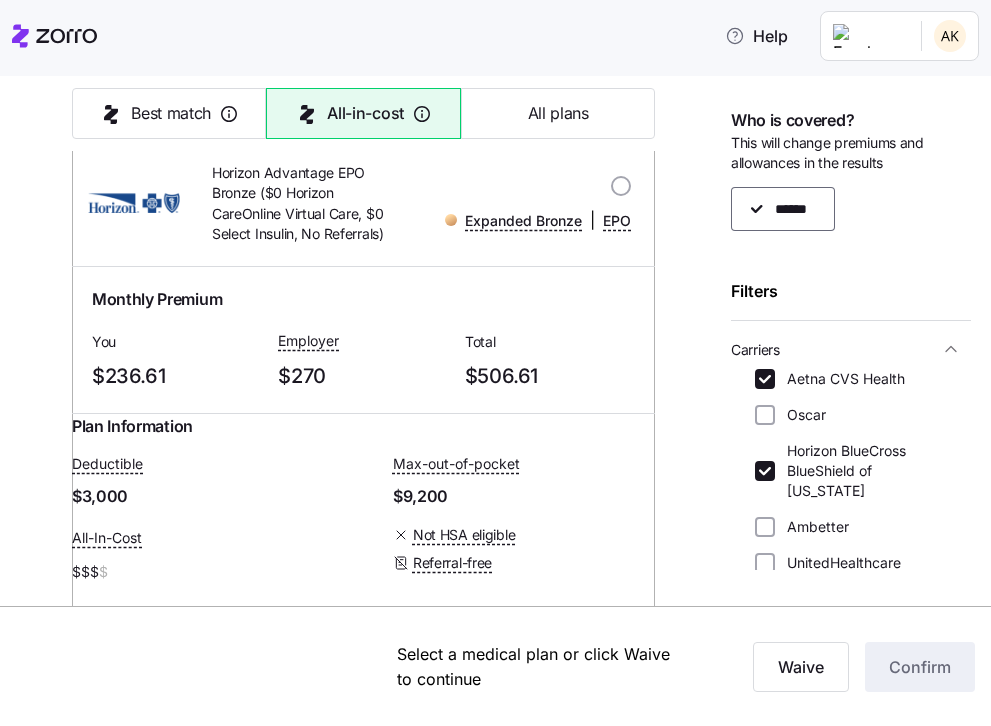 scroll, scrollTop: 6807, scrollLeft: 0, axis: vertical 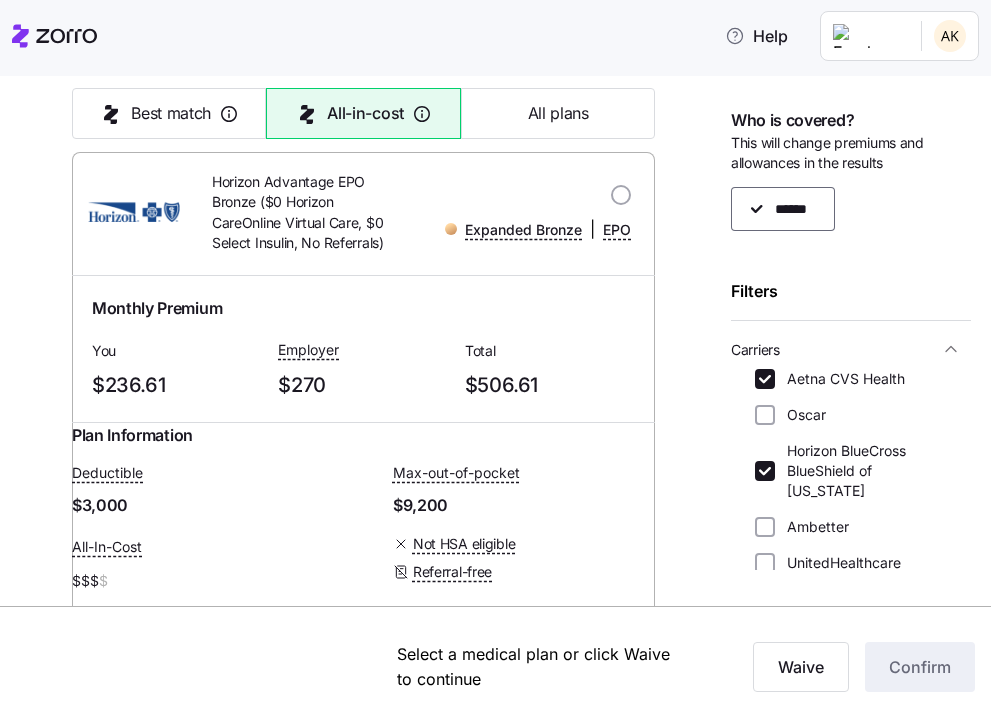click on "Summary of benefits" at bounding box center (176, -159) 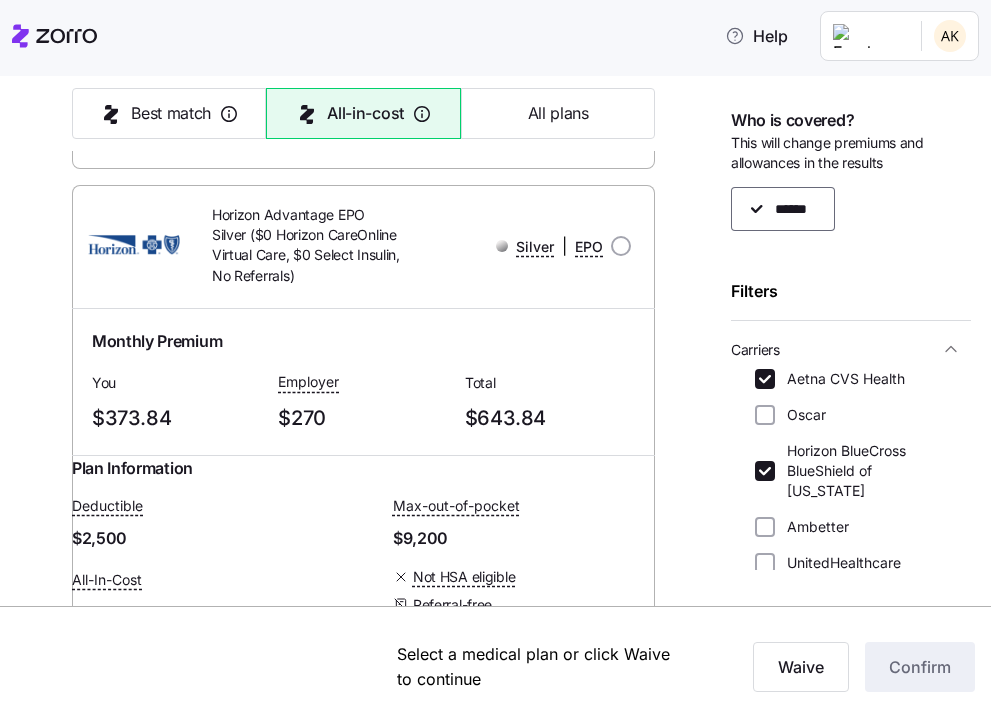 scroll, scrollTop: 9318, scrollLeft: 0, axis: vertical 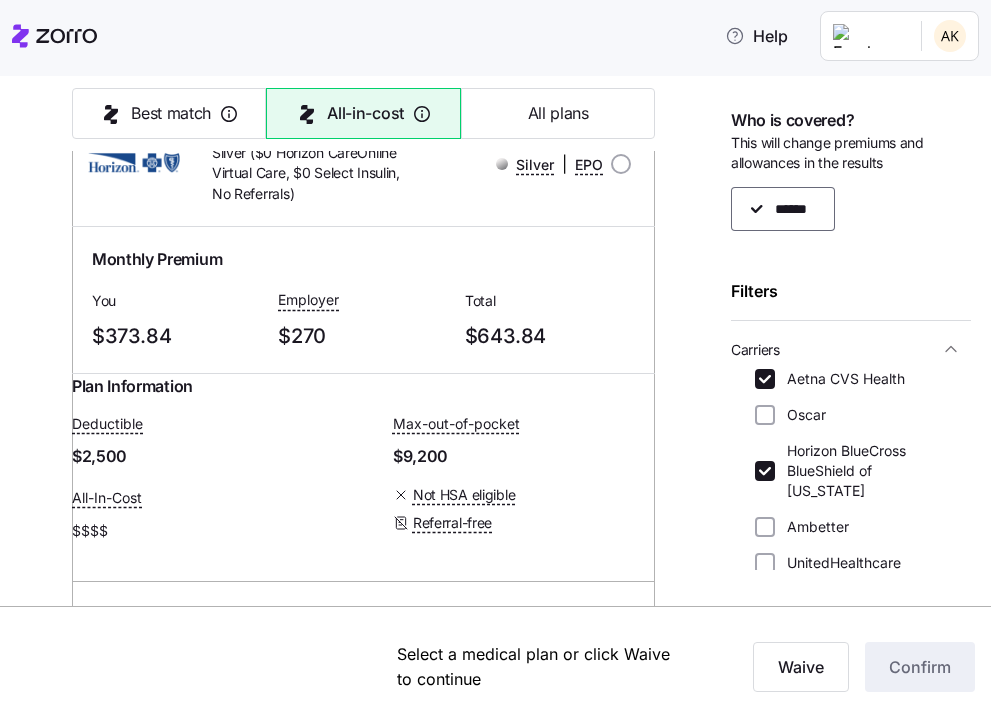 click on "Summary of benefits" at bounding box center [176, -209] 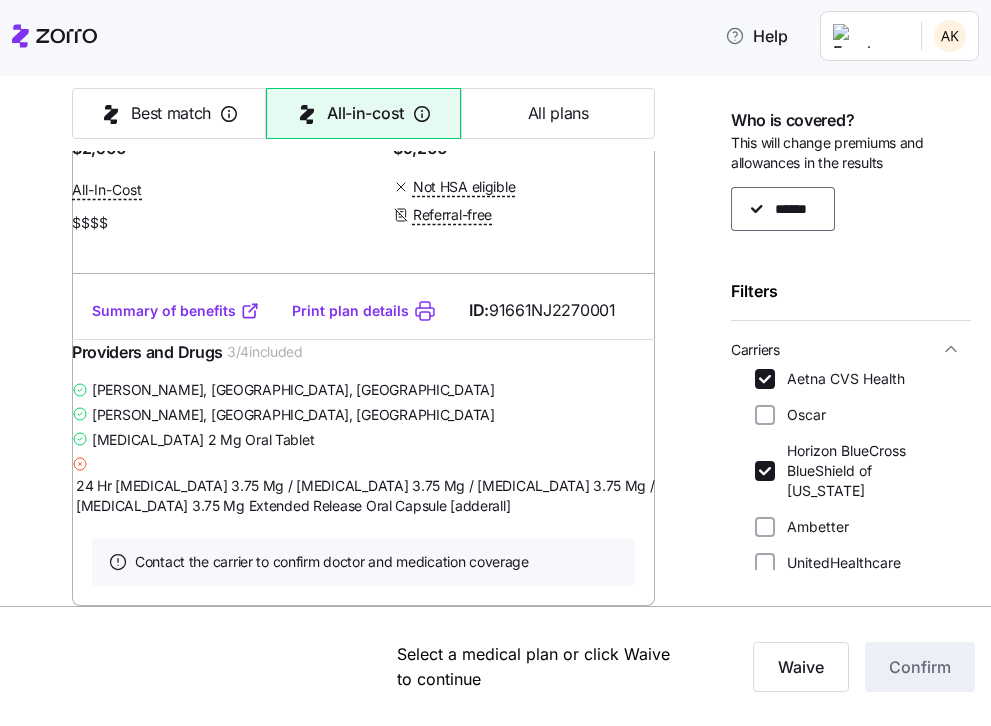 scroll, scrollTop: 10444, scrollLeft: 0, axis: vertical 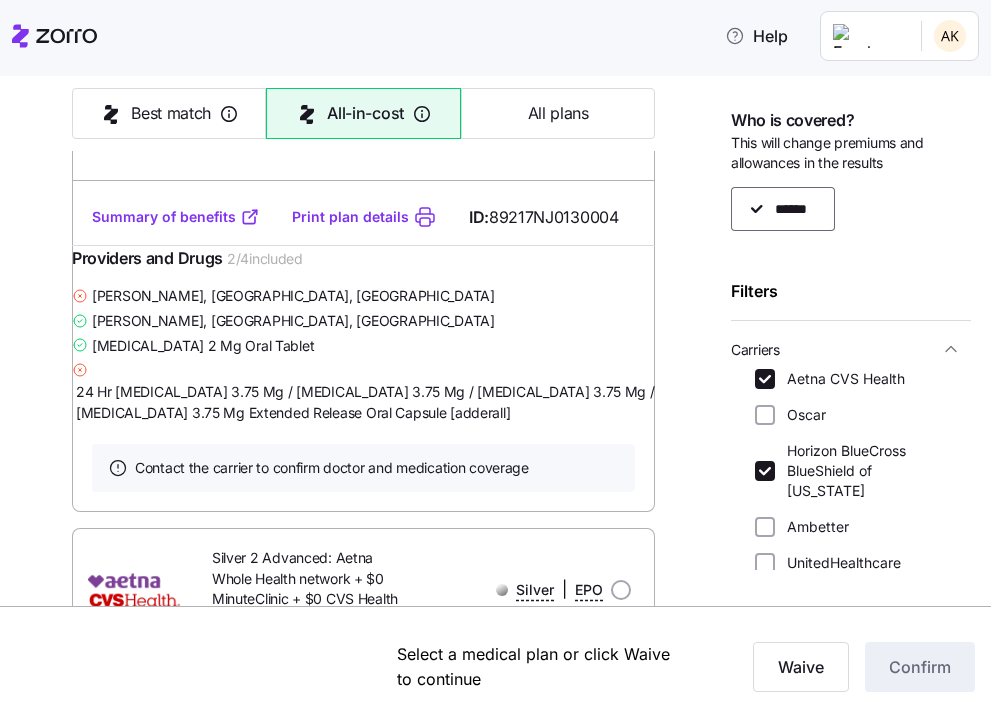 click on "Summary of benefits" at bounding box center [176, 217] 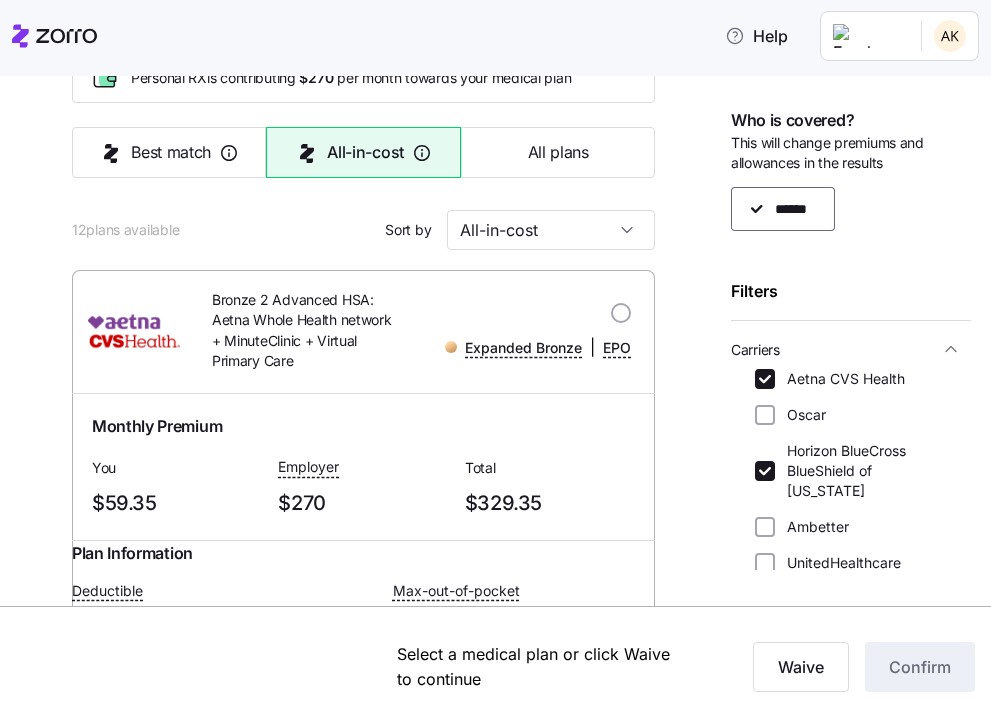 scroll, scrollTop: 116, scrollLeft: 0, axis: vertical 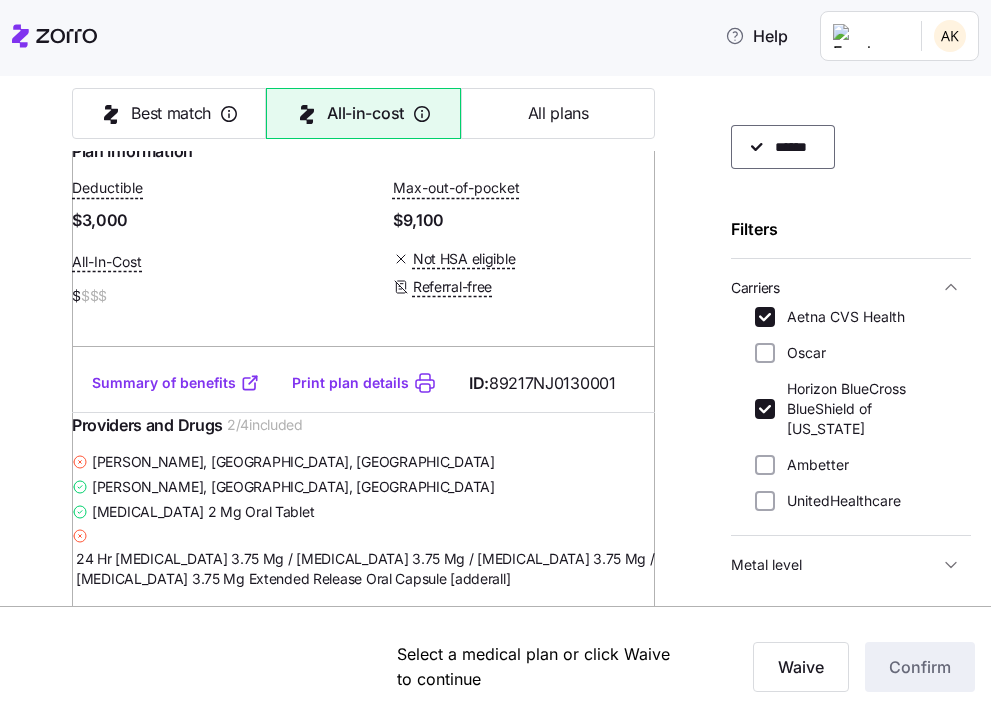 click on "Summary of benefits" at bounding box center [176, 383] 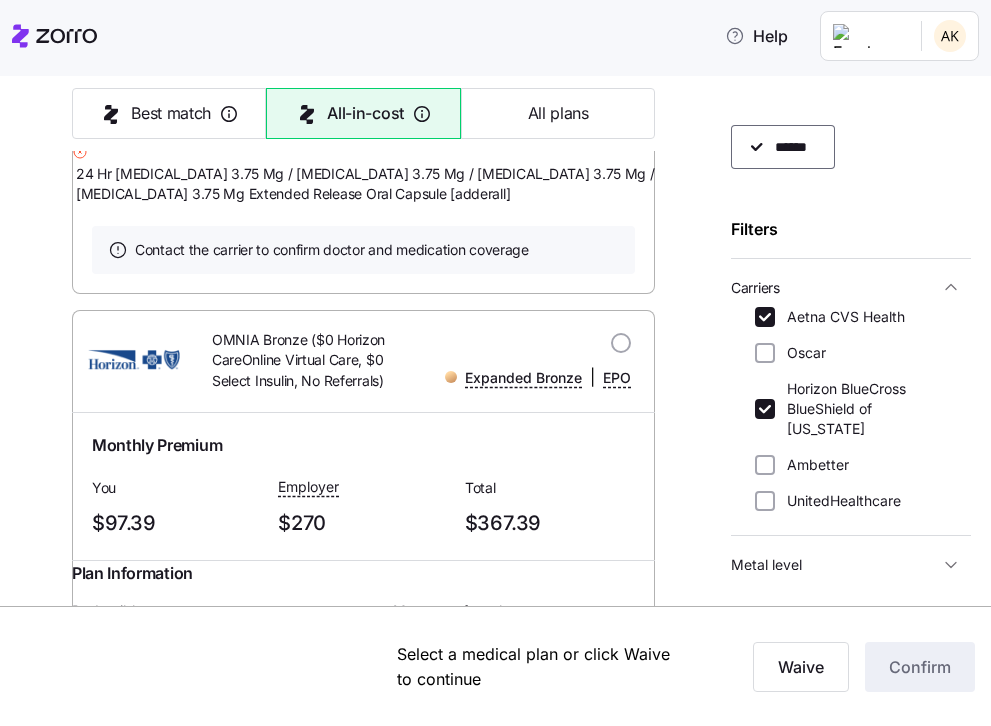 scroll, scrollTop: 2812, scrollLeft: 0, axis: vertical 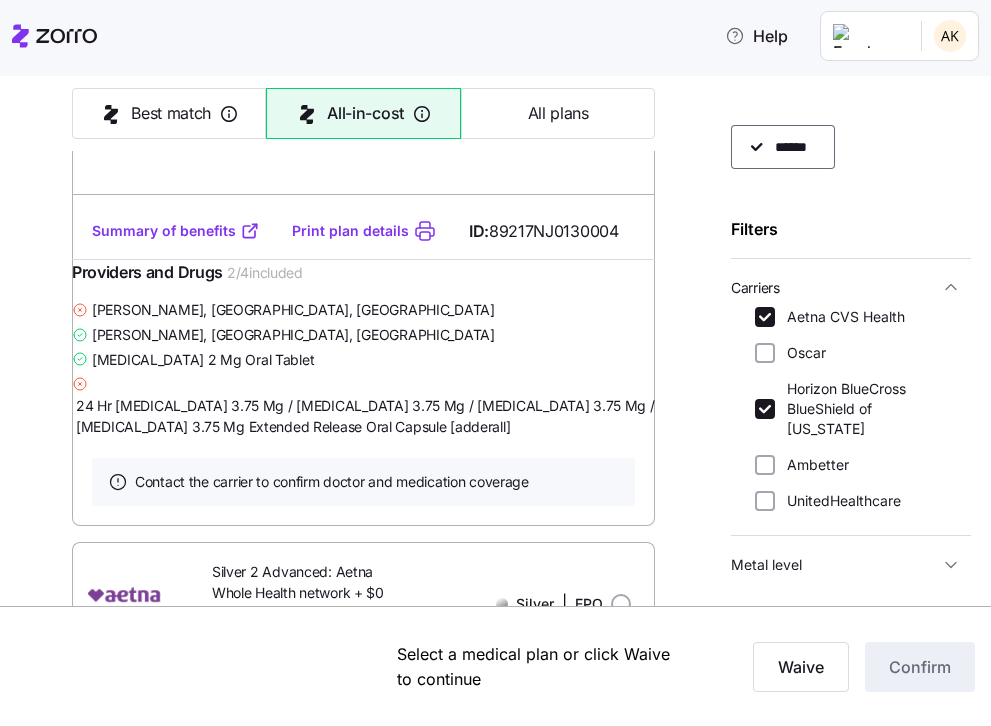 click on "Summary of benefits" at bounding box center (176, 231) 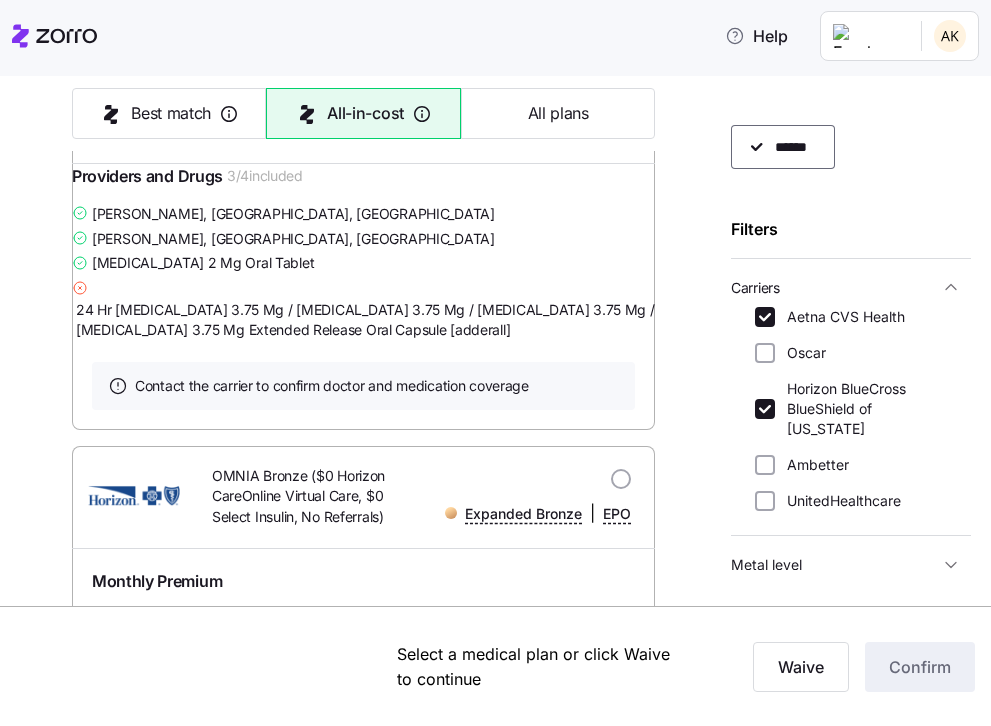 scroll, scrollTop: 2371, scrollLeft: 0, axis: vertical 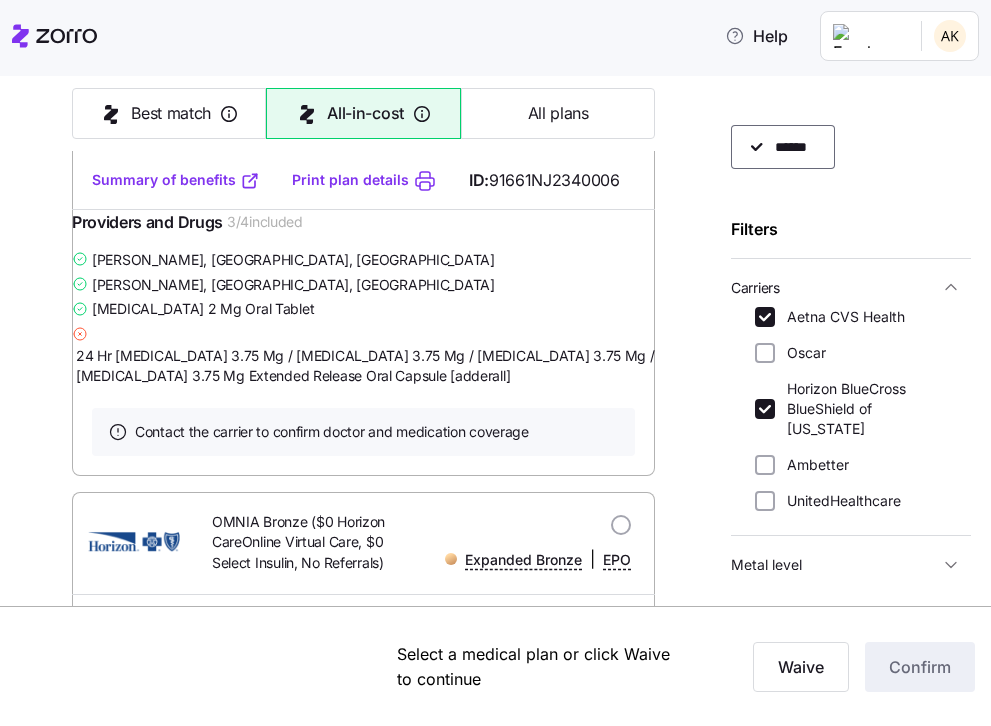 click on "Summary of benefits" at bounding box center (176, 180) 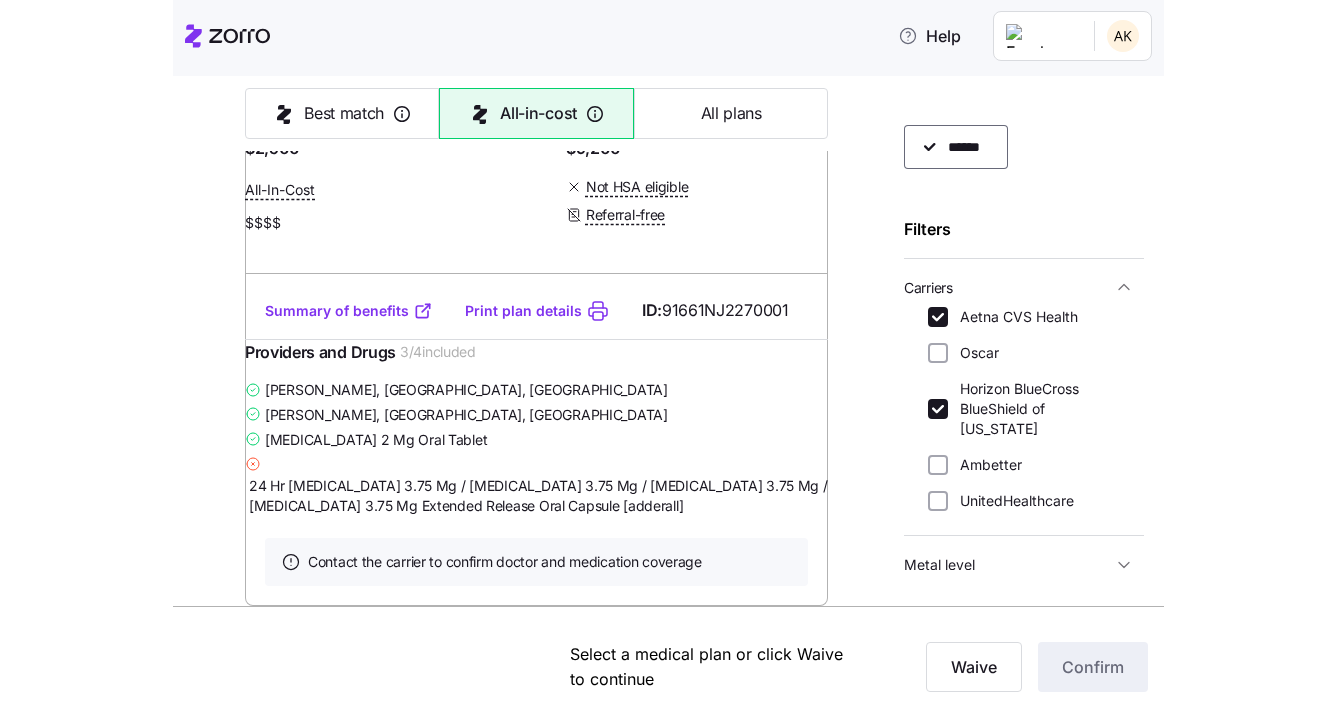 scroll, scrollTop: 9422, scrollLeft: 0, axis: vertical 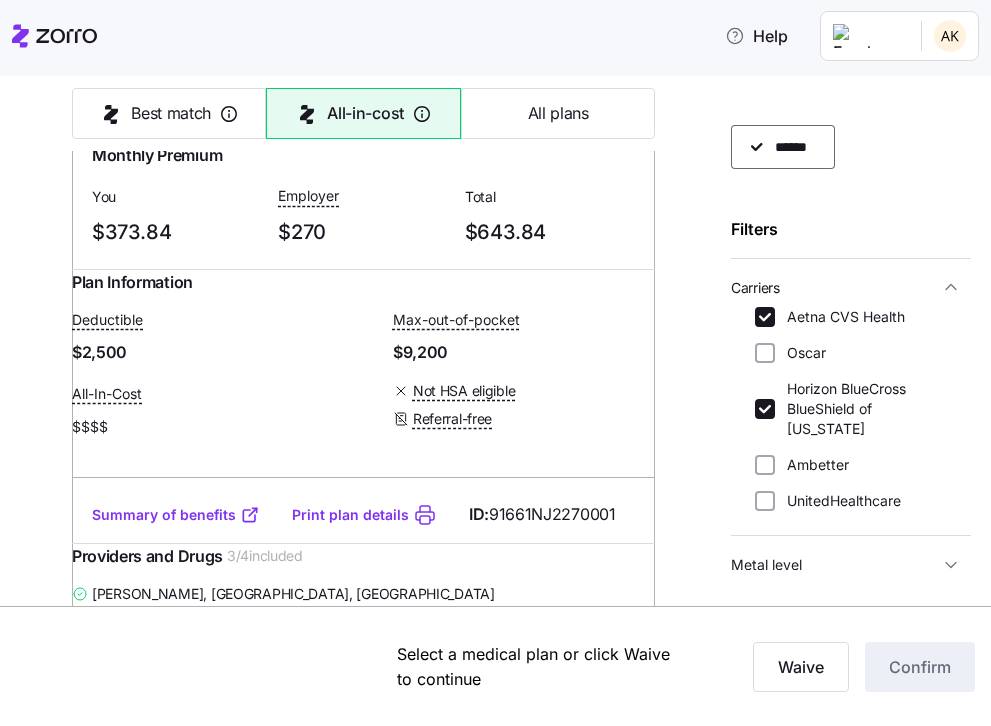 click on "Summary of benefits" at bounding box center [176, -313] 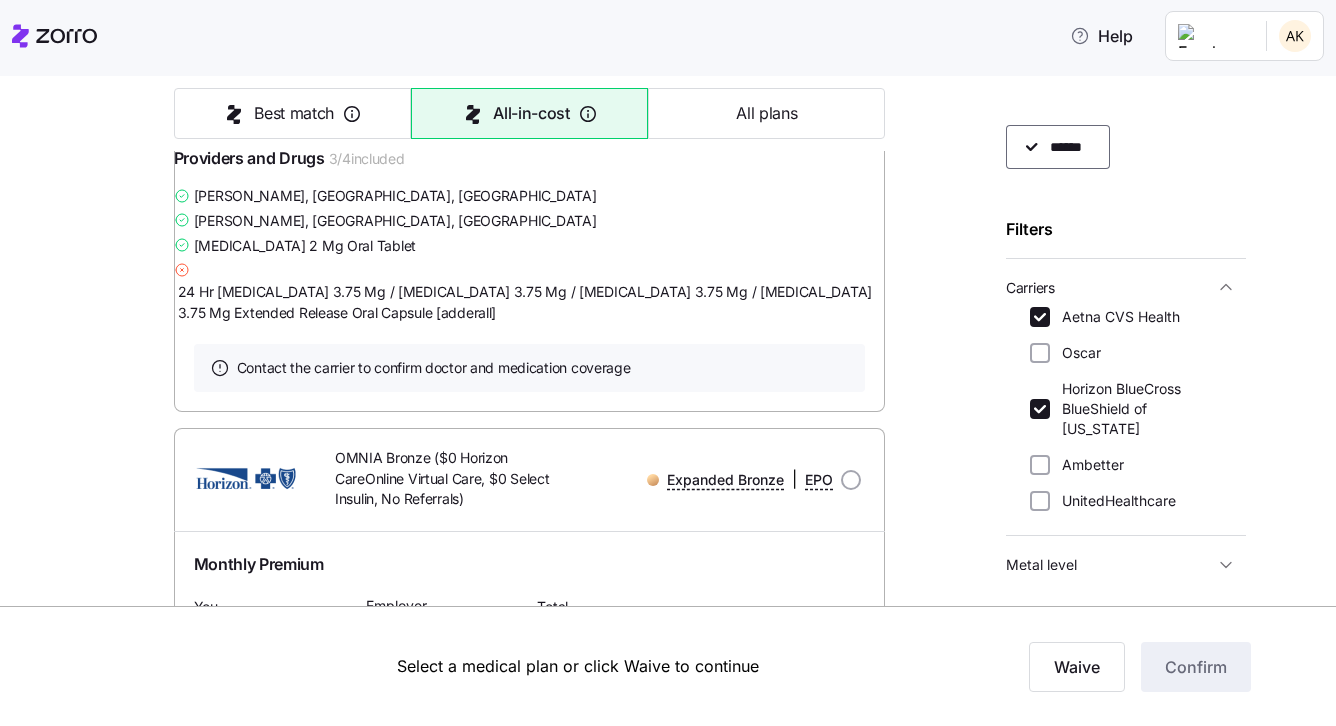 scroll, scrollTop: 2186, scrollLeft: 0, axis: vertical 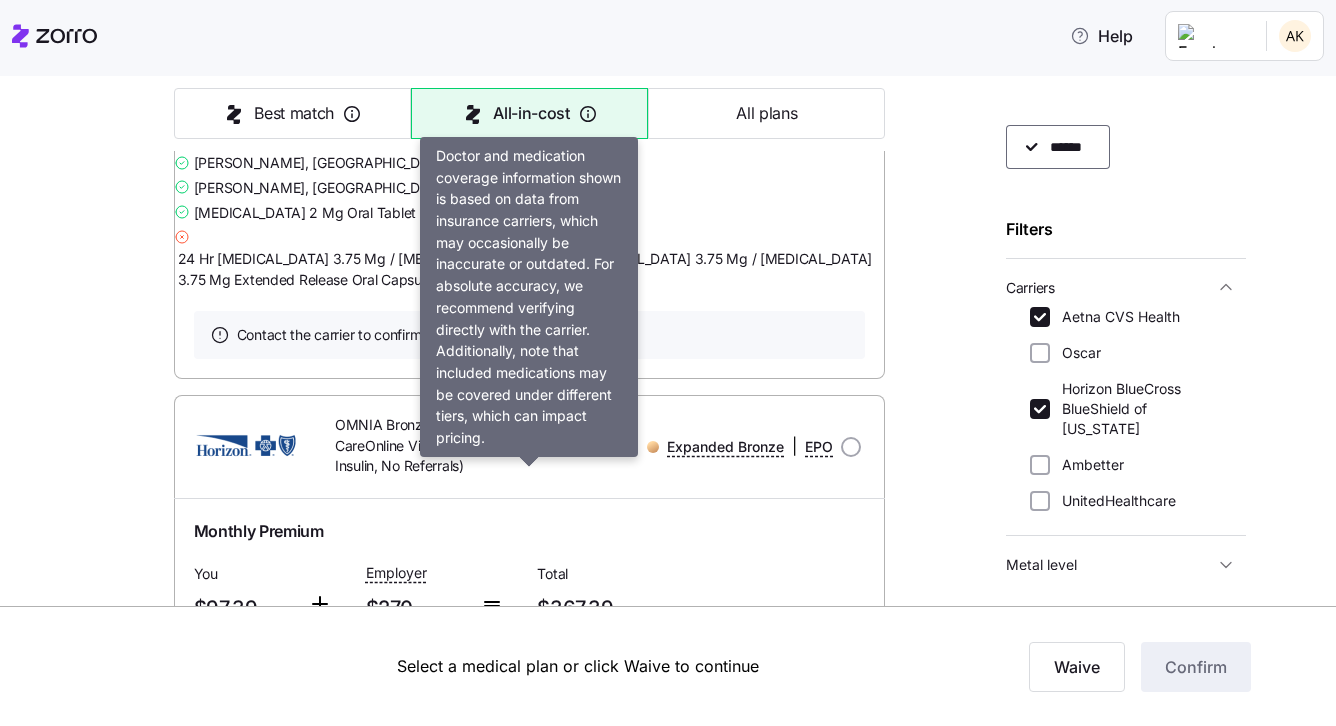 click on "Contact the carrier to confirm doctor and medication coverage" at bounding box center (530, 335) 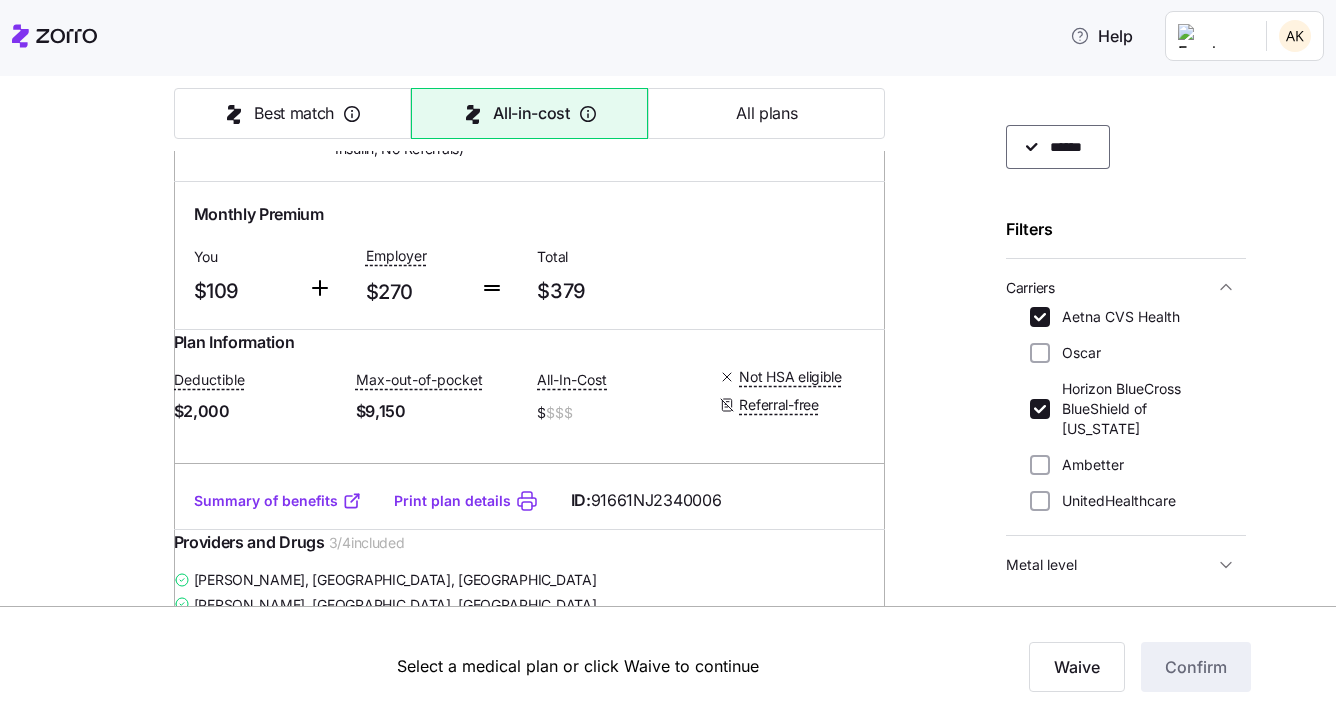 scroll, scrollTop: 1771, scrollLeft: 0, axis: vertical 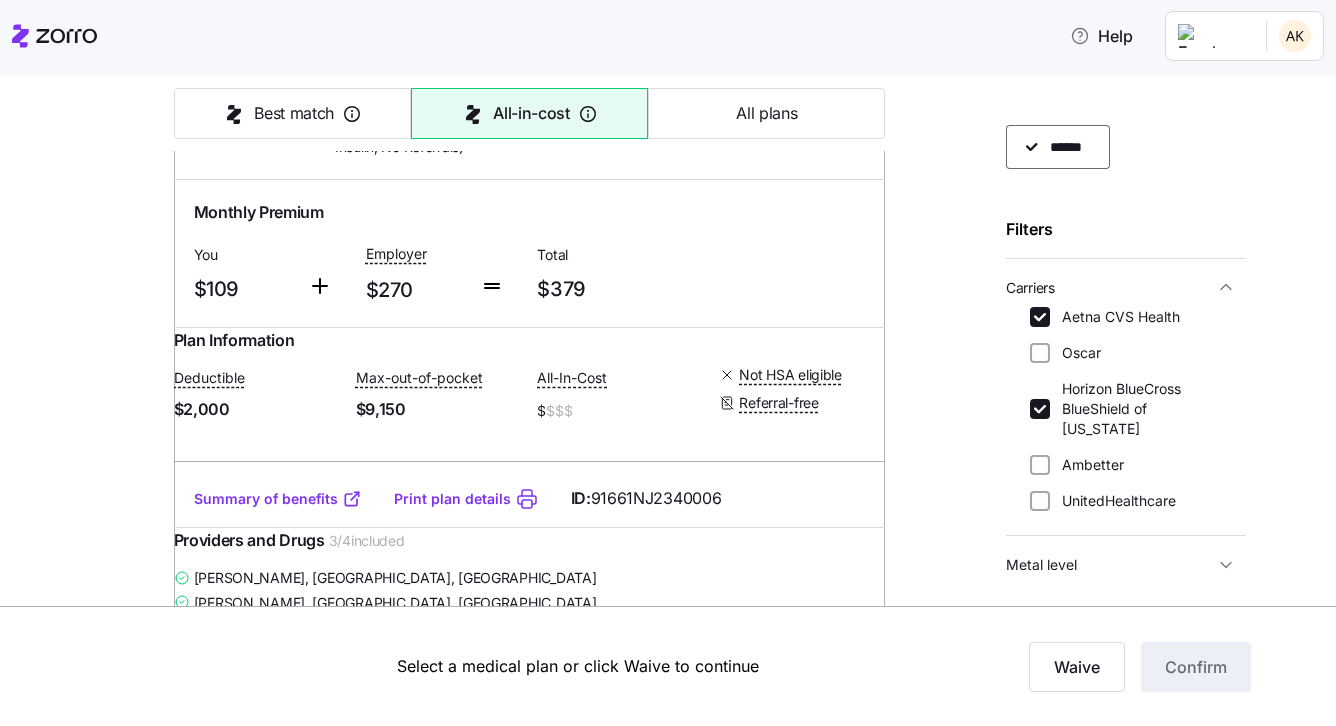 click at bounding box center [851, 128] 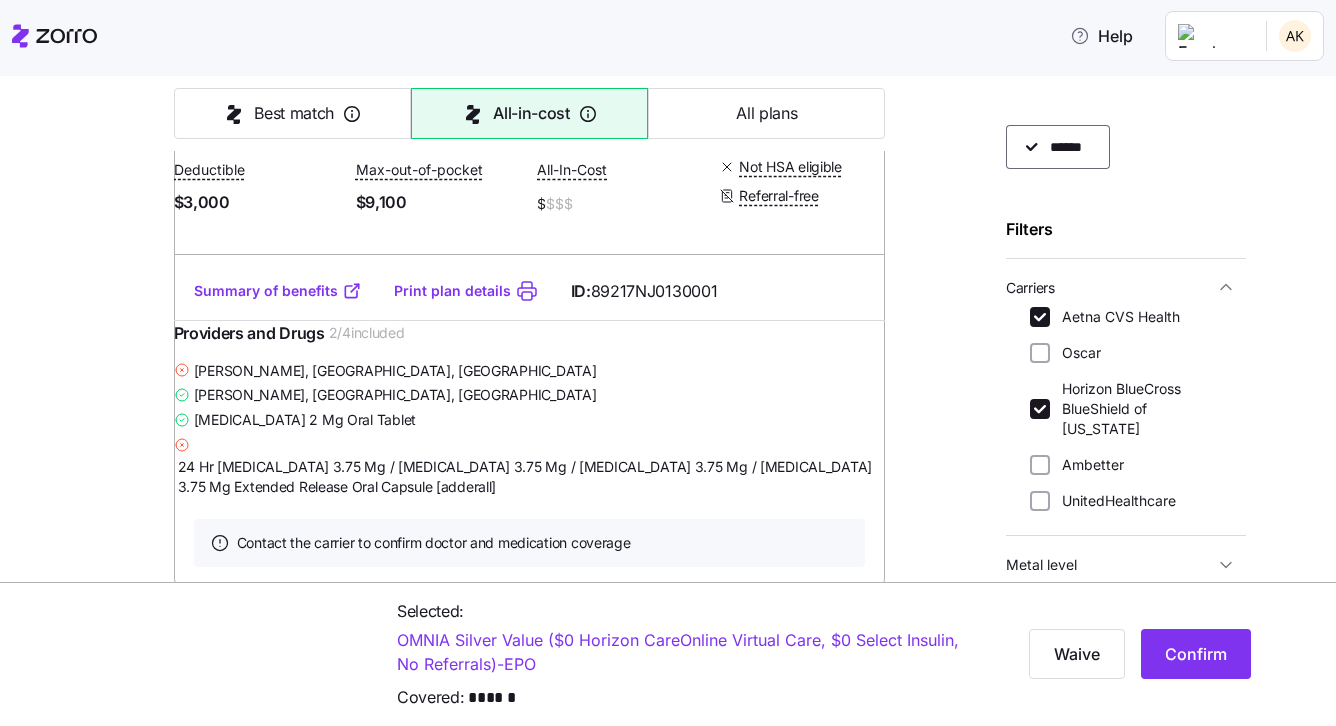 scroll, scrollTop: 1253, scrollLeft: 0, axis: vertical 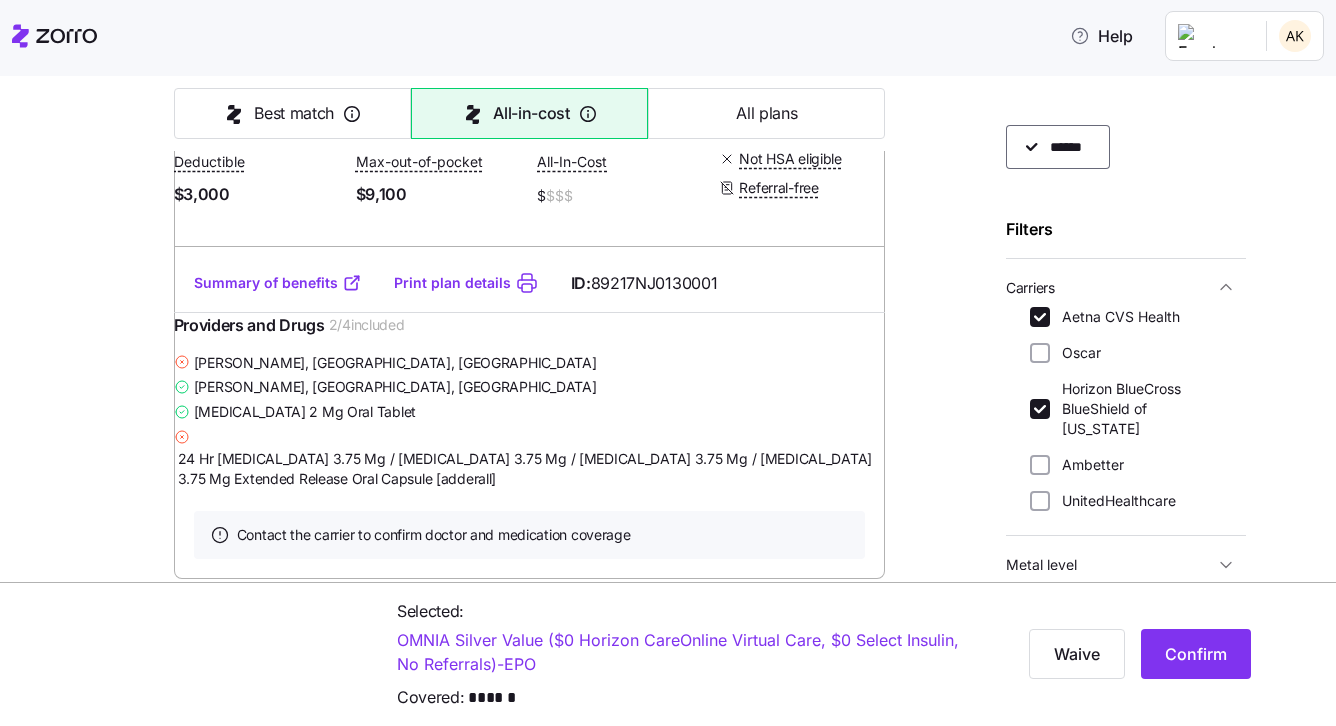 click on "Summary of benefits Print plan details ID:  89217NJ0130001" at bounding box center [530, 283] 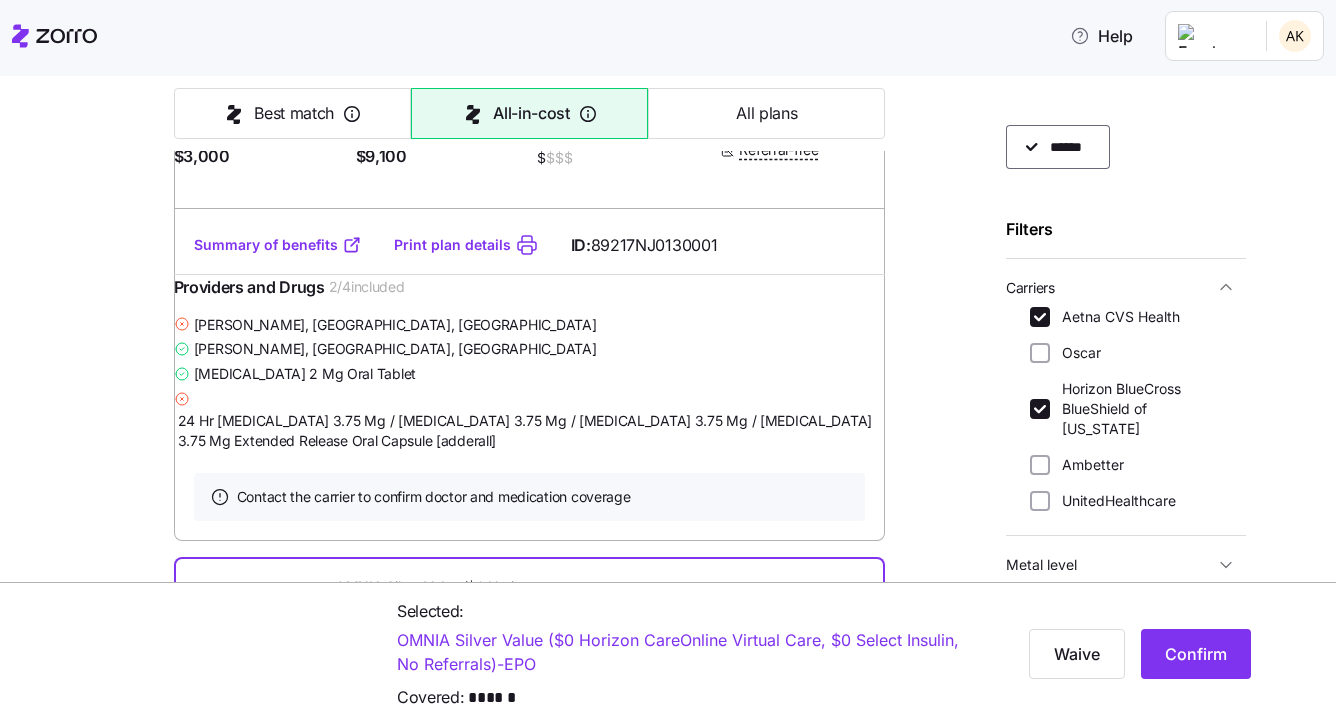 scroll, scrollTop: 1286, scrollLeft: 0, axis: vertical 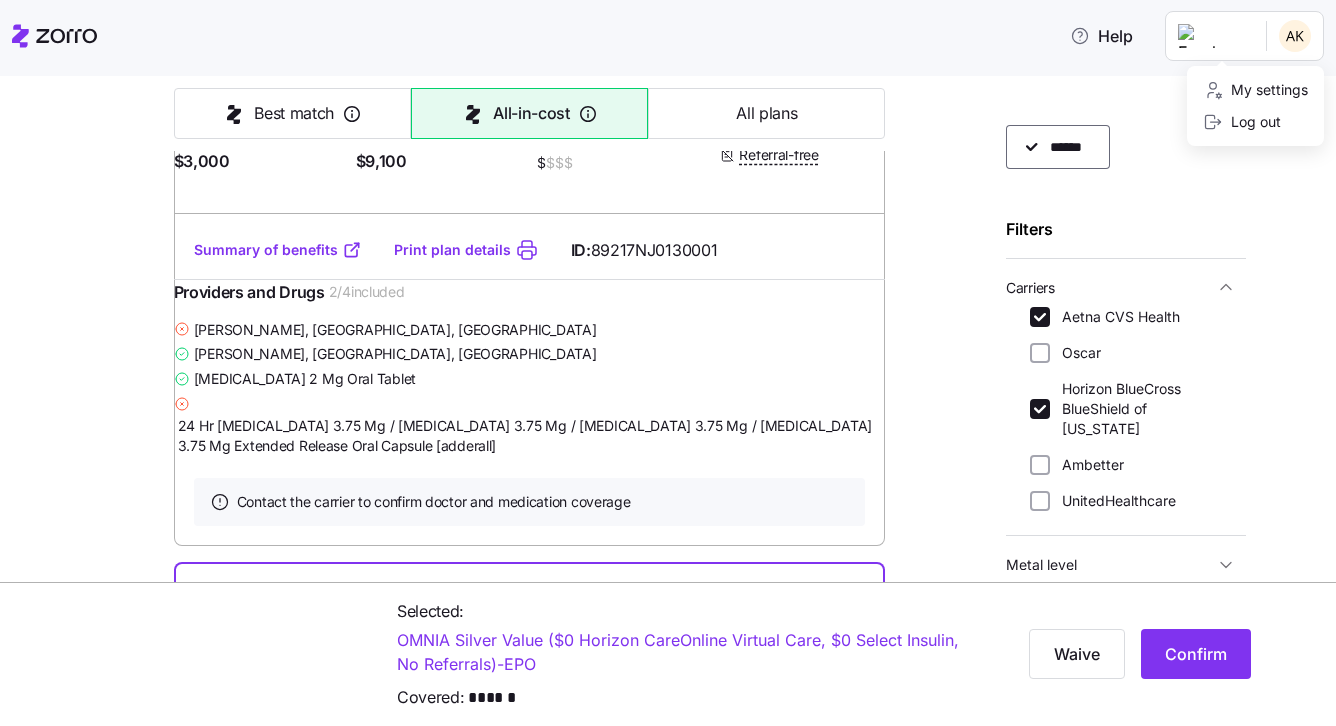 click on "Help Personal Details Health Care Needs Providers & Drugs Preferences Medical Plan Summary Medical plan selection Personal RX  is contributing   $270   per month towards your medical plan Best match All-in-cost All plans 12  plans available Sort by All-in-cost Bronze 2 Advanced HSA: Aetna Whole Health network + MinuteClinic + Virtual Primary Care   Expanded Bronze | EPO Monthly Premium You $59.35 Employer $270 Total $329.35 Plan Information Deductible $6,000 Max-out-of-pocket $7,500 All-In-Cost $ $$$ HSA eligible Referral-free Ashley   Konopka ,  07/02/2000 ,   281 Carlton Avenue, East Rutherford, NJ 07073-1049, USA ; Who is covered:   Me ;   Employer contribution:  up to $270 Medical Plan Bronze 2 Advanced HSA: Aetna Whole Health network + MinuteClinic + Virtual Primary Care   Expanded Bronze  |  EPO Summary of benefits Select Your current choice Premium Total Premium $329.35 After allowance $59.35 Deductible Individual: Medical $6,000 Individual: Drug 0 Family: Medical $12,000 Family: Drug 0 $7,500 0 0 2" at bounding box center [668, 357] 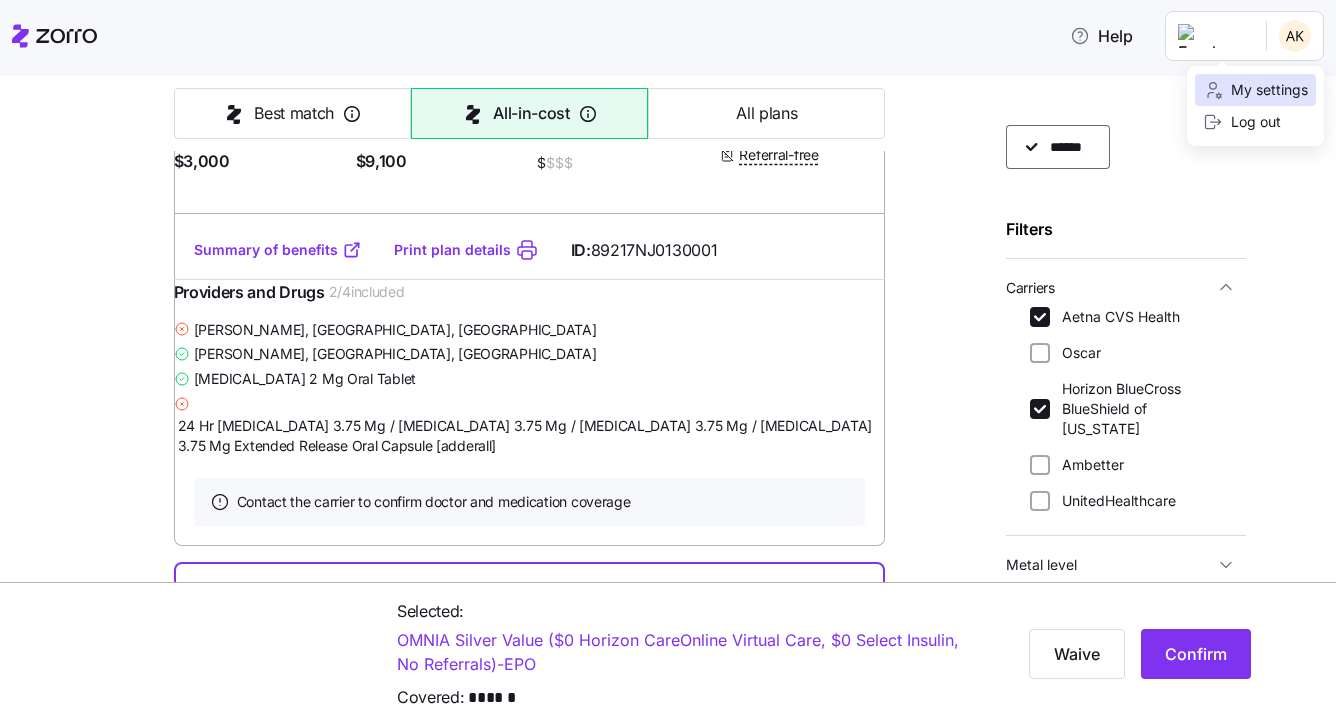 click on "My settings" at bounding box center [1255, 90] 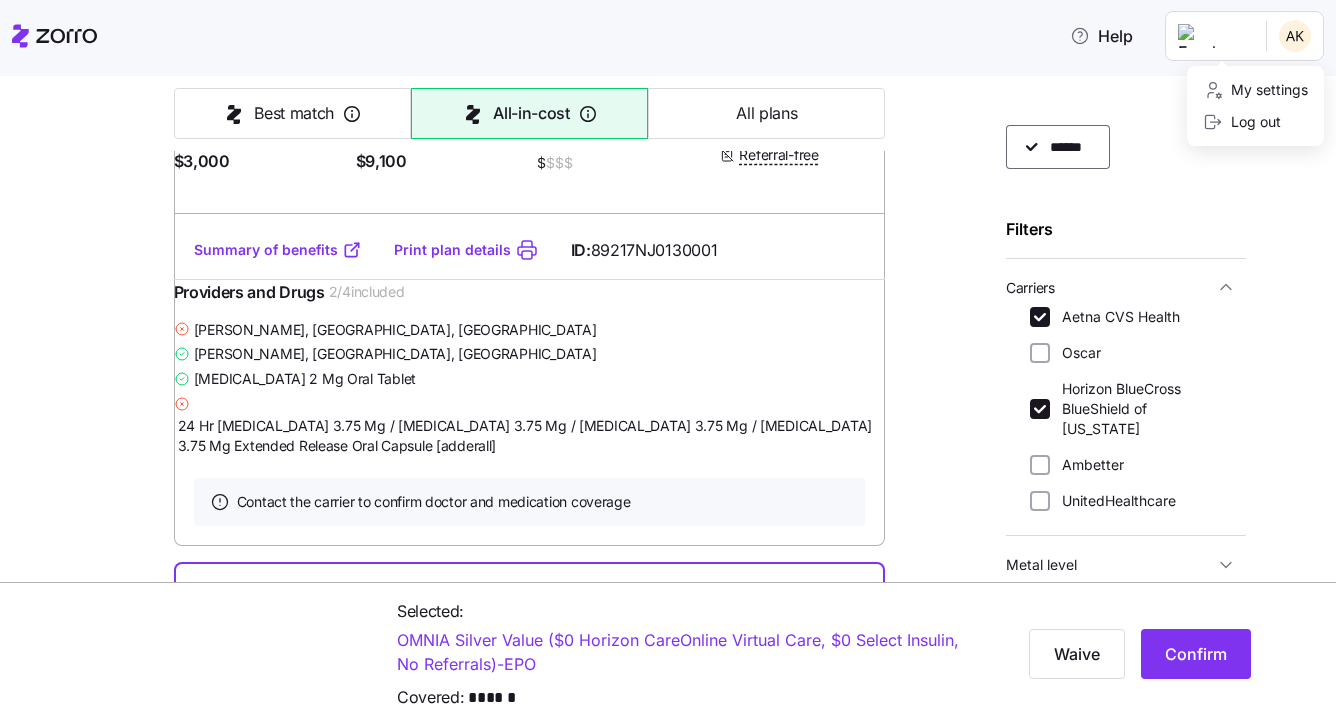 click on "Help Personal Details Health Care Needs Providers & Drugs Preferences Medical Plan Summary Medical plan selection Personal RX  is contributing   $270   per month towards your medical plan Best match All-in-cost All plans 12  plans available Sort by All-in-cost Bronze 2 Advanced HSA: Aetna Whole Health network + MinuteClinic + Virtual Primary Care   Expanded Bronze | EPO Monthly Premium You $59.35 Employer $270 Total $329.35 Plan Information Deductible $6,000 Max-out-of-pocket $7,500 All-In-Cost $ $$$ HSA eligible Referral-free Ashley   Konopka ,  07/02/2000 ,   281 Carlton Avenue, East Rutherford, NJ 07073-1049, USA ; Who is covered:   Me ;   Employer contribution:  up to $270 Medical Plan Bronze 2 Advanced HSA: Aetna Whole Health network + MinuteClinic + Virtual Primary Care   Expanded Bronze  |  EPO Summary of benefits Select Your current choice Premium Total Premium $329.35 After allowance $59.35 Deductible Individual: Medical $6,000 Individual: Drug 0 Family: Medical $12,000 Family: Drug 0 $7,500 0 0 2" at bounding box center [668, 357] 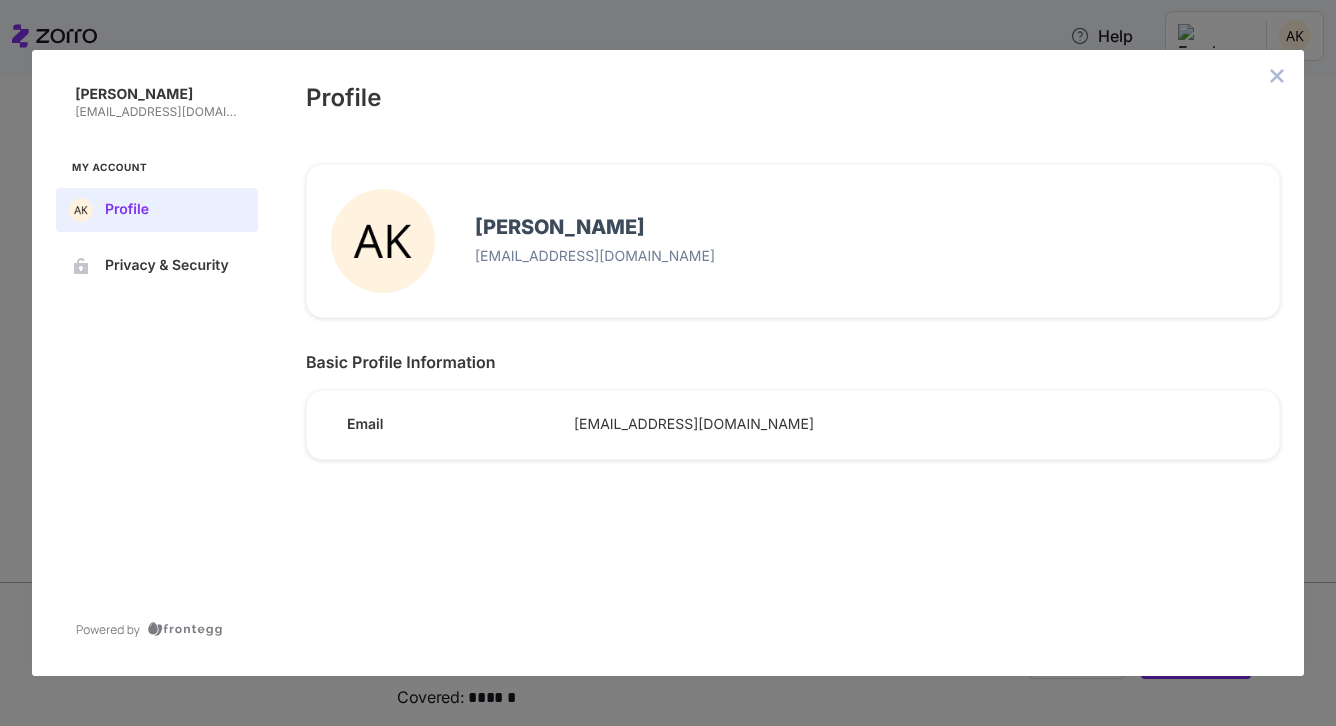 click on "Help Personal Details Health Care Needs Providers & Drugs Preferences Medical Plan Summary Medical plan selection Personal RX  is contributing   $270   per month towards your medical plan Best match All-in-cost All plans 12  plans available Sort by All-in-cost Bronze 2 Advanced HSA: Aetna Whole Health network + MinuteClinic + Virtual Primary Care   Expanded Bronze | EPO Monthly Premium You $59.35 Employer $270 Total $329.35 Plan Information Deductible $6,000 Max-out-of-pocket $7,500 All-In-Cost $ $$$ HSA eligible Referral-free Ashley   Konopka ,  07/02/2000 ,   281 Carlton Avenue, East Rutherford, NJ 07073-1049, USA ; Who is covered:   Me ;   Employer contribution:  up to $270 Medical Plan Bronze 2 Advanced HSA: Aetna Whole Health network + MinuteClinic + Virtual Primary Care   Expanded Bronze  |  EPO Summary of benefits Select Your current choice Premium Total Premium $329.35 After allowance $59.35 Deductible Individual: Medical $6,000 Individual: Drug 0 Family: Medical $12,000 Family: Drug 0 $7,500 0 0 2" at bounding box center [668, 357] 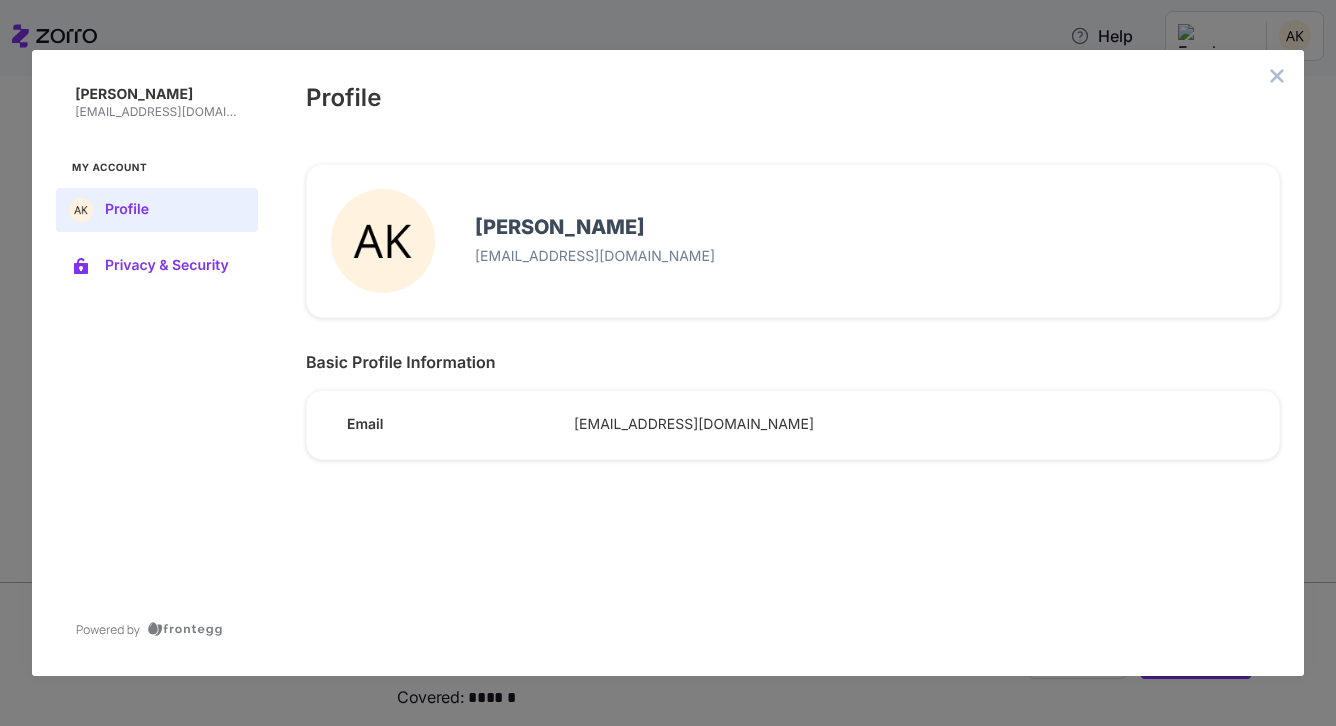 click on "Privacy & Security" at bounding box center [173, 266] 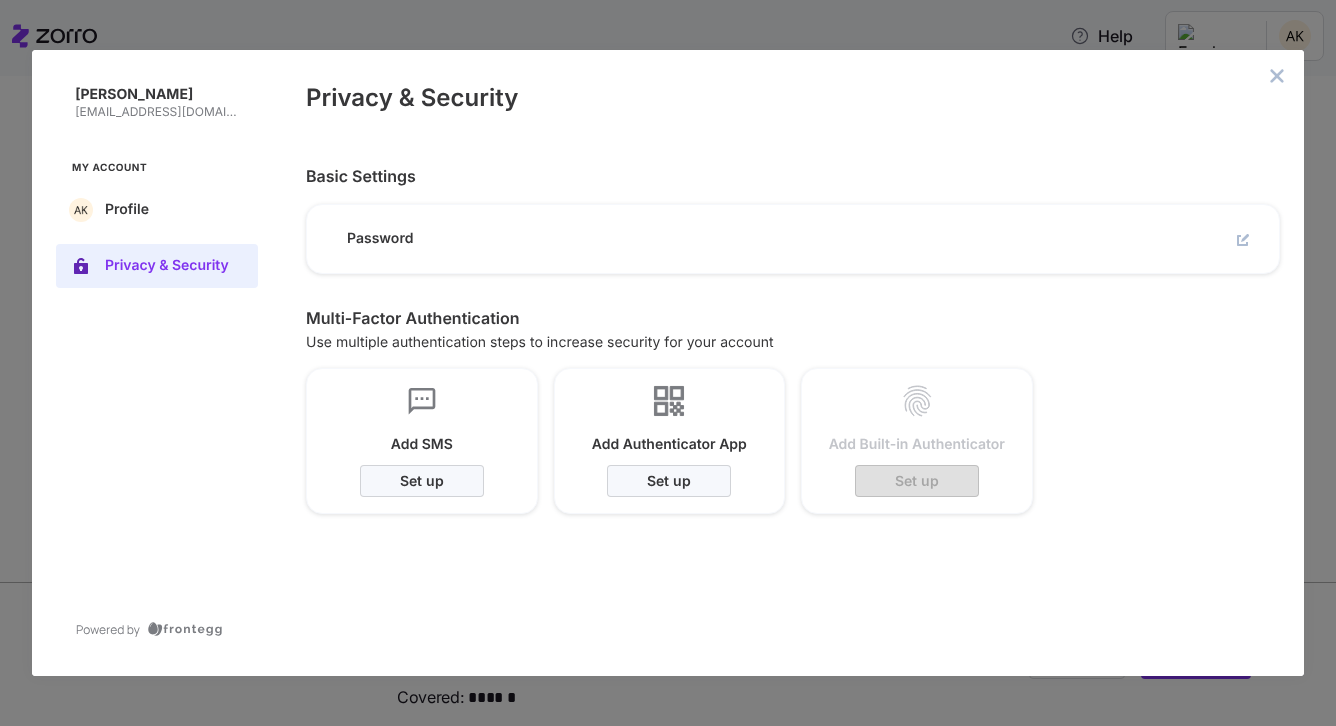 click on "Ashley Konopka akonopka@personalrx.com My Account Profile Privacy & Security   Privacy & Security Basic Settings Password Multi-Factor Authentication Use multiple authentication steps to increase security for your account Add SMS Set up Add Authenticator App Set up Add Built-in Authenticator Set up" at bounding box center [668, 363] 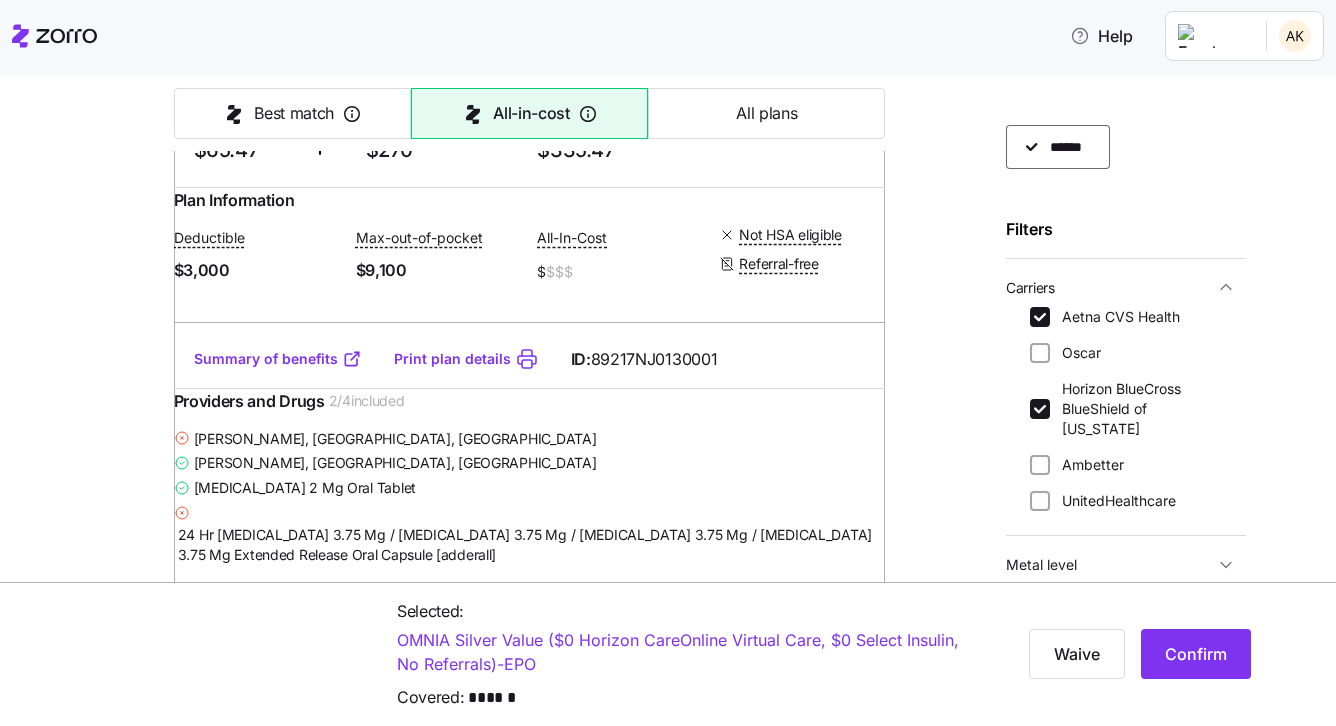 scroll, scrollTop: 1138, scrollLeft: 0, axis: vertical 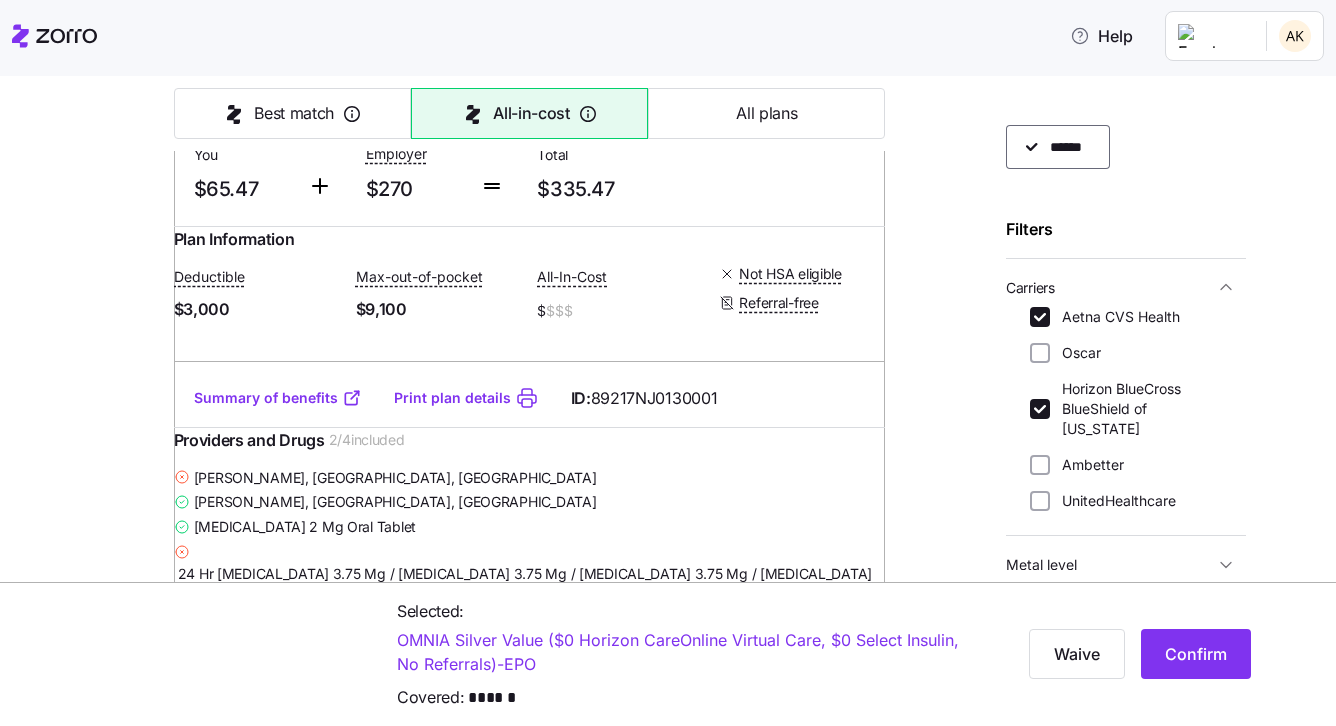 click on "Summary of benefits Print plan details ID:  89217NJ0130001" at bounding box center (530, 398) 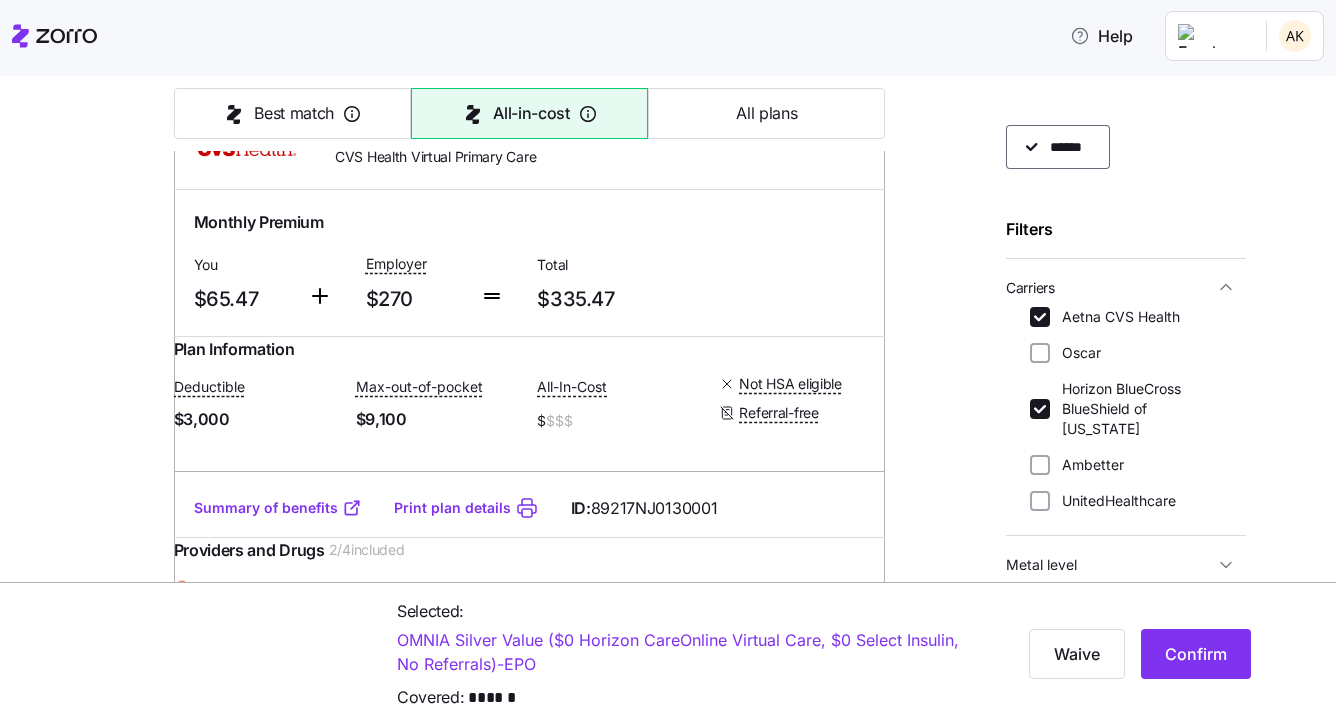 scroll, scrollTop: 1021, scrollLeft: 0, axis: vertical 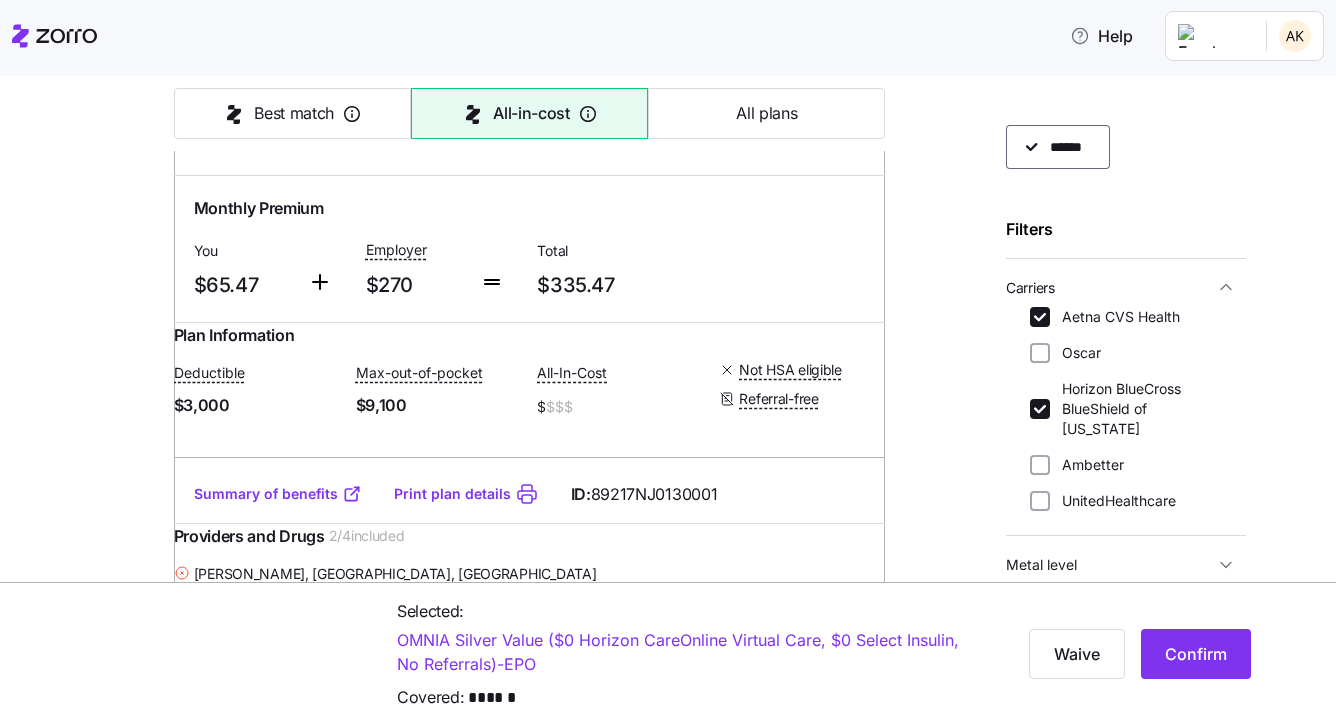 click on "Summary of benefits" at bounding box center [278, 494] 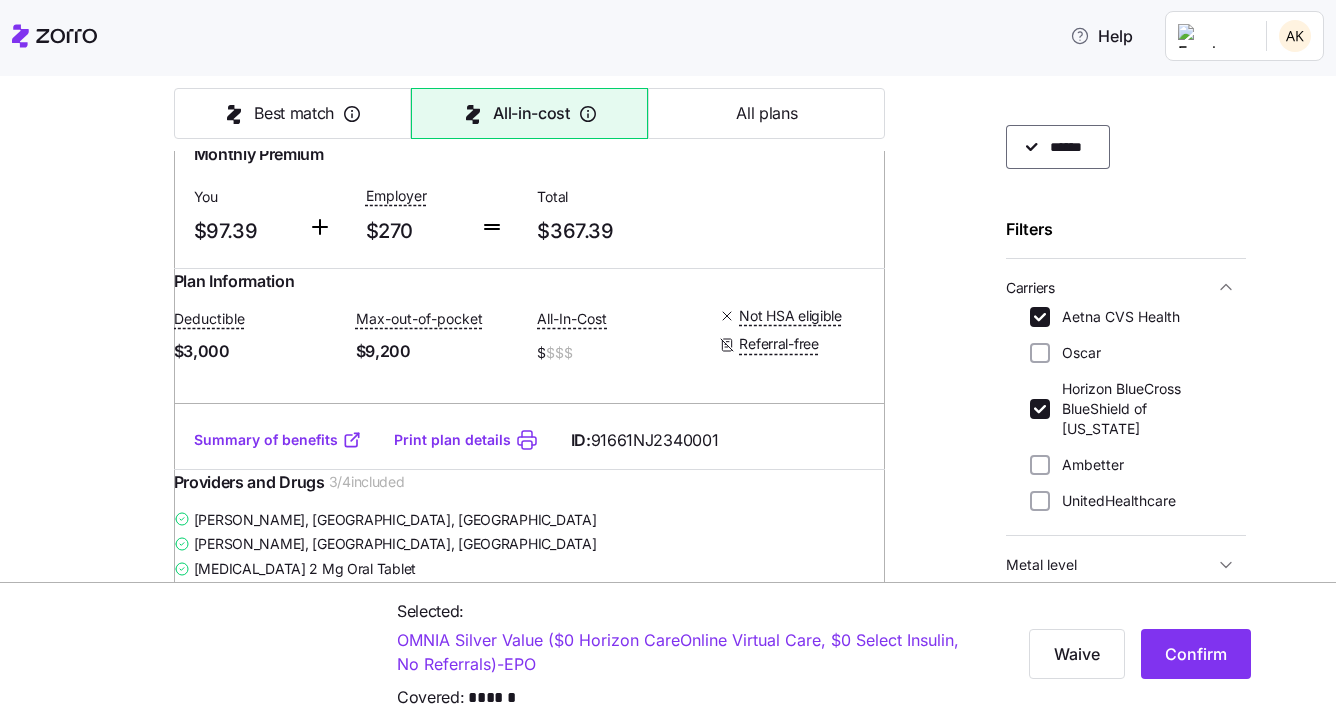 scroll, scrollTop: 2586, scrollLeft: 0, axis: vertical 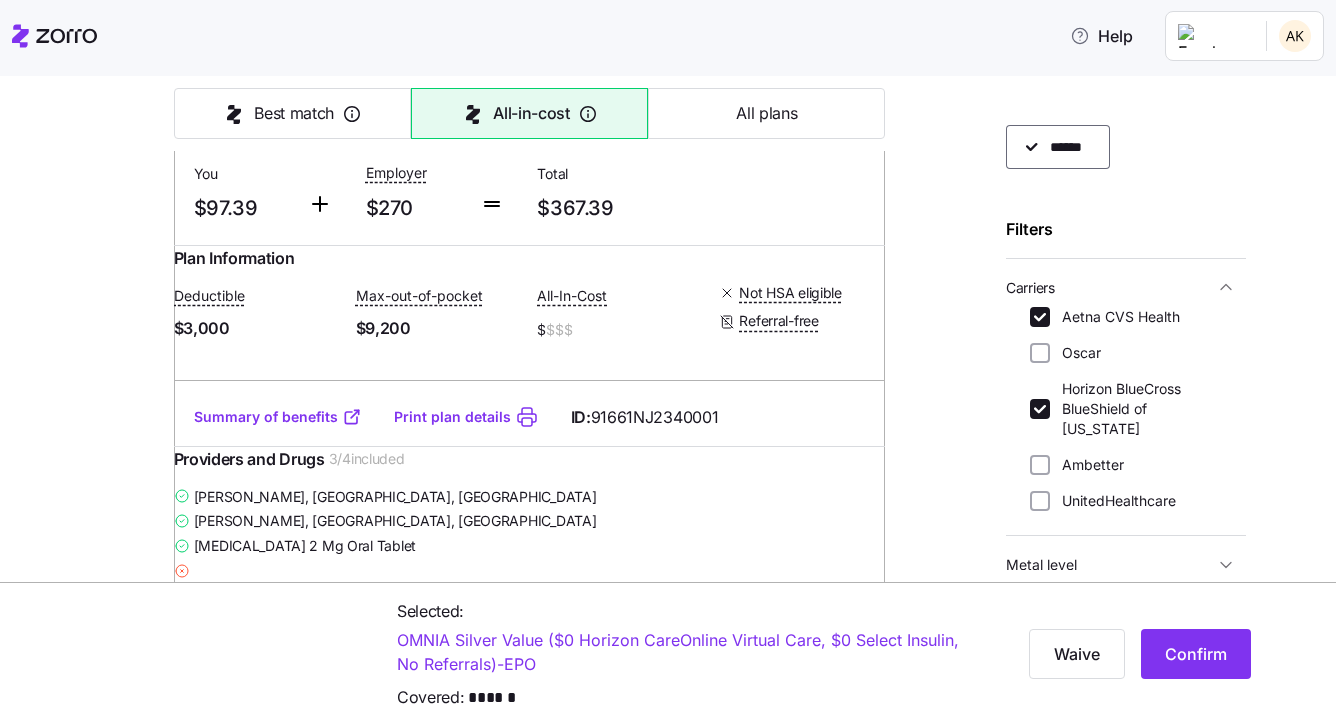 click on "Summary of benefits" at bounding box center [278, 417] 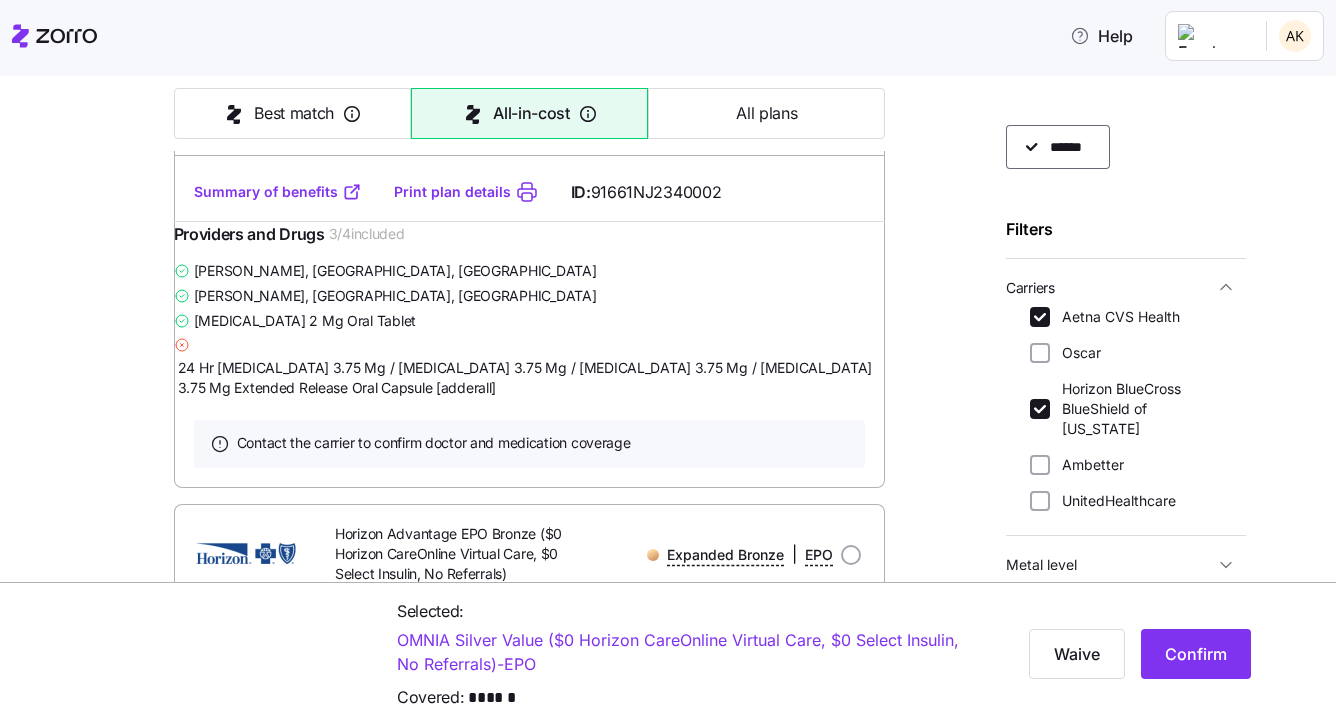 scroll, scrollTop: 5746, scrollLeft: 0, axis: vertical 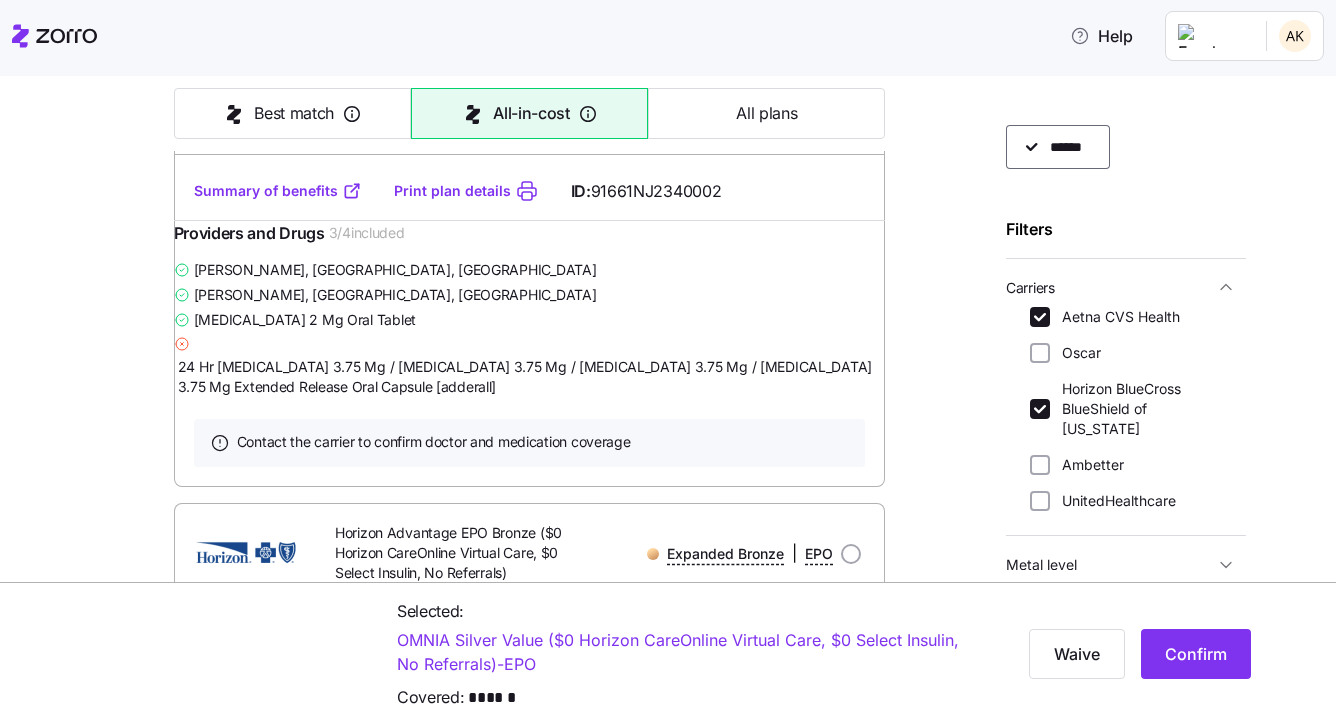 click on "Summary of benefits" at bounding box center (278, 191) 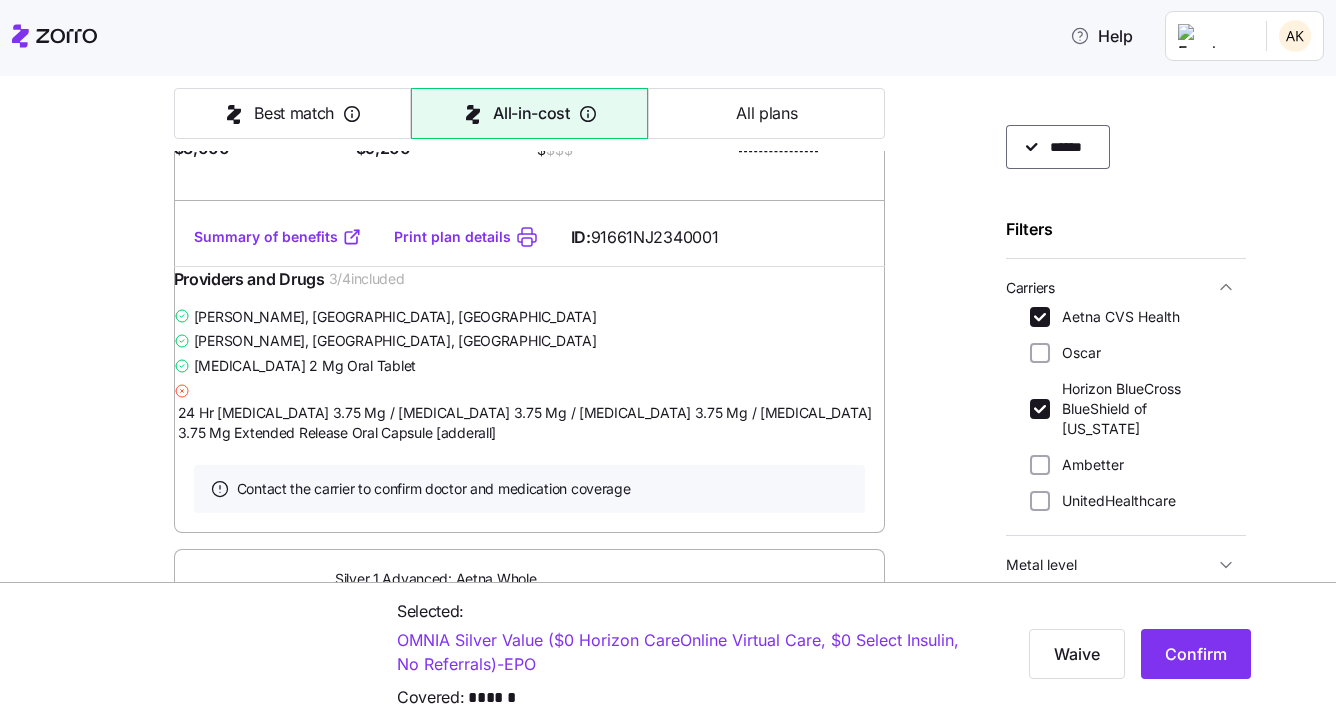 scroll, scrollTop: 2768, scrollLeft: 0, axis: vertical 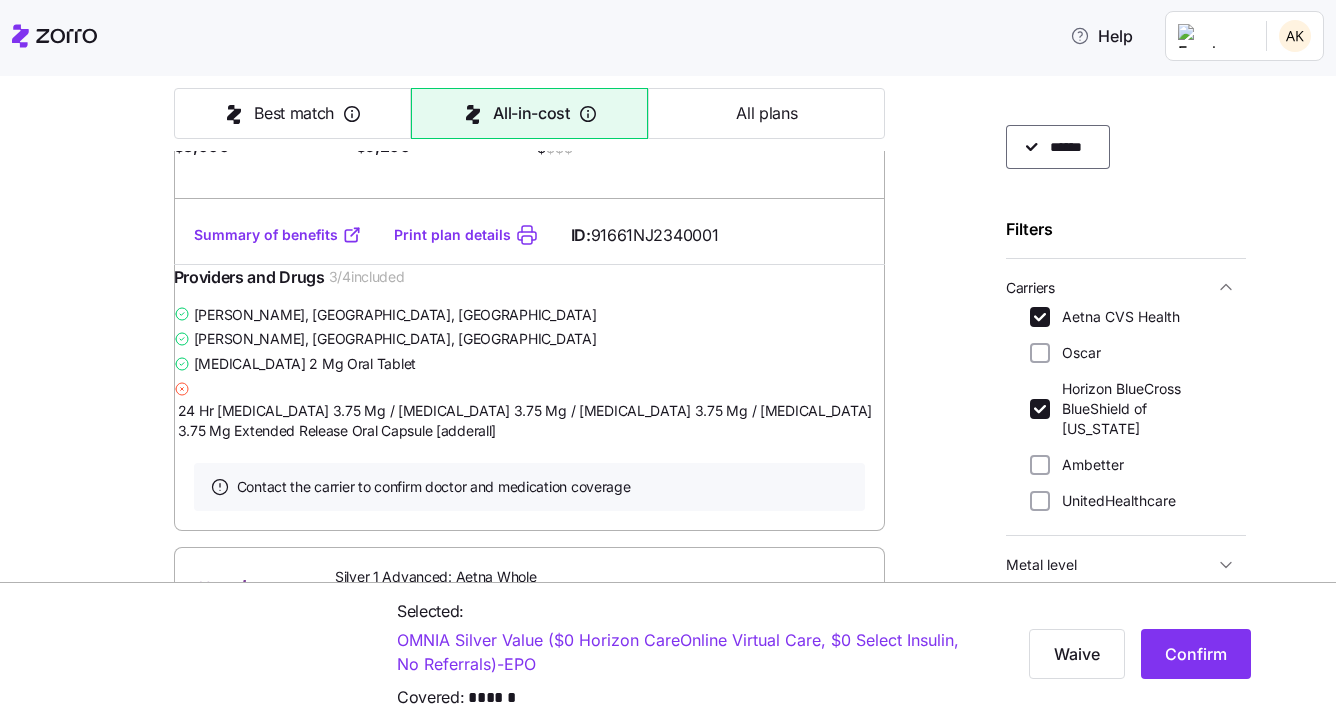 click on "Summary of benefits" at bounding box center (278, 235) 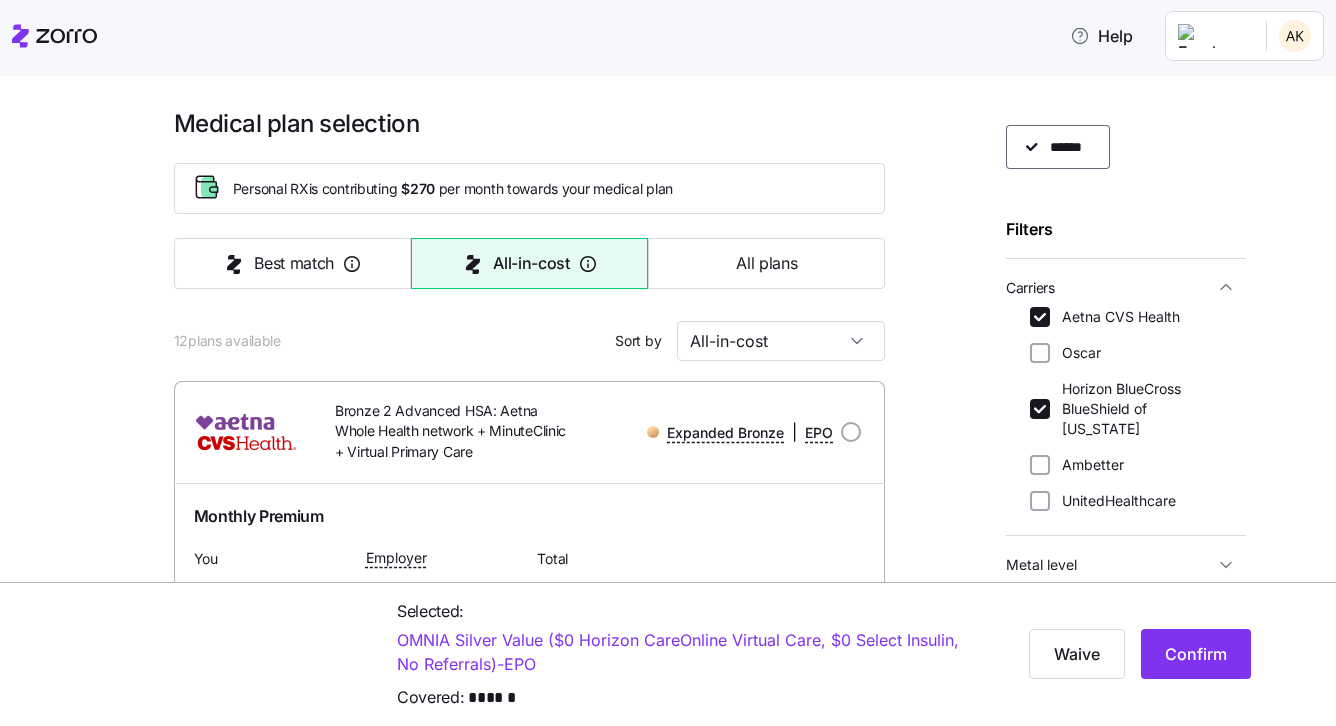 scroll, scrollTop: -7, scrollLeft: 0, axis: vertical 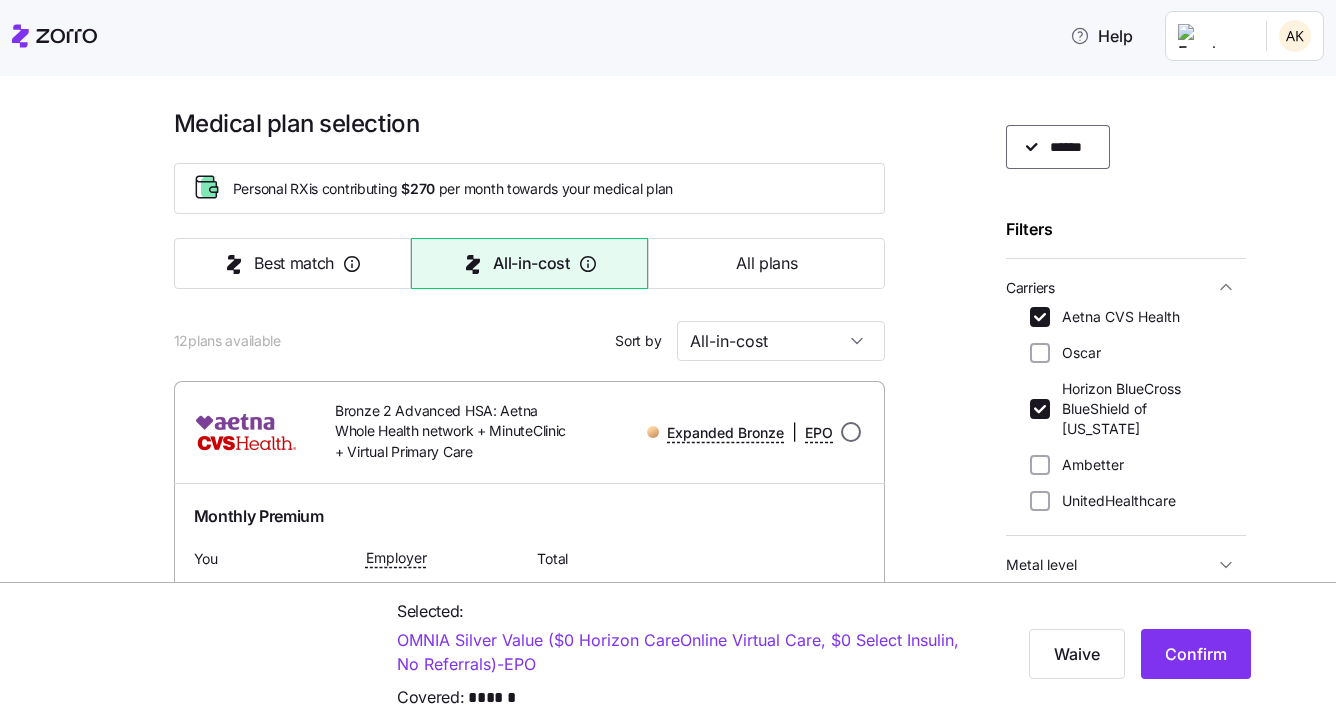 click at bounding box center (851, 432) 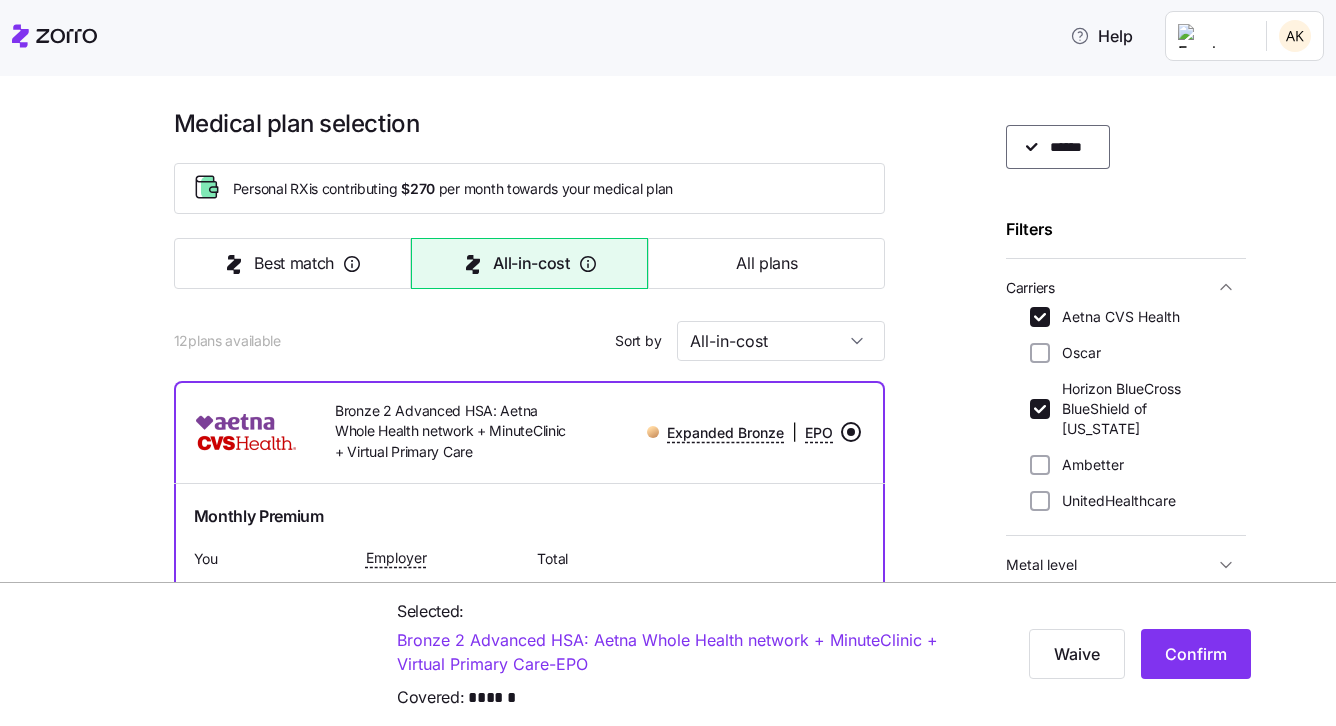click at bounding box center (851, 432) 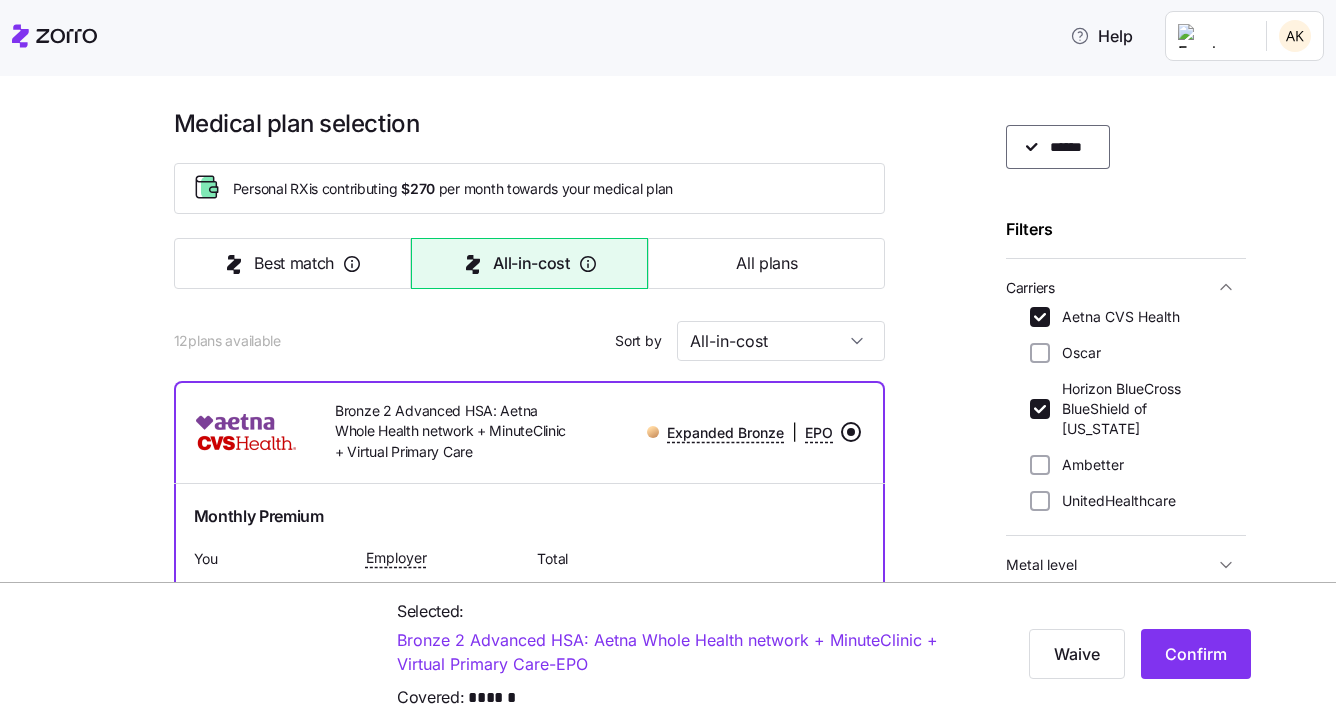 click at bounding box center (851, 432) 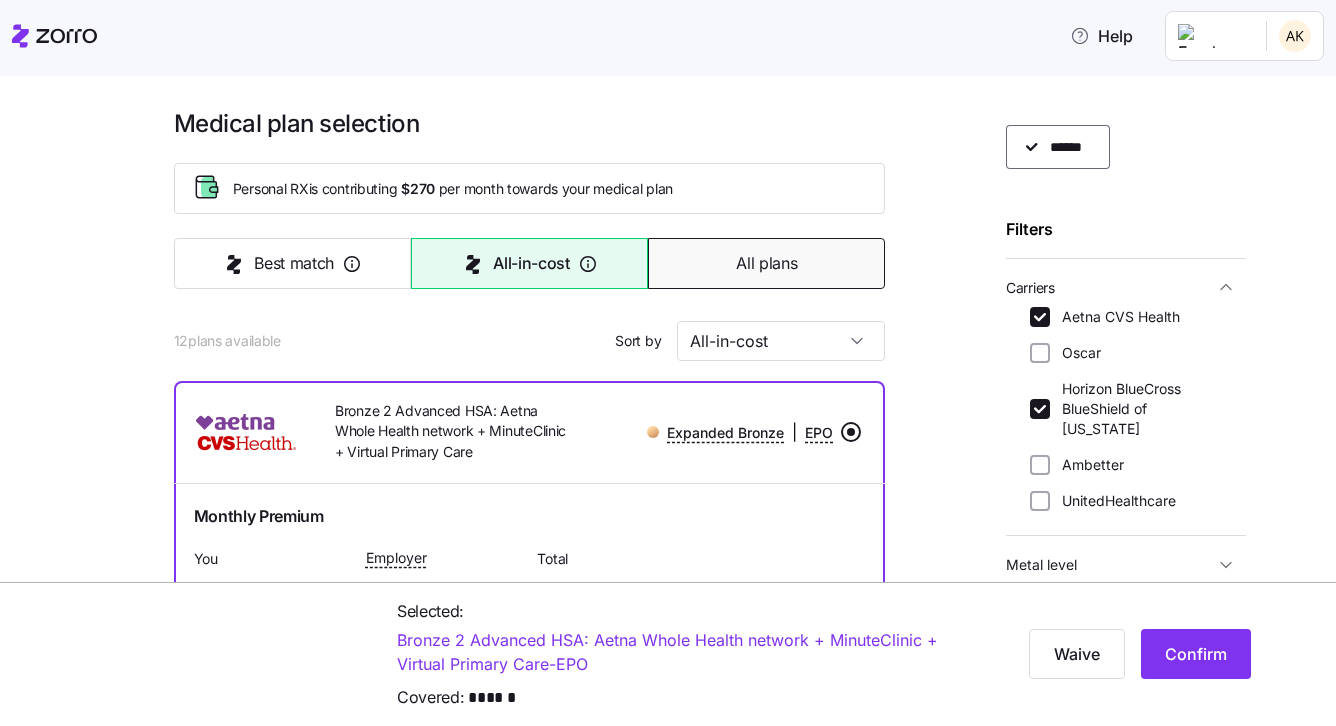 click on "All plans" at bounding box center (766, 263) 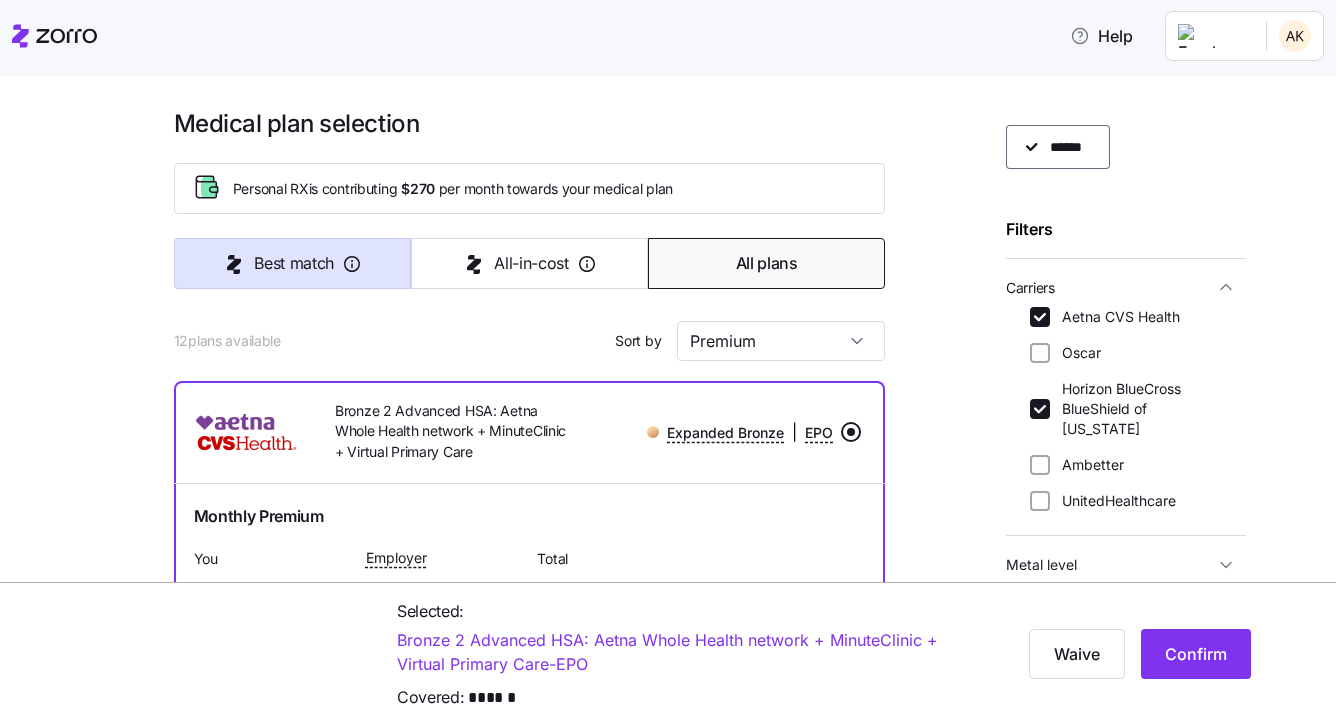 scroll, scrollTop: 0, scrollLeft: 0, axis: both 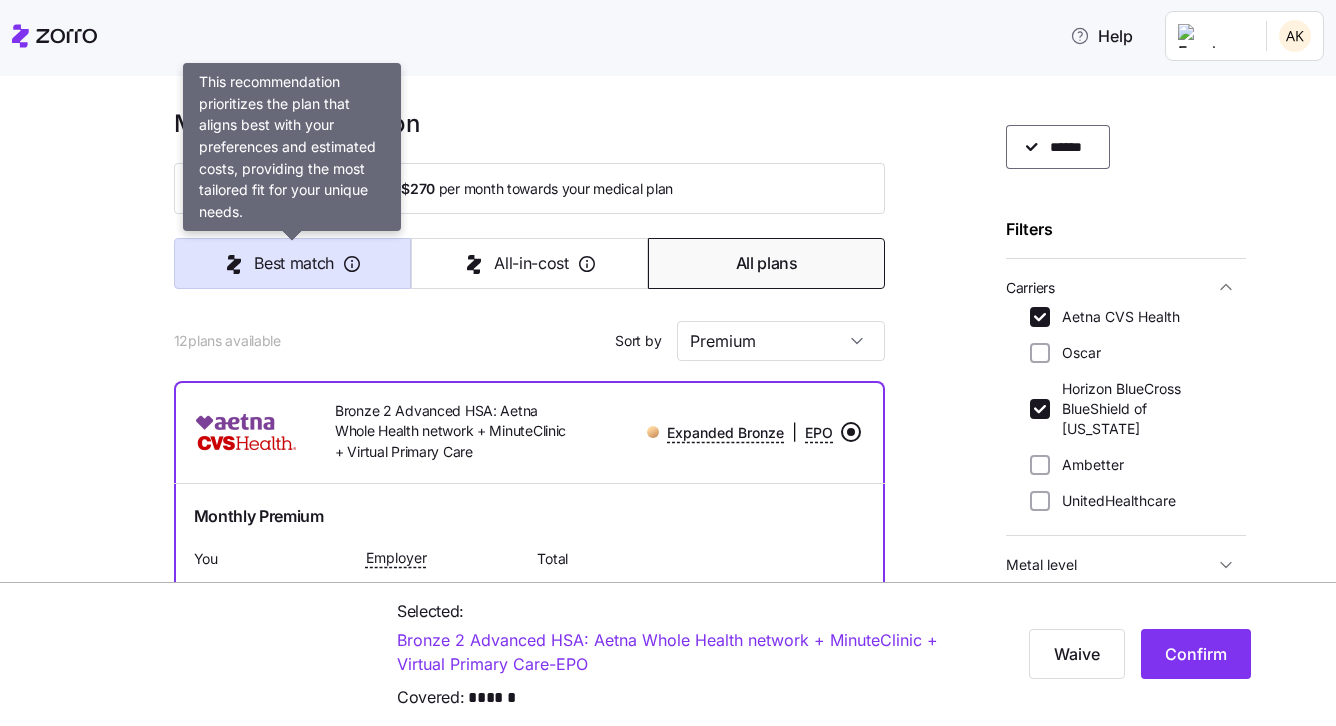 click on "Best match" at bounding box center (294, 263) 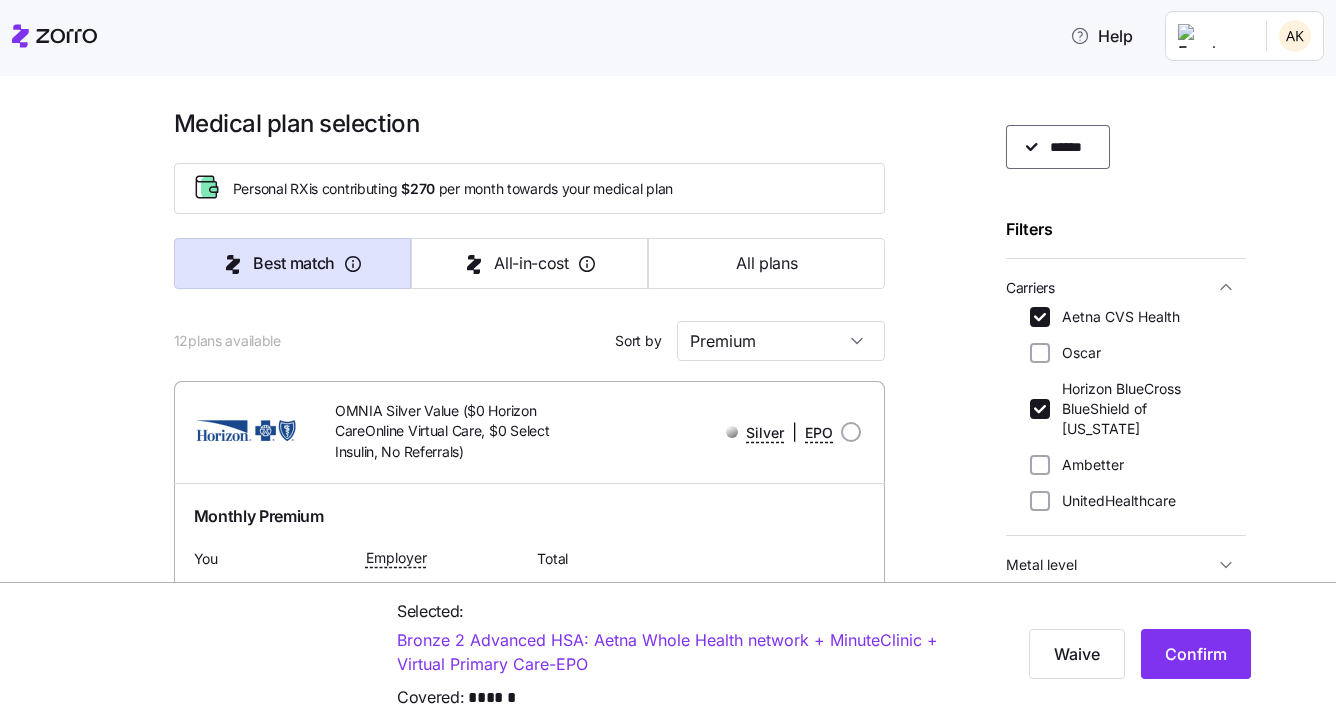 type on "Best match" 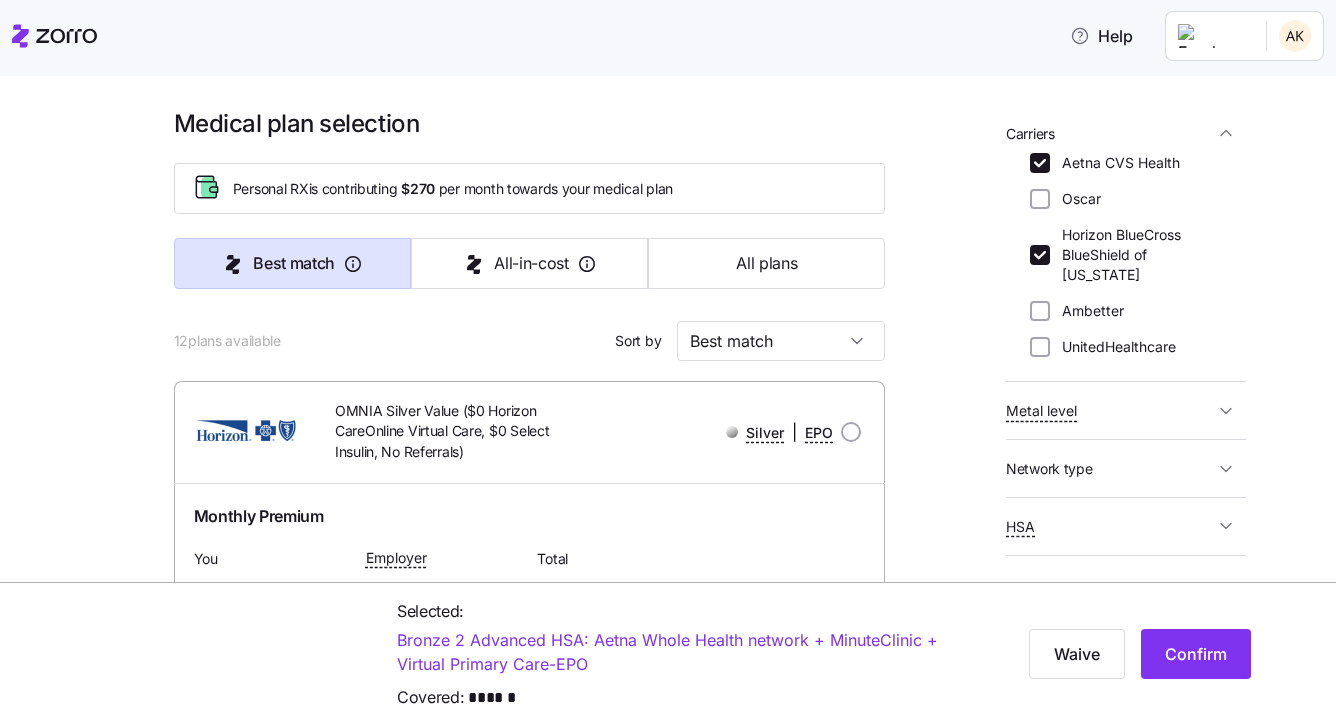 scroll, scrollTop: 224, scrollLeft: 0, axis: vertical 